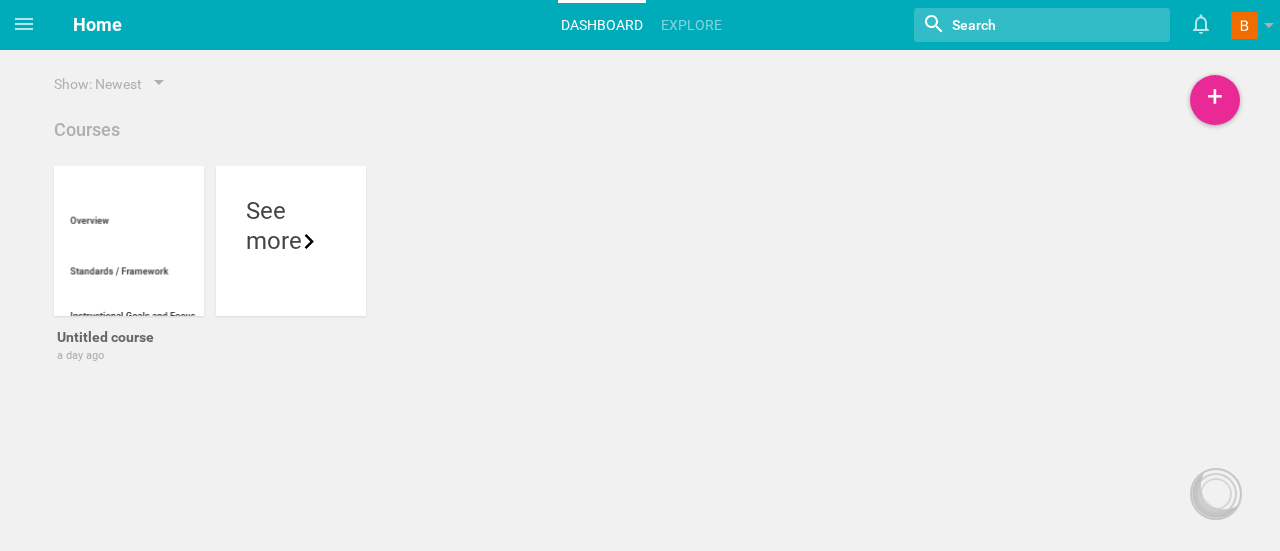 scroll, scrollTop: 0, scrollLeft: 0, axis: both 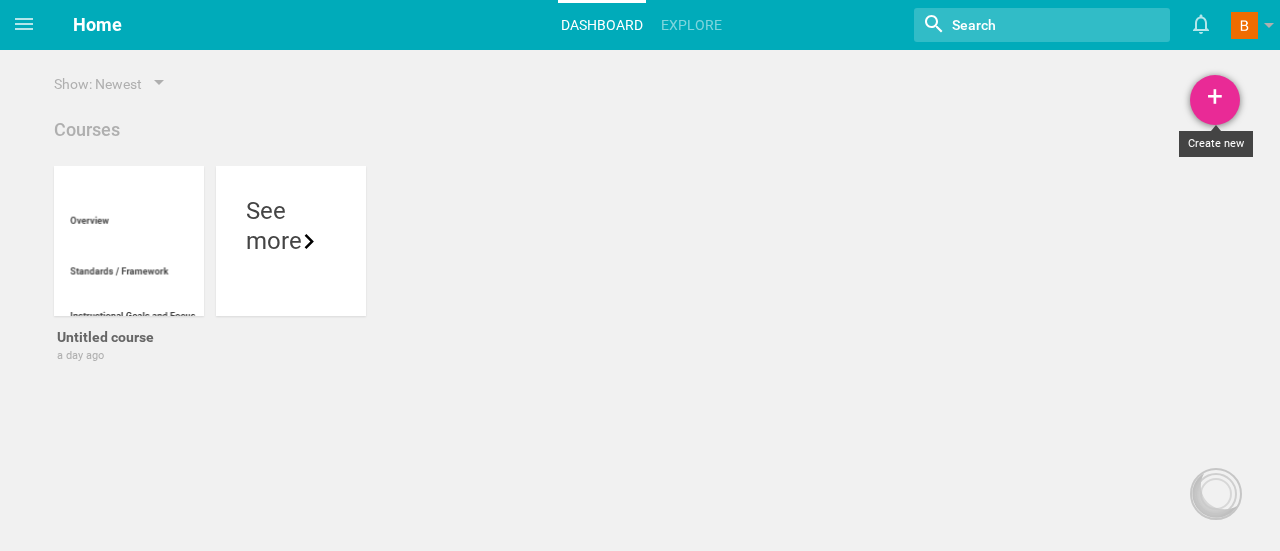 click on "+" at bounding box center [1215, 100] 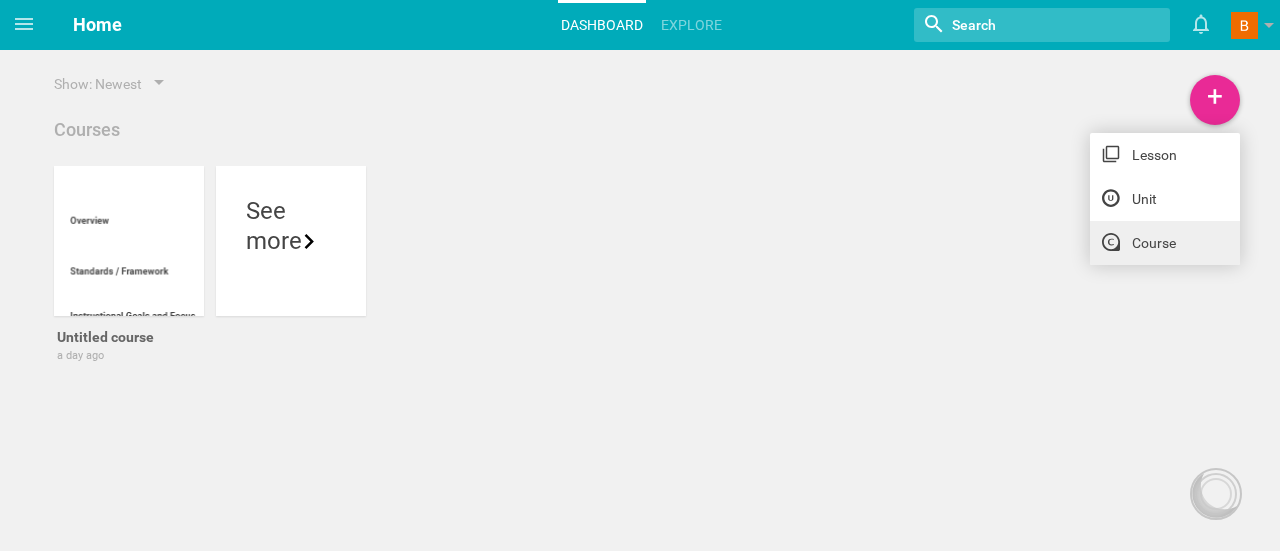 click on "Course" at bounding box center [1165, 243] 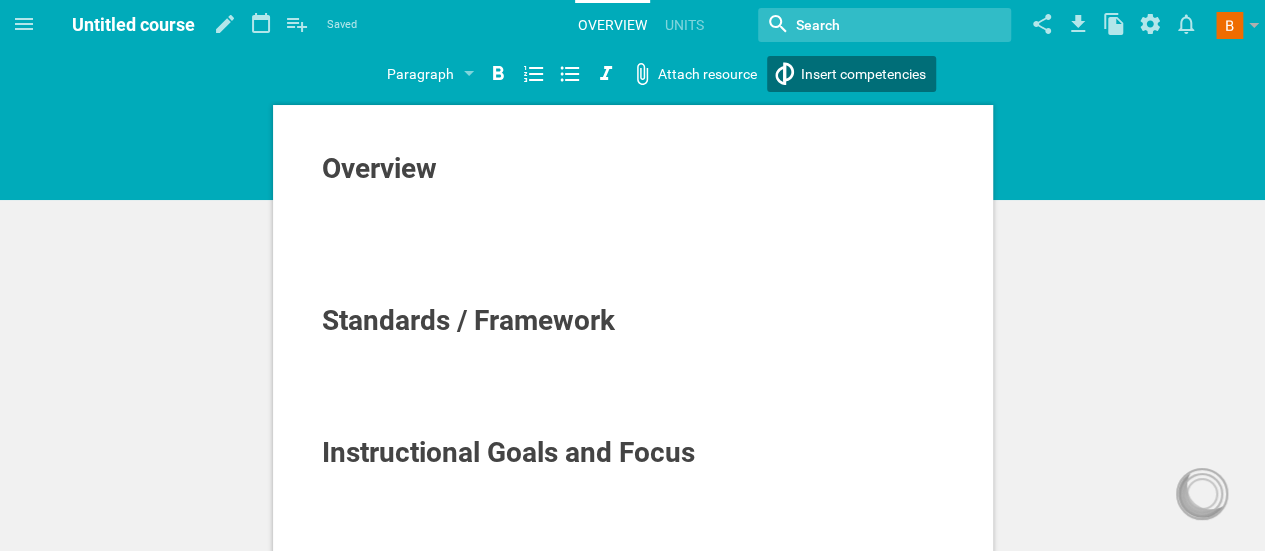 click on "Home Planner My Libraries My Curriculum My Files Untitled course Saved My favorites Another library... Overview Units Nothing found with term "" Change background… Delete  course …   [PERSON] is now following you View my profile Groups Create a school or team site My preferences Logout Paragraph Section Subsection Title Paragraph Attach resource Insert competencies Overview Standards / Framework Instructional Goals and Focus Textbooks and Materials Supporting ELLs and Special Needs Students Post comment  said: Post reply Maya Chat Activities and strategies How to... undefined Course Setup Grade Subject Name of  course  (optional) Untitled course Cancel Done Course Schedule Number of days / weeks Specific dates weeks From Select a date August 25 S M T W T F S 27 28 29 30 31 1 2 3 4 5 6 7 8 9 10 11 12 13 14 15 16 17 18 19 20 21 22 23 24 25 26 27 28 29 30 31 1 2 3 4 5 6 To Select a date August 25 S M T W T F S 27 28 29 30 31 1 2 3 4 5 6 7 8 9 10 11 12 13 14 15 16 17 18 19 20 21 22 23 24 25 26 27 28 29 30 31 1 2 3" at bounding box center (632, 275) 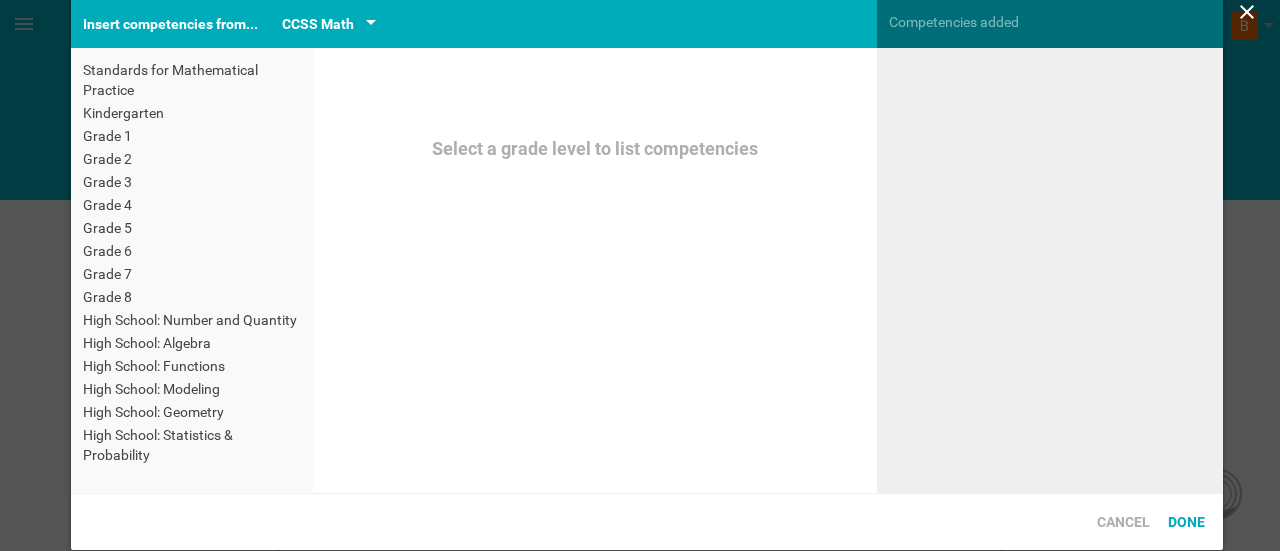 click on "CCSS Math" at bounding box center (318, 24) 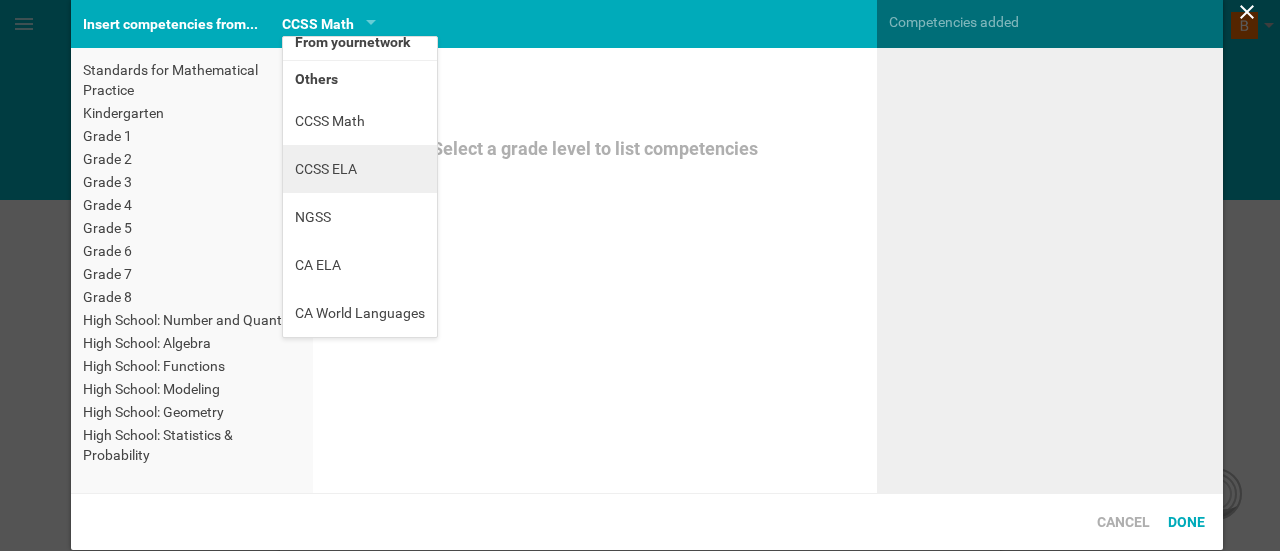 scroll, scrollTop: 0, scrollLeft: 0, axis: both 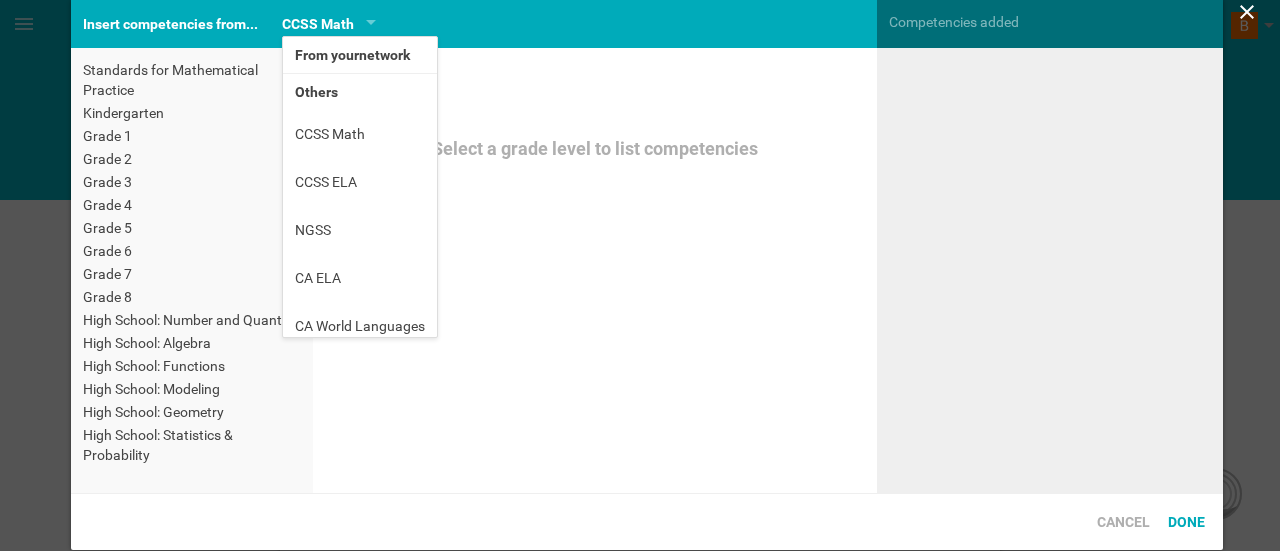 click on "Others" at bounding box center (360, 92) 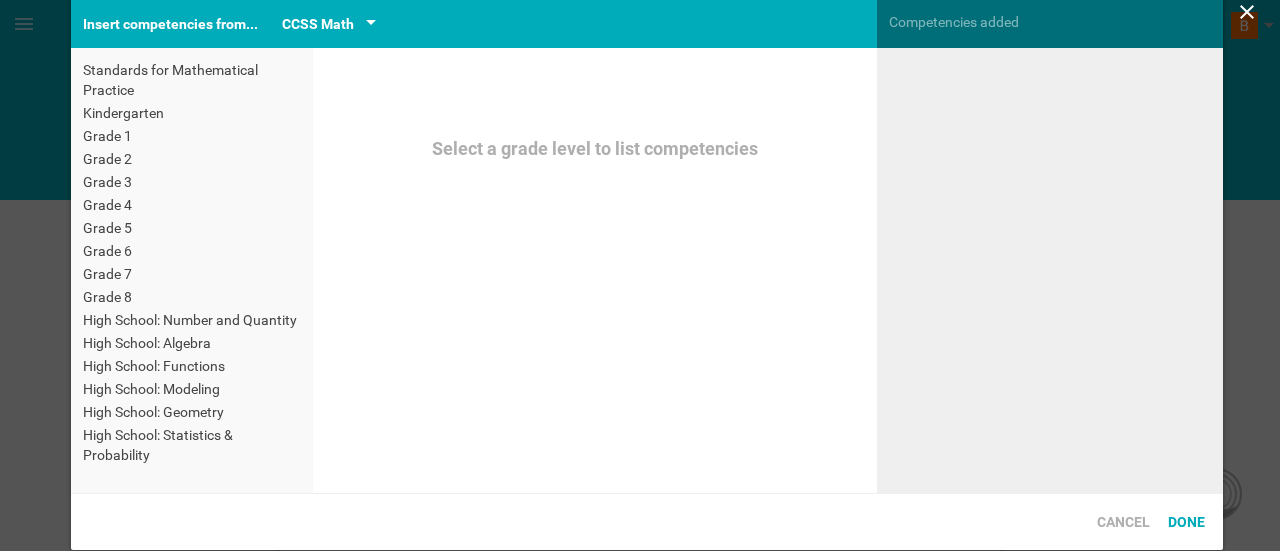 click on "CCSS Math" at bounding box center [329, 24] 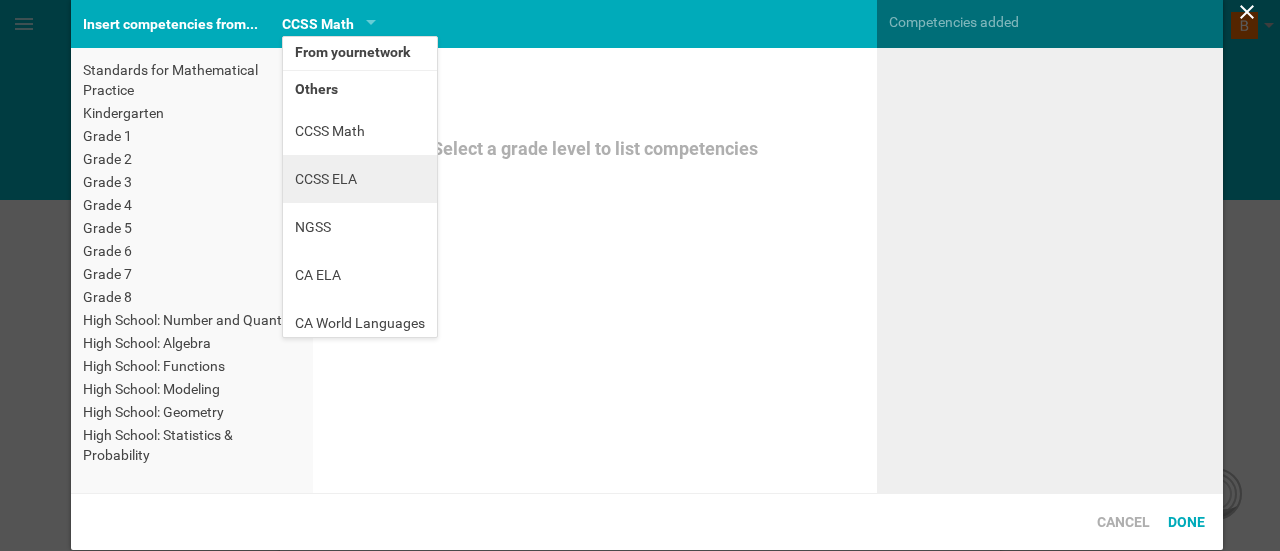 scroll, scrollTop: 0, scrollLeft: 0, axis: both 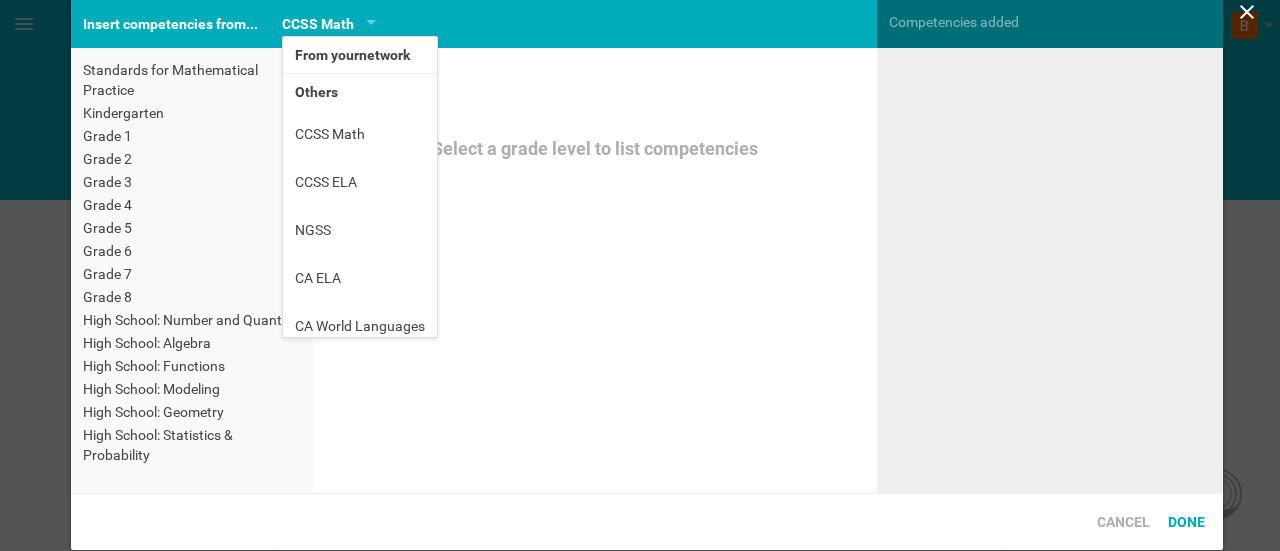 click on "From your  network" at bounding box center [360, 55] 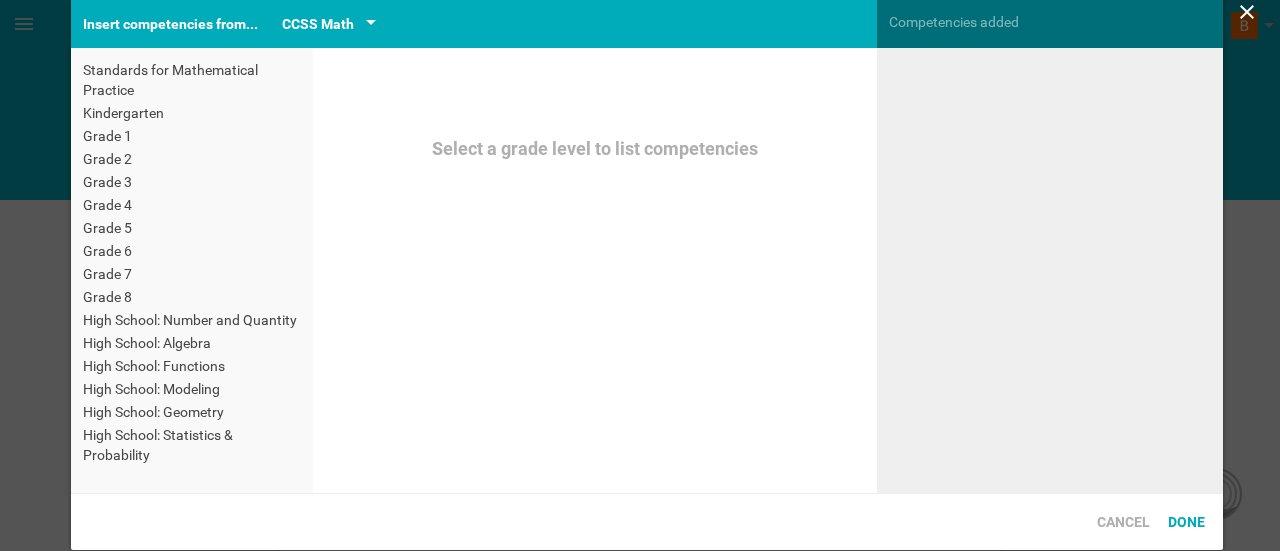 click on "CCSS Math" at bounding box center [329, 24] 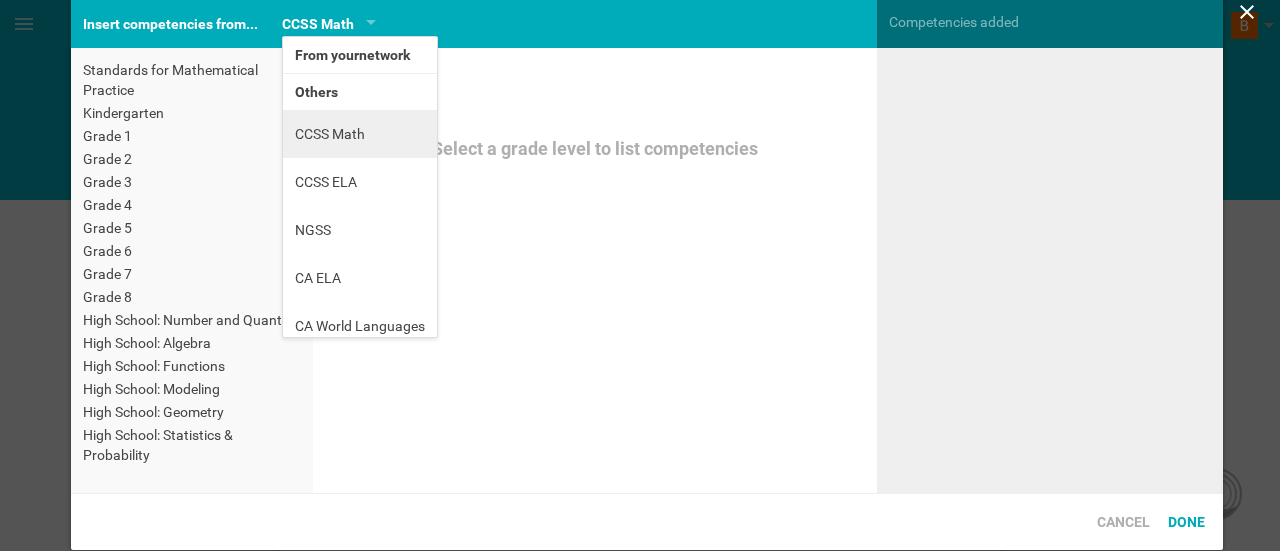 click on "CCSS Math" at bounding box center (360, 134) 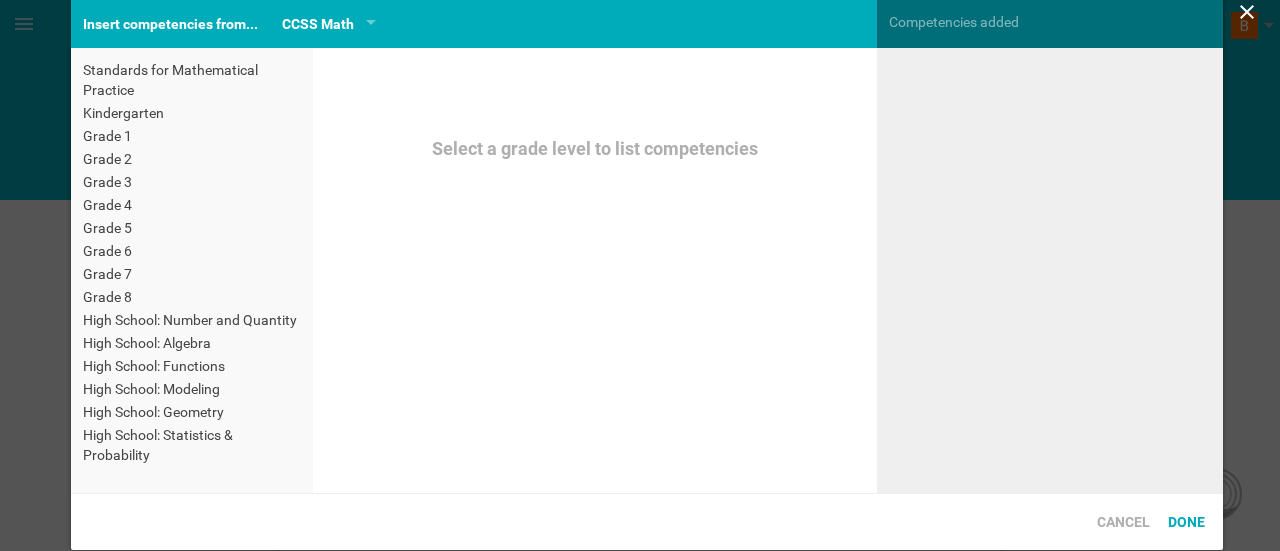 click on "Grade 8" at bounding box center (192, 297) 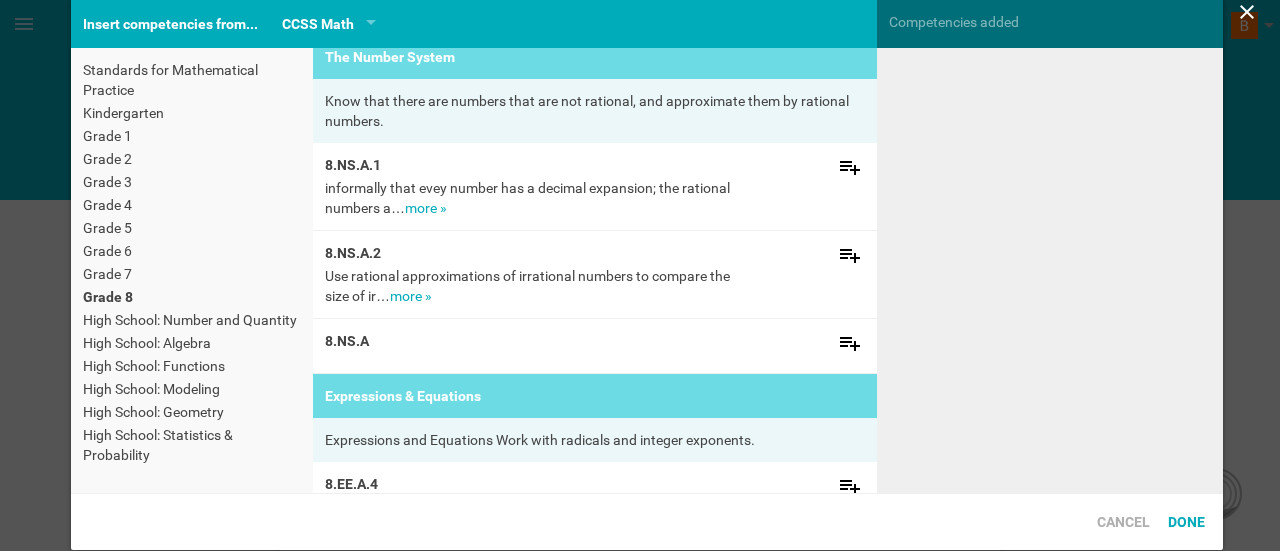 scroll, scrollTop: 0, scrollLeft: 0, axis: both 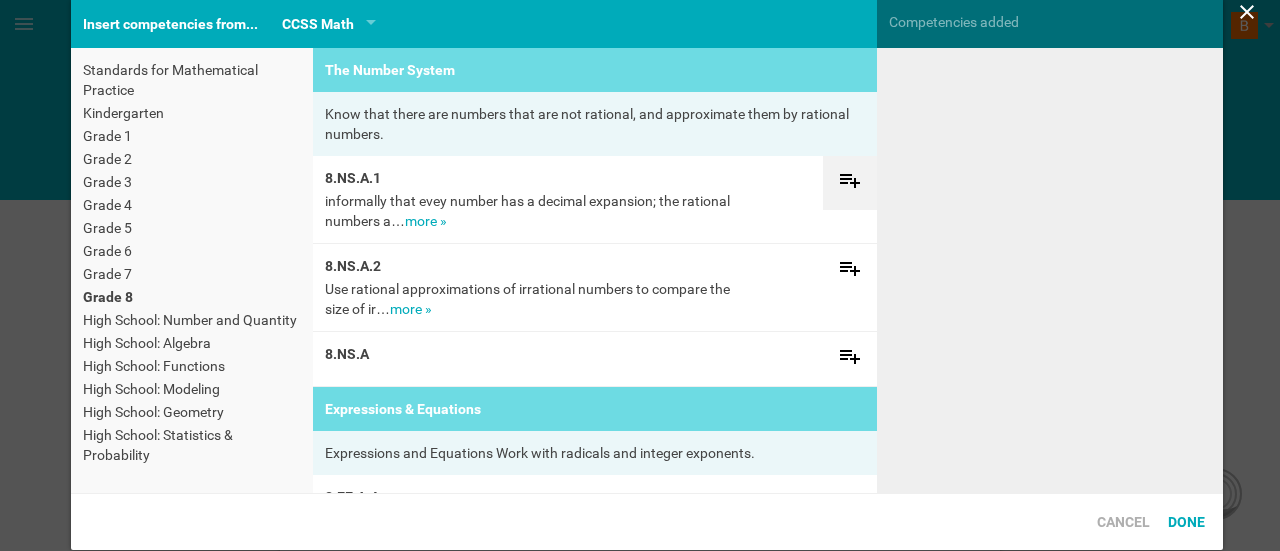 click at bounding box center [850, 182] 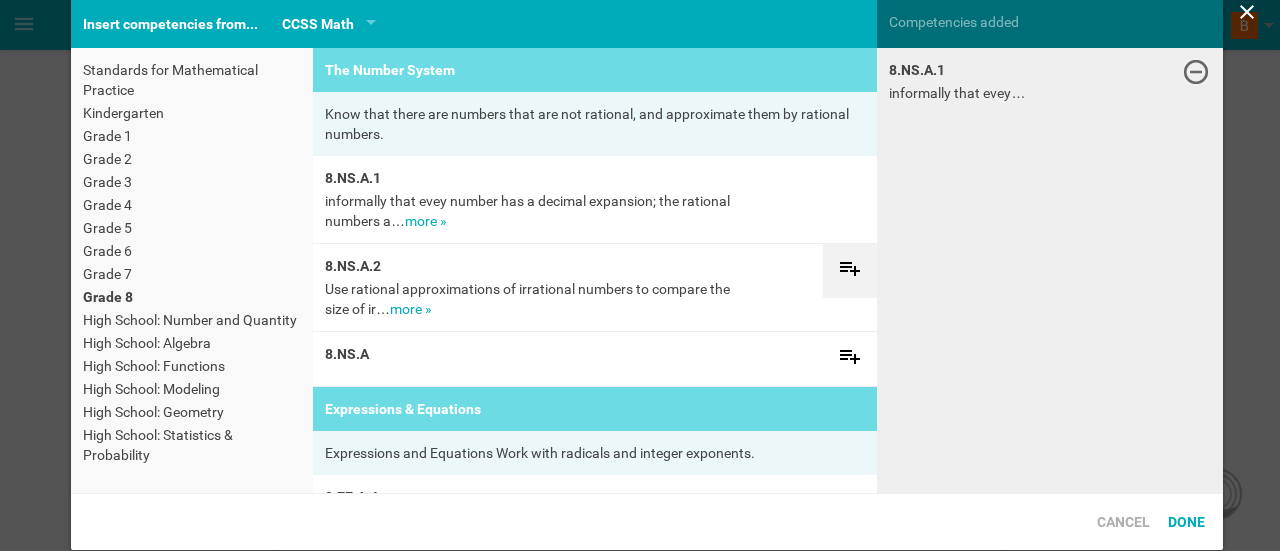 click 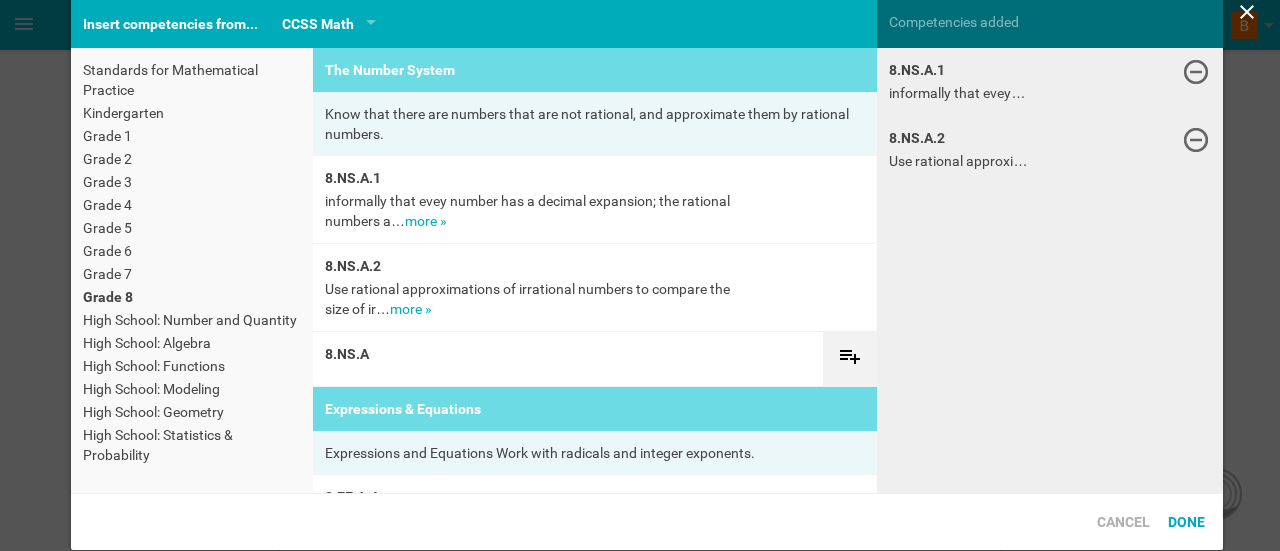 click 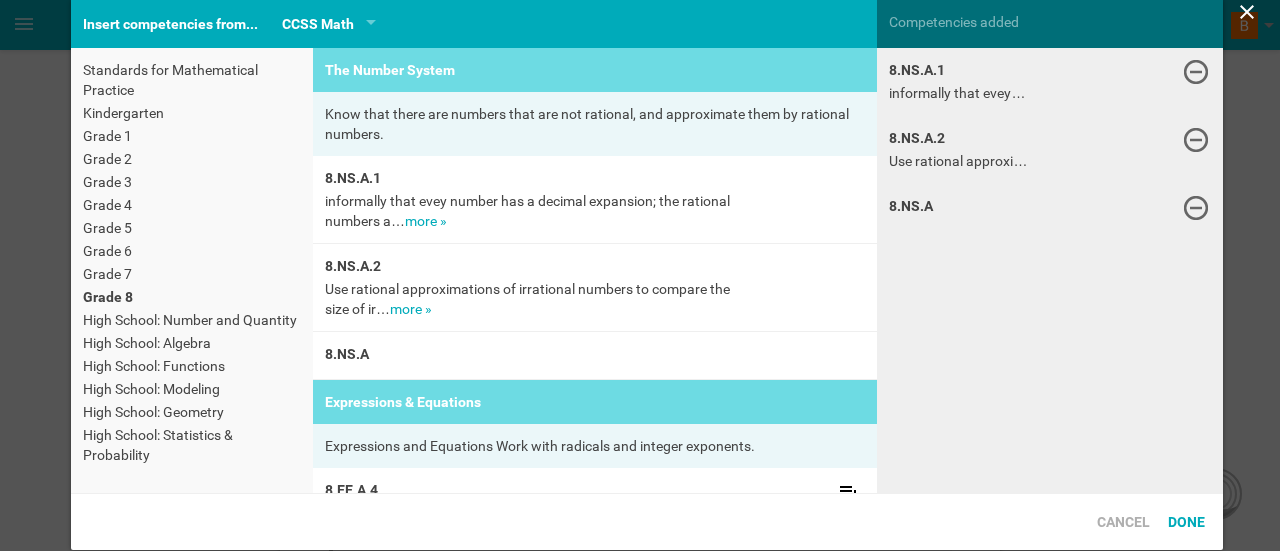 scroll, scrollTop: 544, scrollLeft: 0, axis: vertical 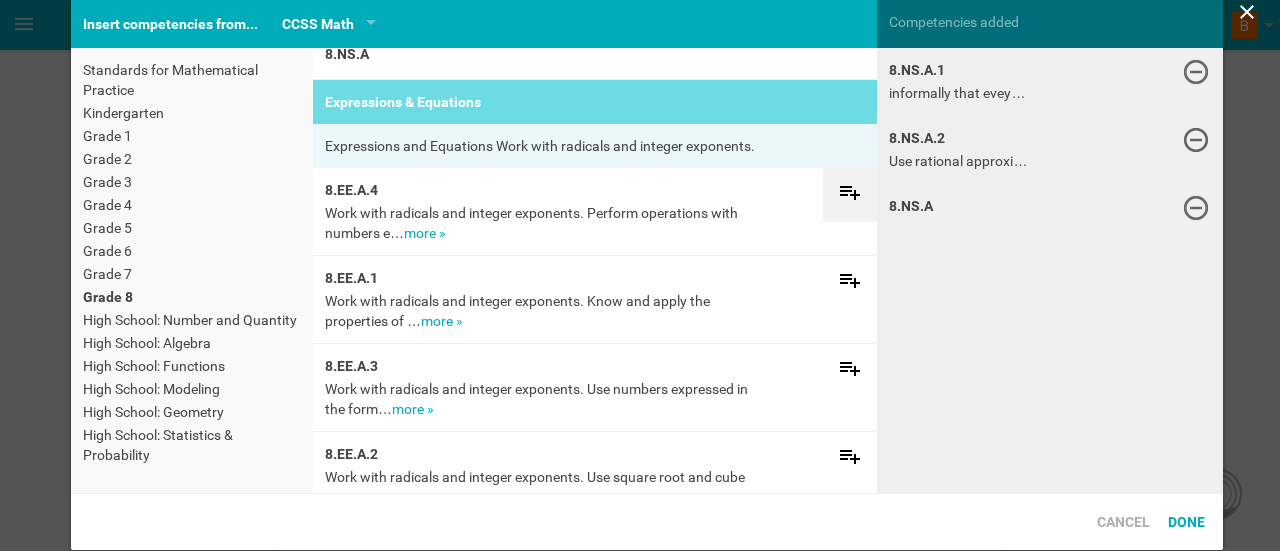 click 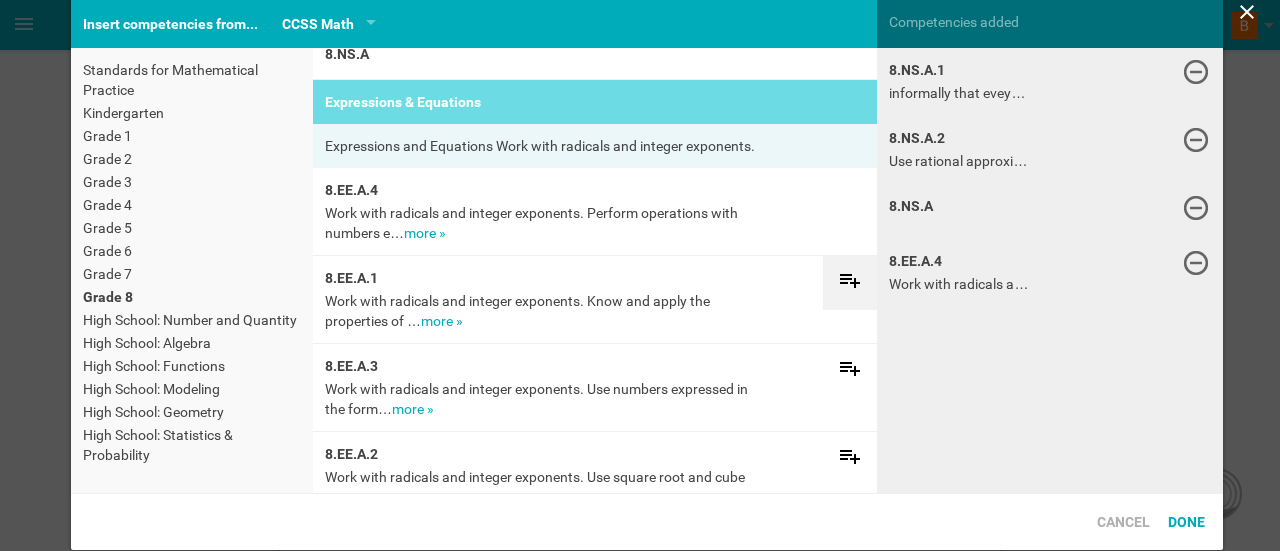 click 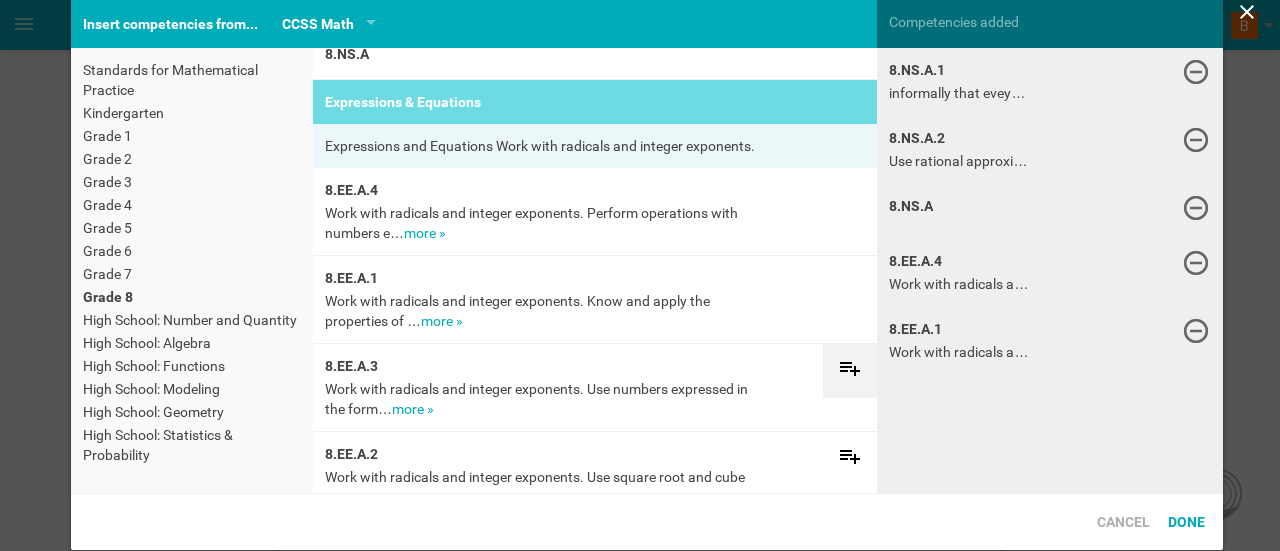 click at bounding box center (850, 371) 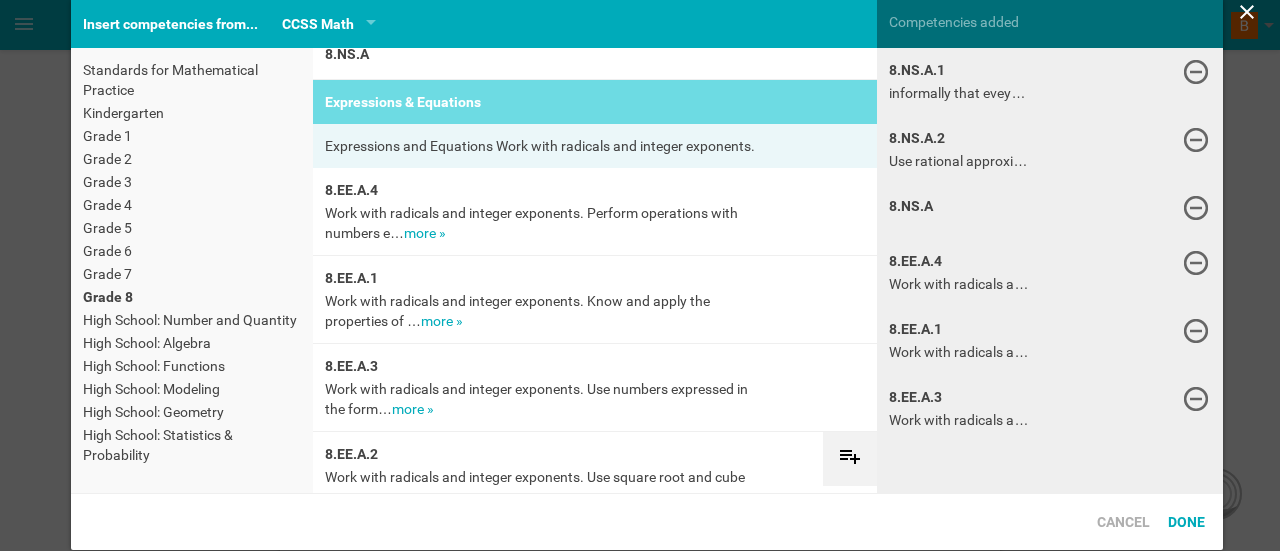 click 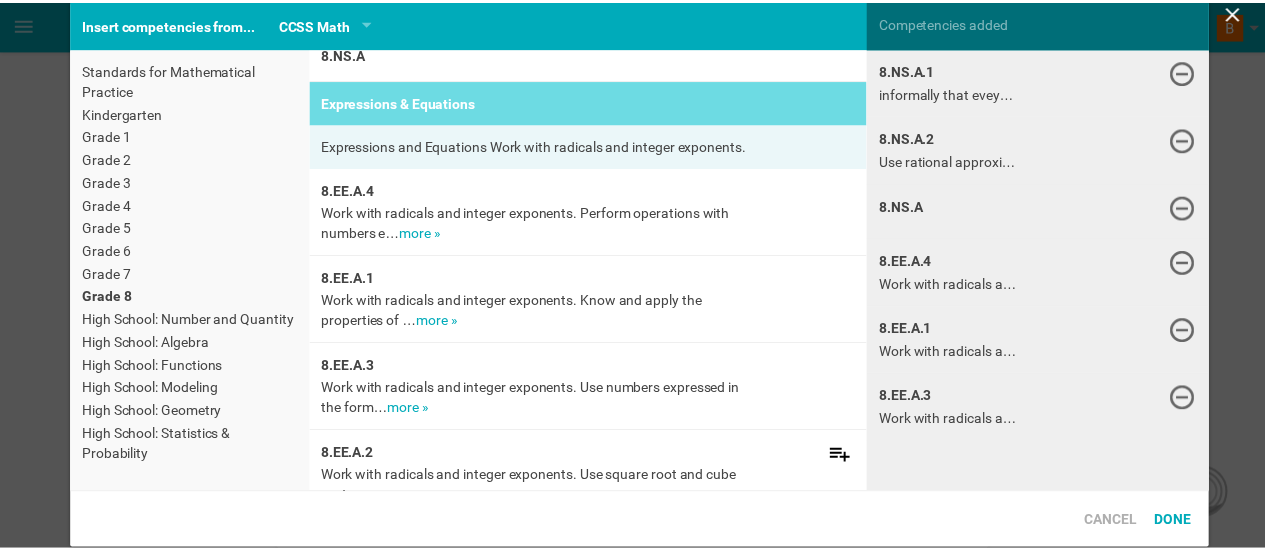 scroll, scrollTop: 1060, scrollLeft: 0, axis: vertical 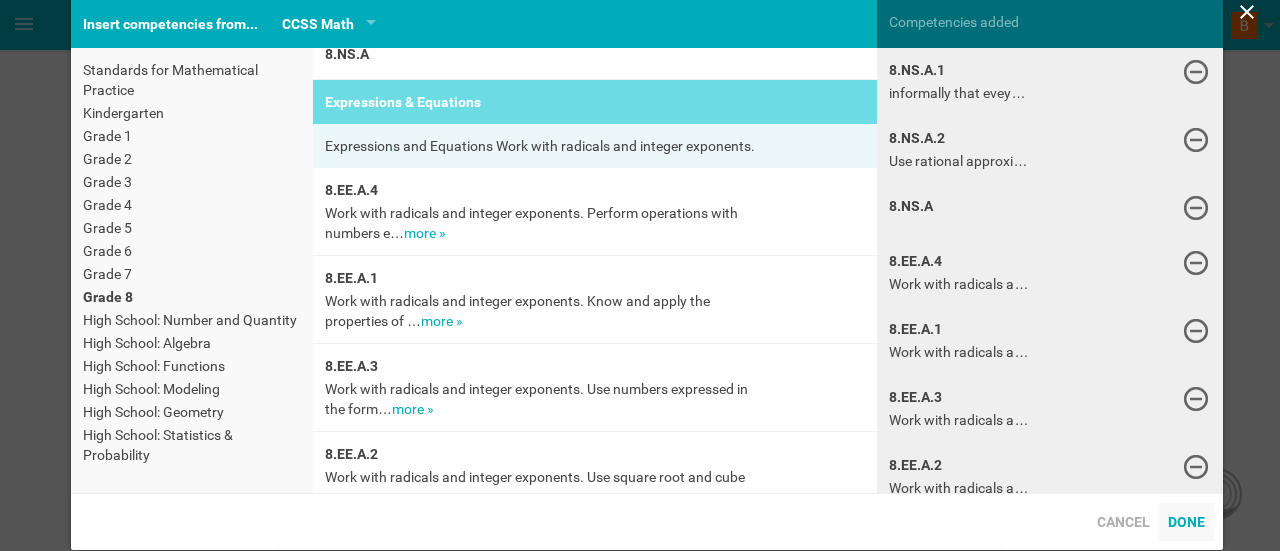 click on "Done" at bounding box center [1186, 522] 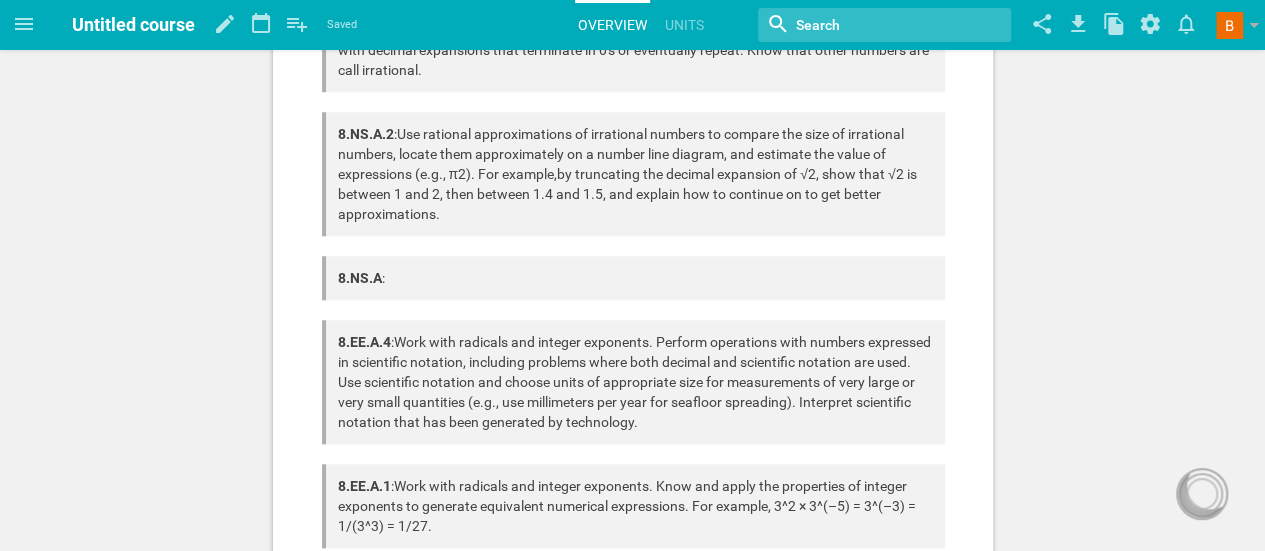 scroll, scrollTop: 760, scrollLeft: 0, axis: vertical 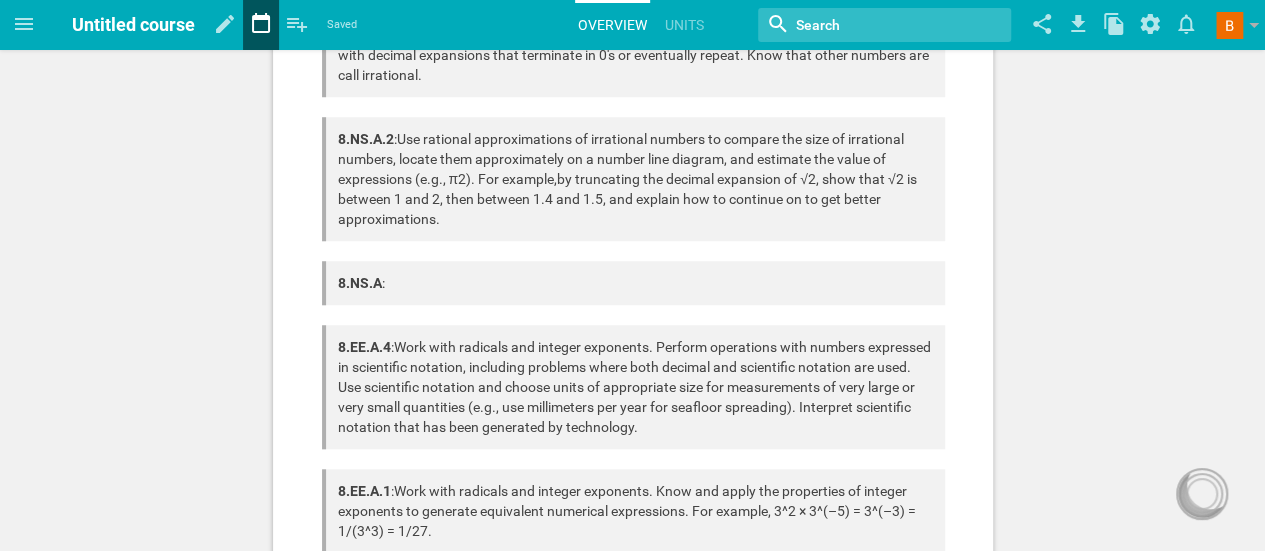 click 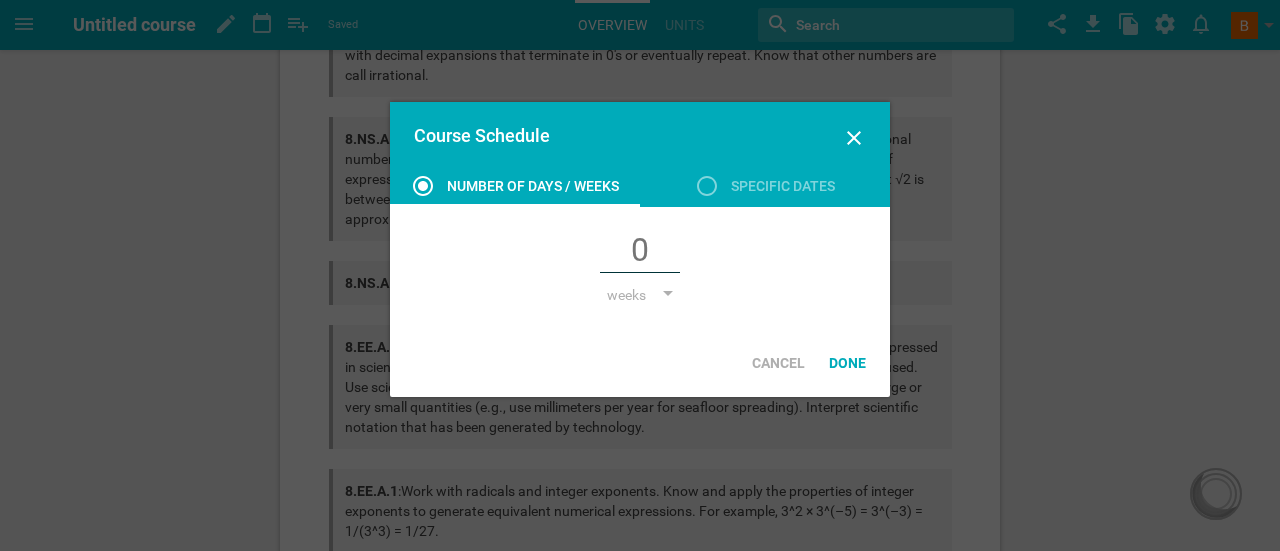 drag, startPoint x: 664, startPoint y: 253, endPoint x: 628, endPoint y: 247, distance: 36.496574 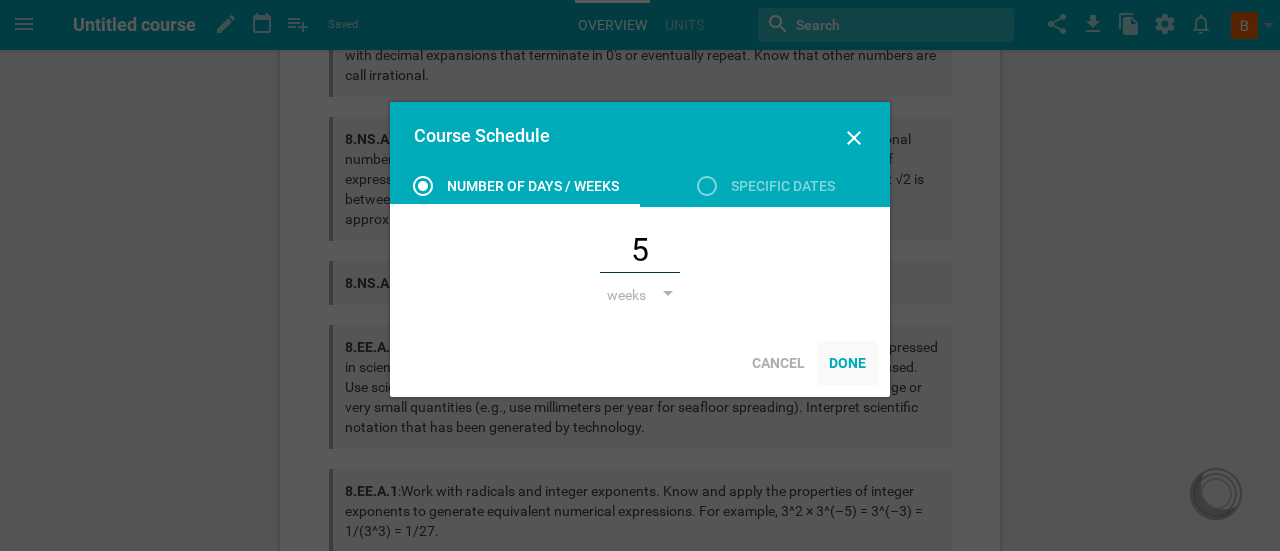 type on "5" 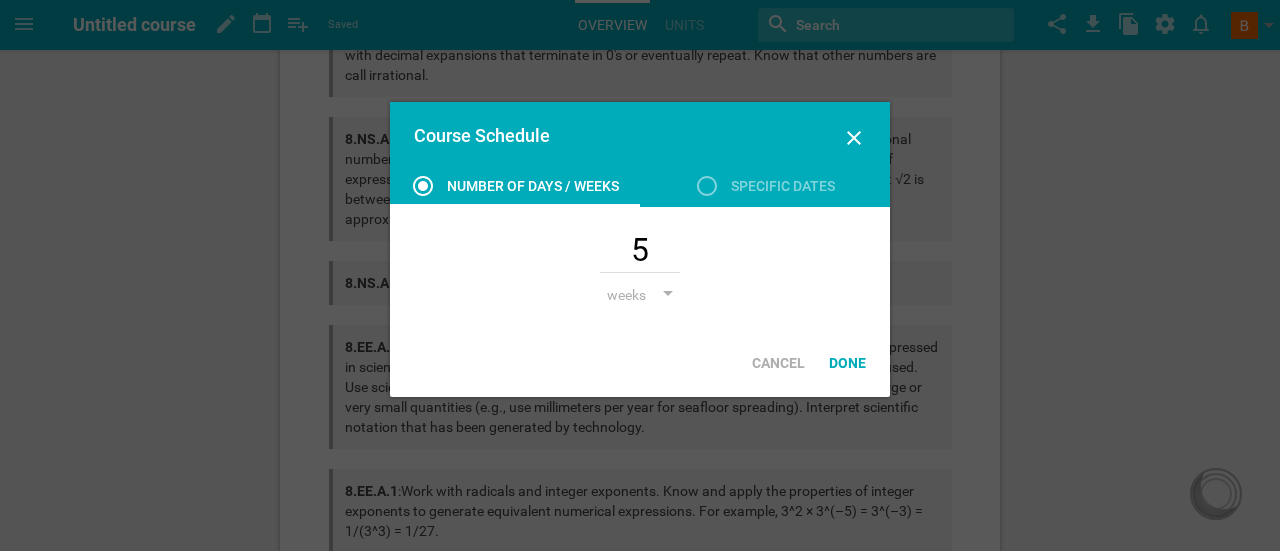 click on "Done" at bounding box center (847, 363) 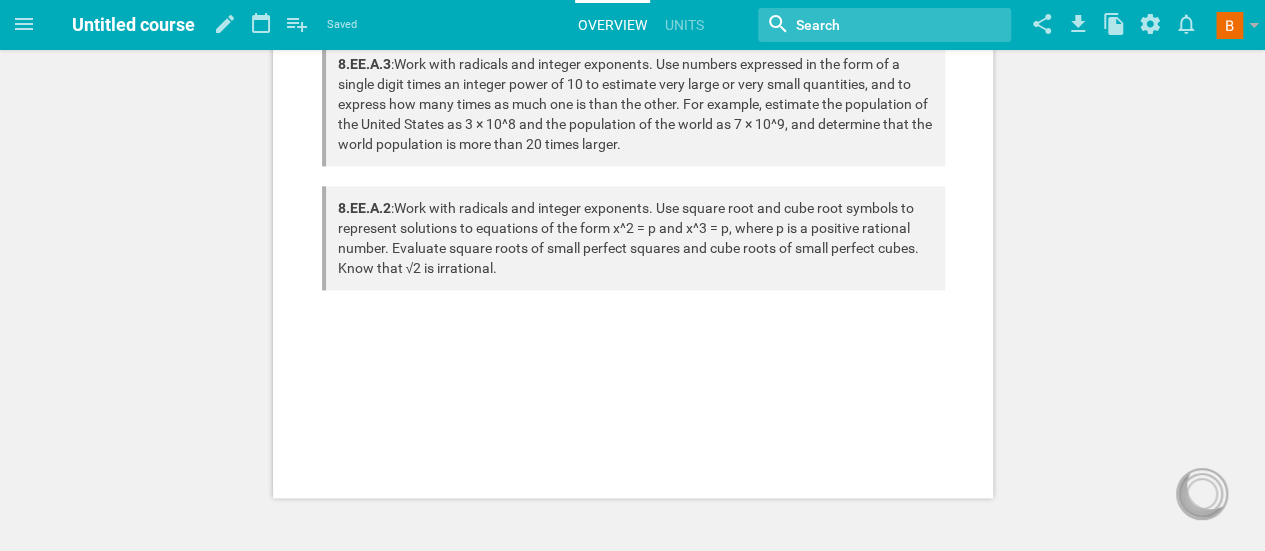 scroll, scrollTop: 1260, scrollLeft: 0, axis: vertical 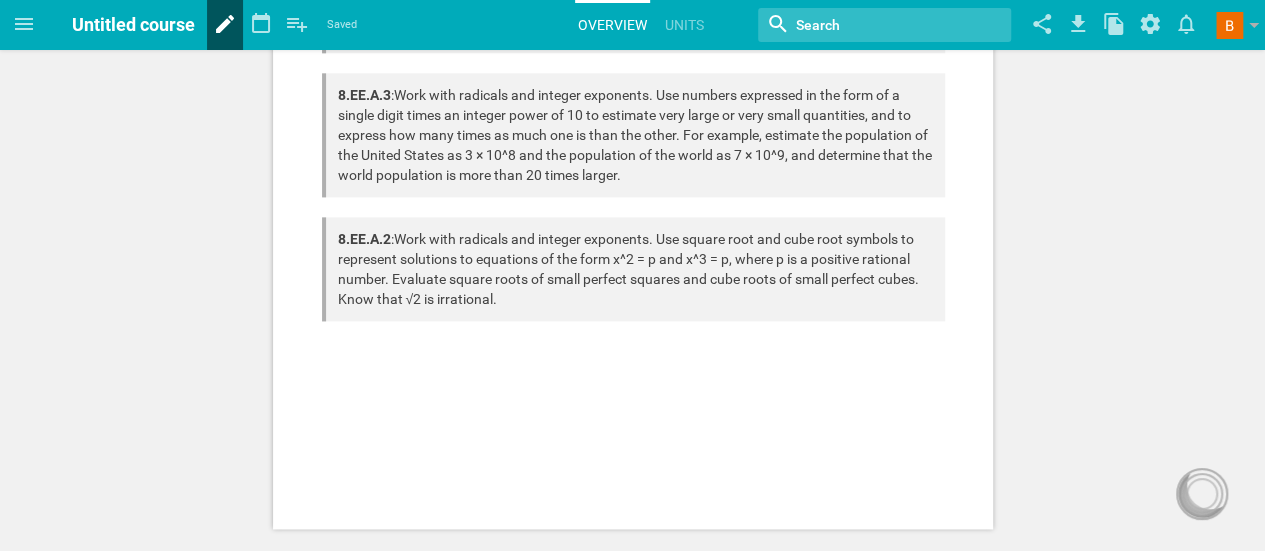 click 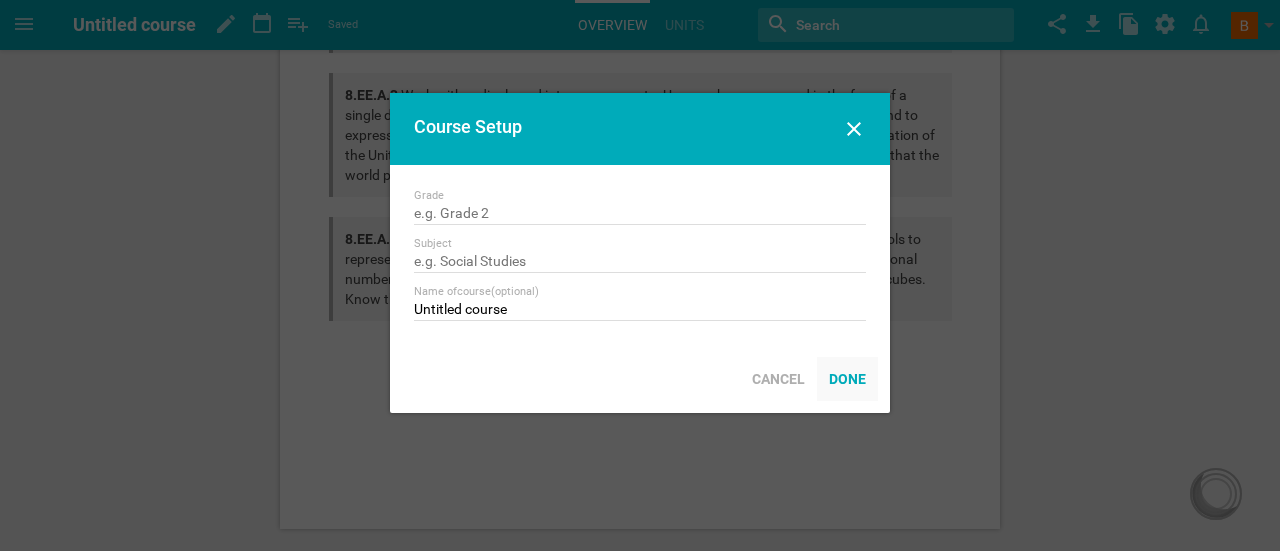 click on "Done" at bounding box center (847, 379) 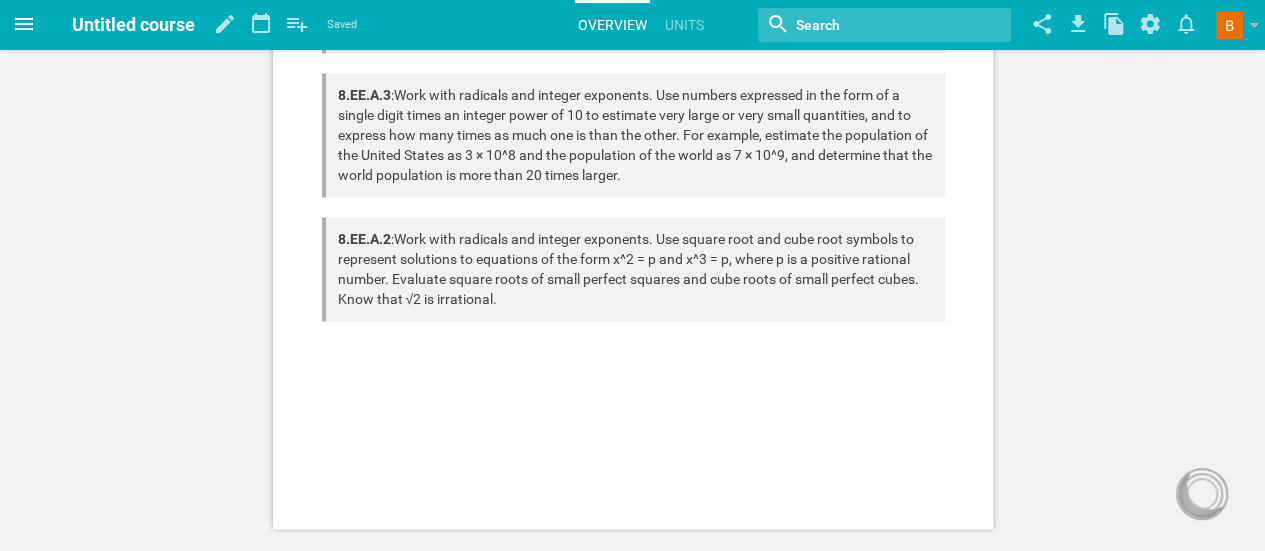 click 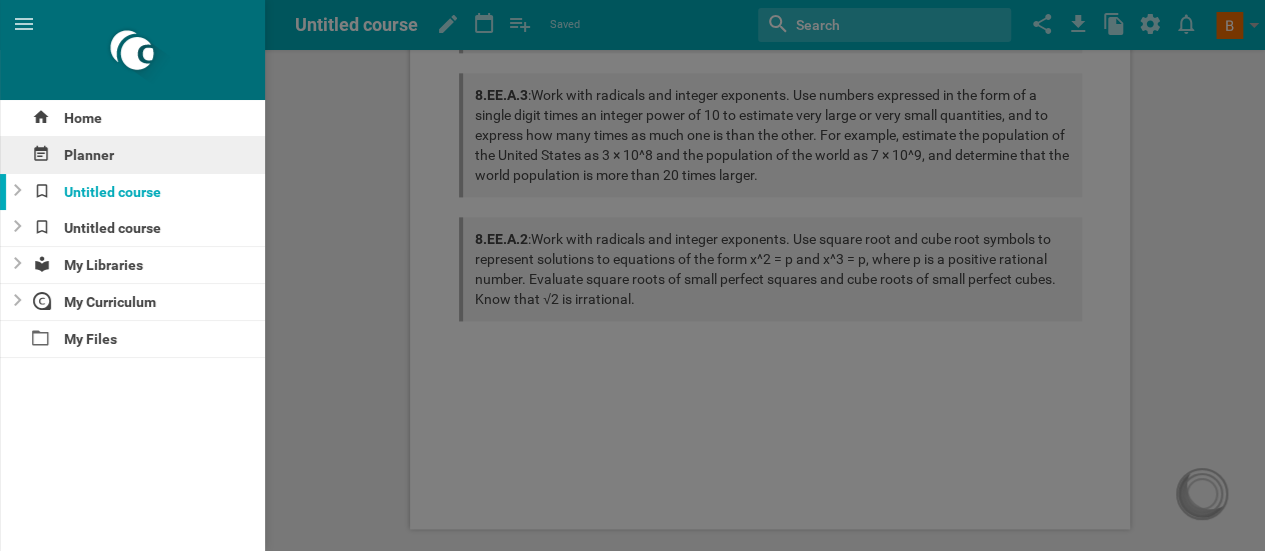click on "Planner" at bounding box center (132, 155) 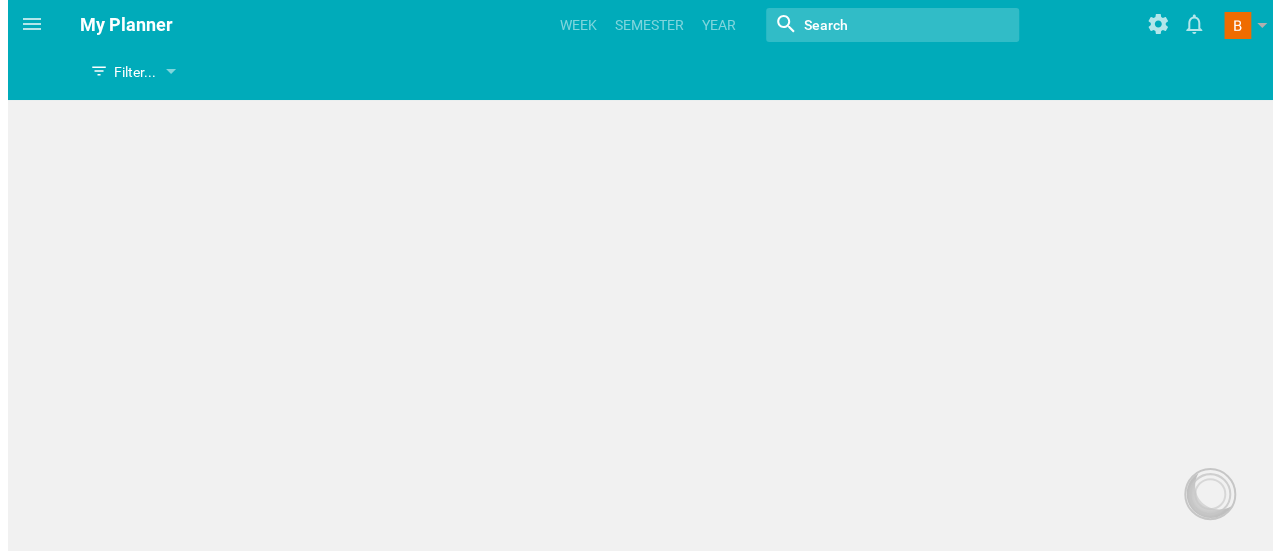 scroll, scrollTop: 0, scrollLeft: 0, axis: both 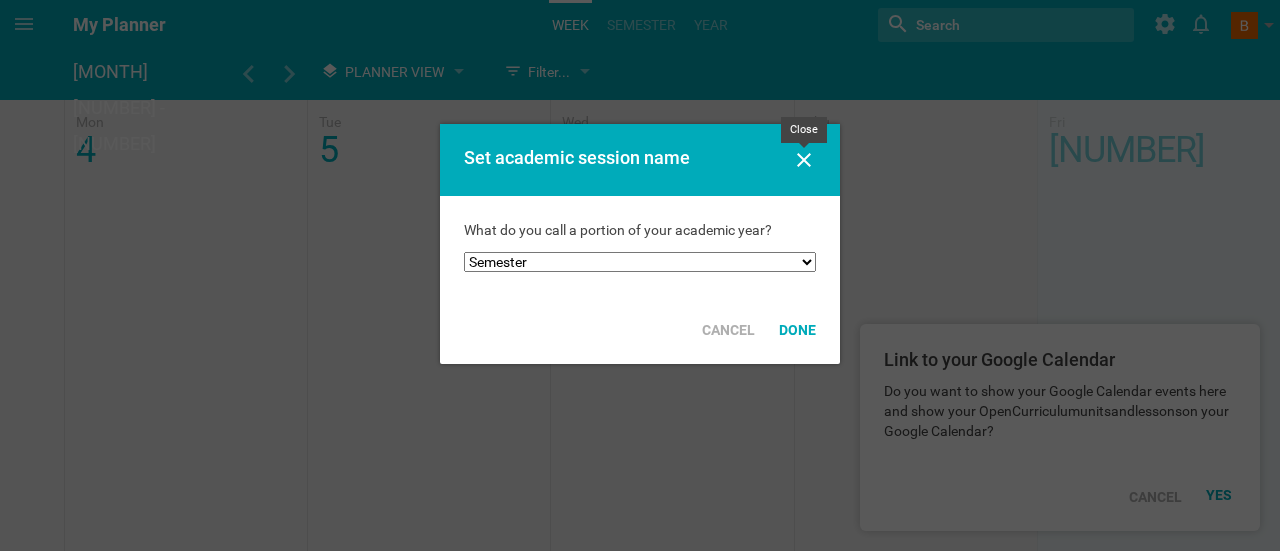 click 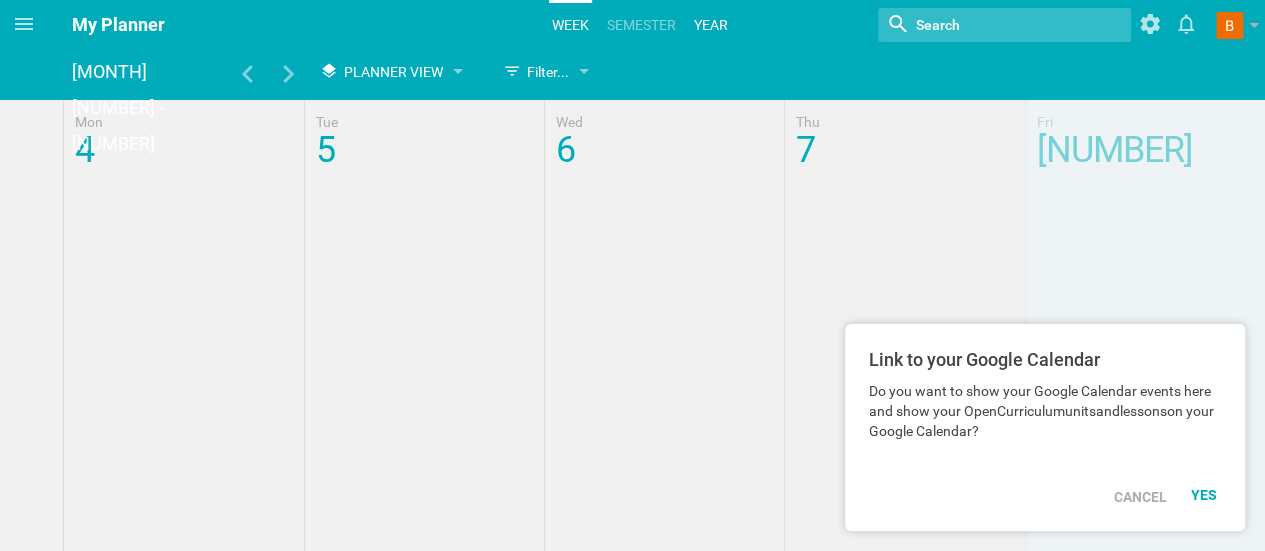 click on "Year" at bounding box center [711, 25] 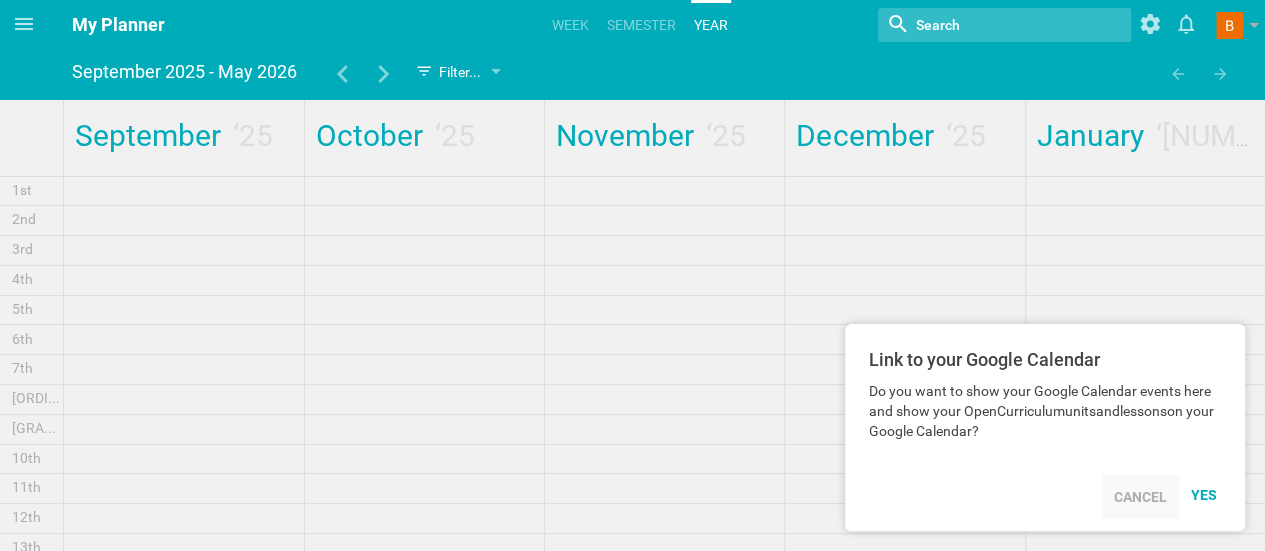 click on "Cancel" at bounding box center [1140, 497] 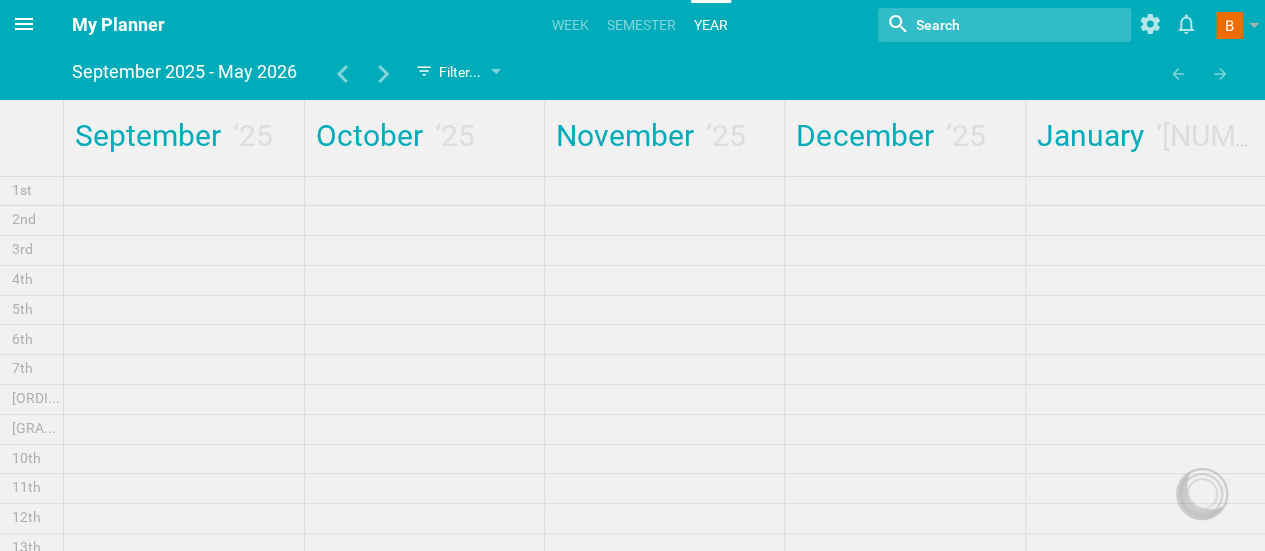 click 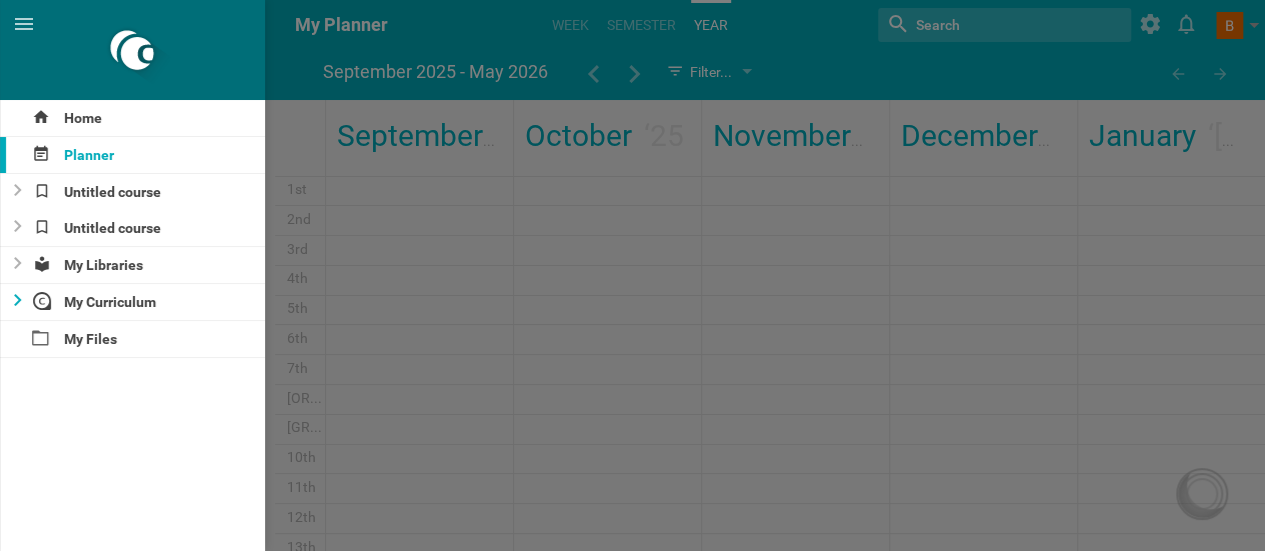 click 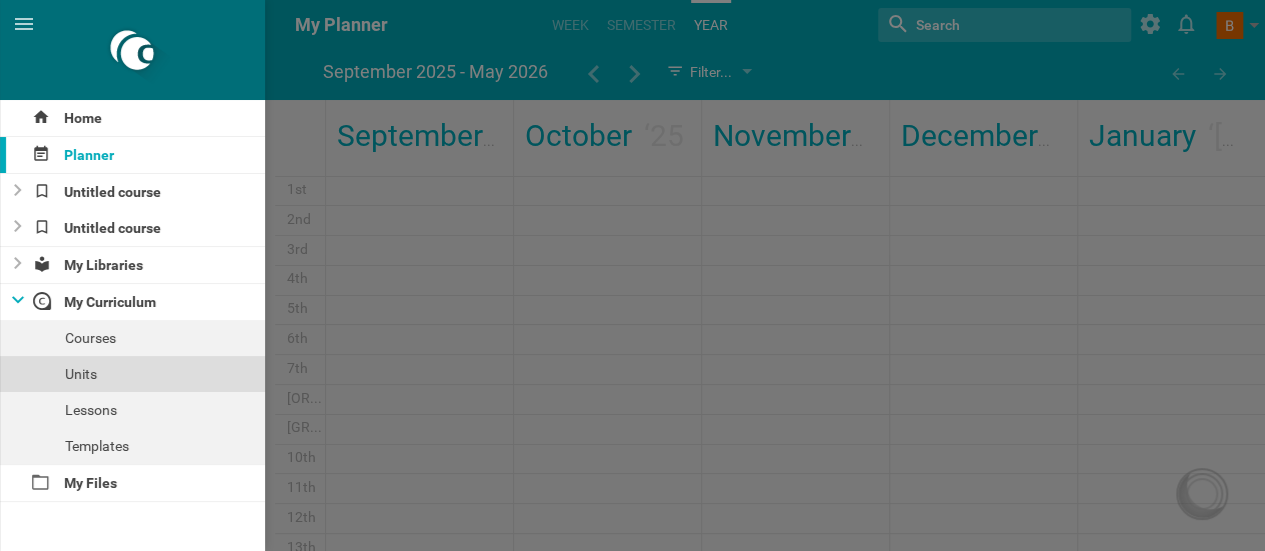 click on "Units" at bounding box center [132, 374] 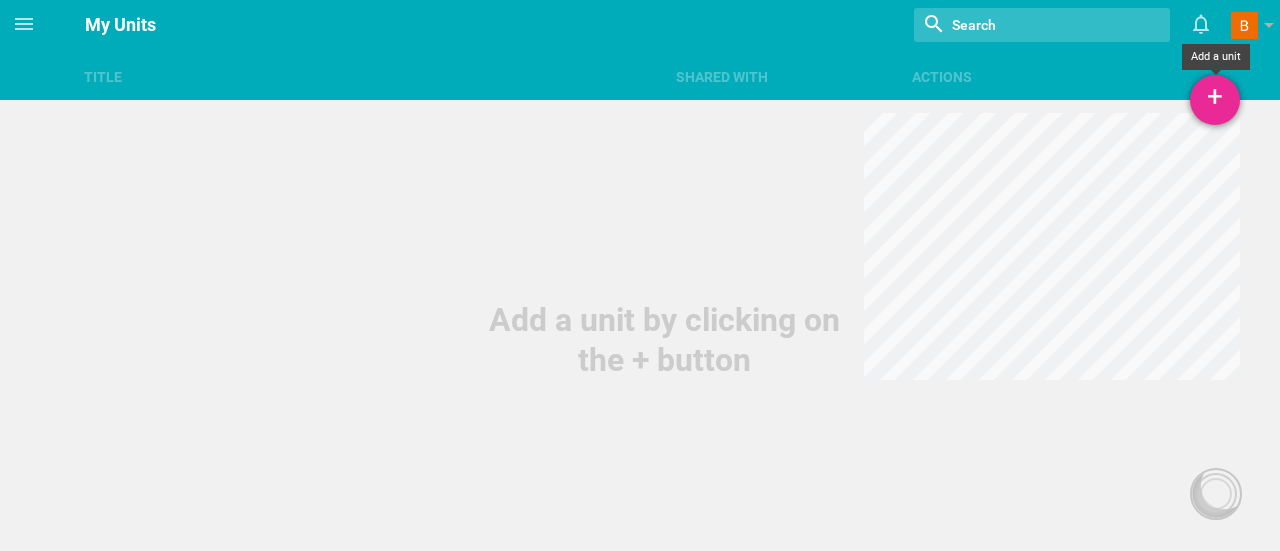 click on "+" at bounding box center [1215, 100] 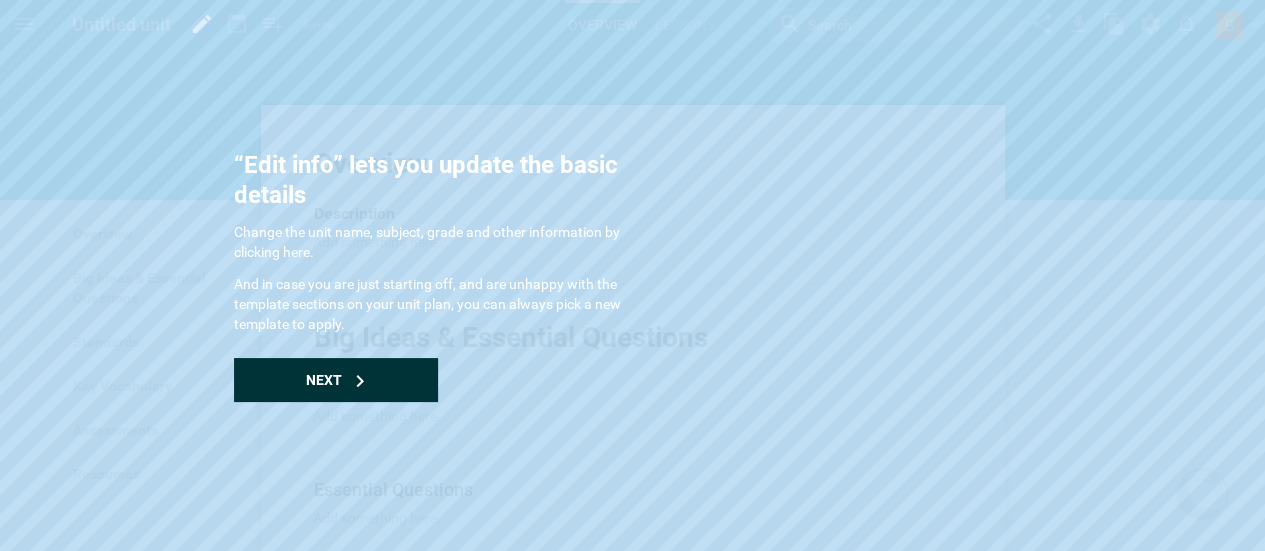 click on "Next" at bounding box center (336, 380) 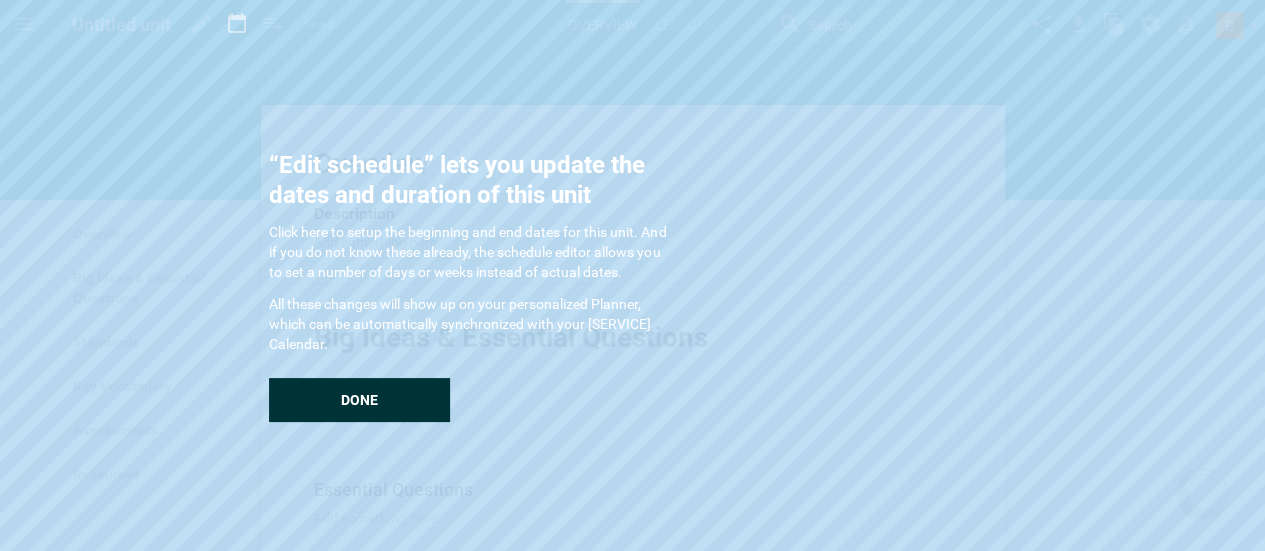 click on "Done" at bounding box center [359, 400] 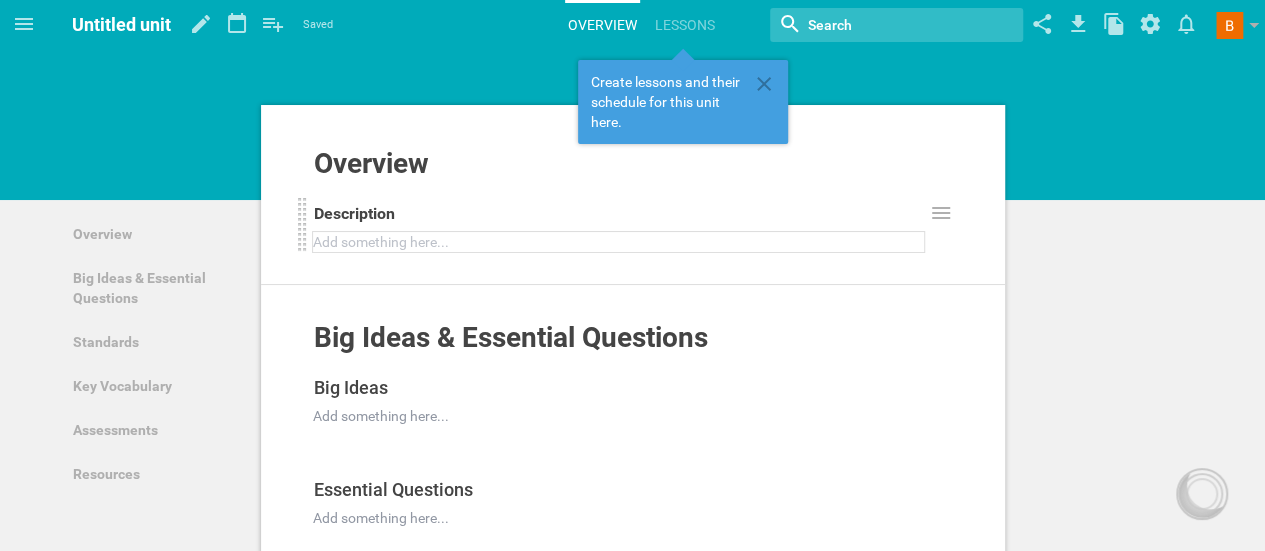 click at bounding box center [619, 242] 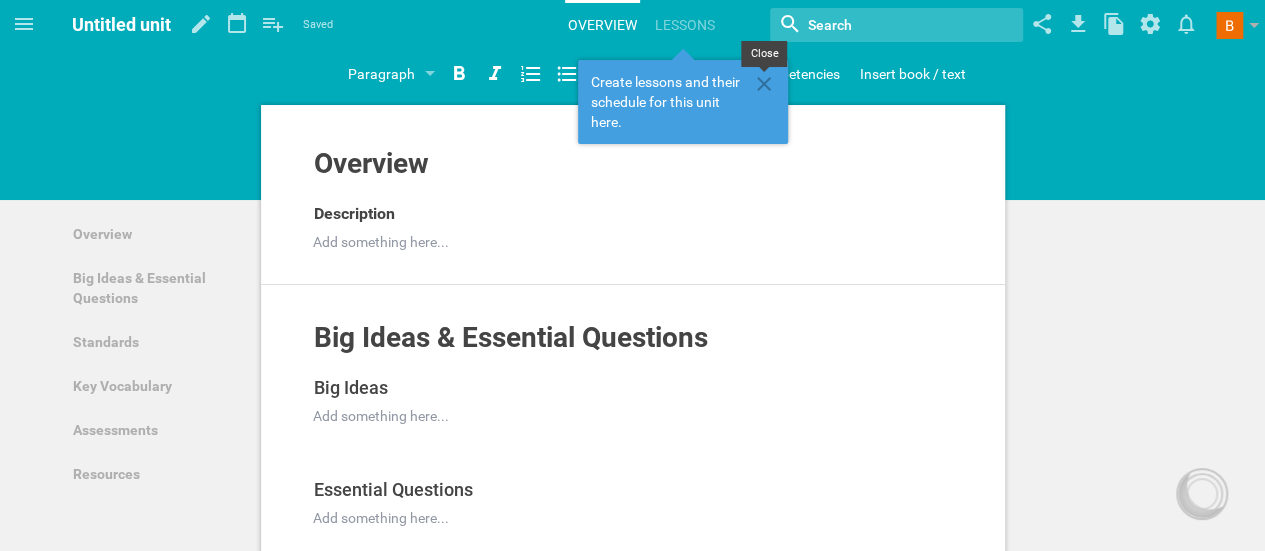 click 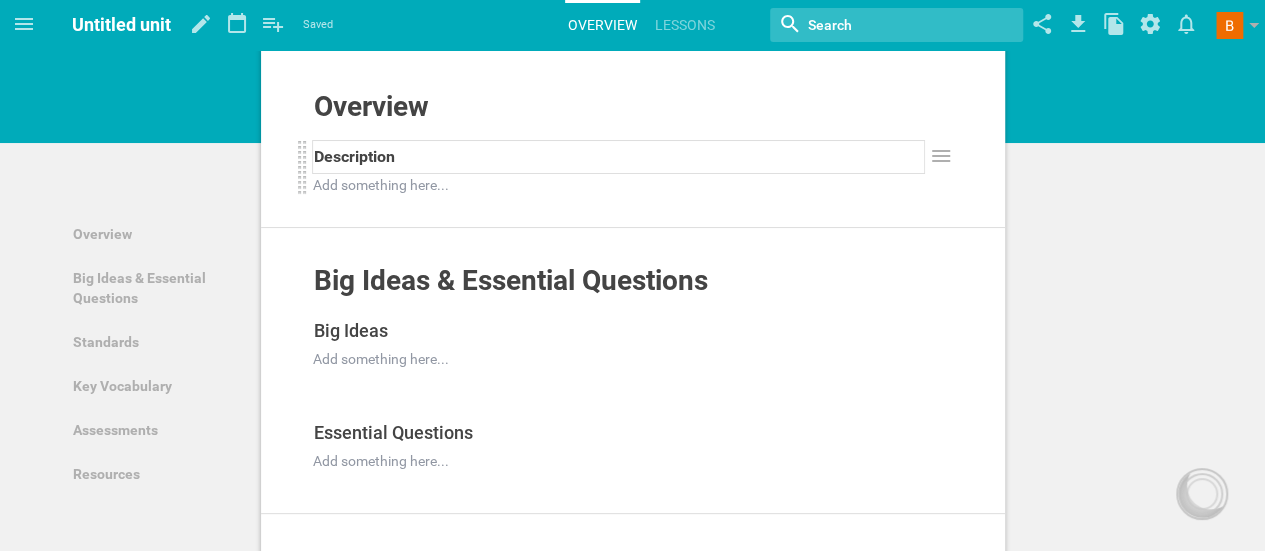 scroll, scrollTop: 100, scrollLeft: 0, axis: vertical 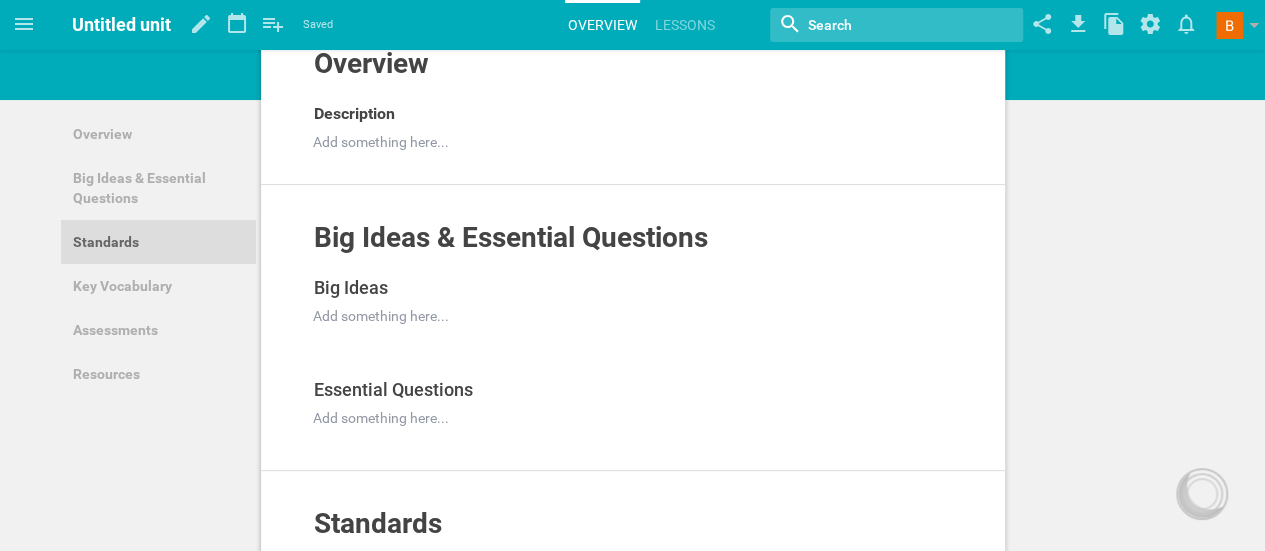 click on "Standards" at bounding box center [158, 242] 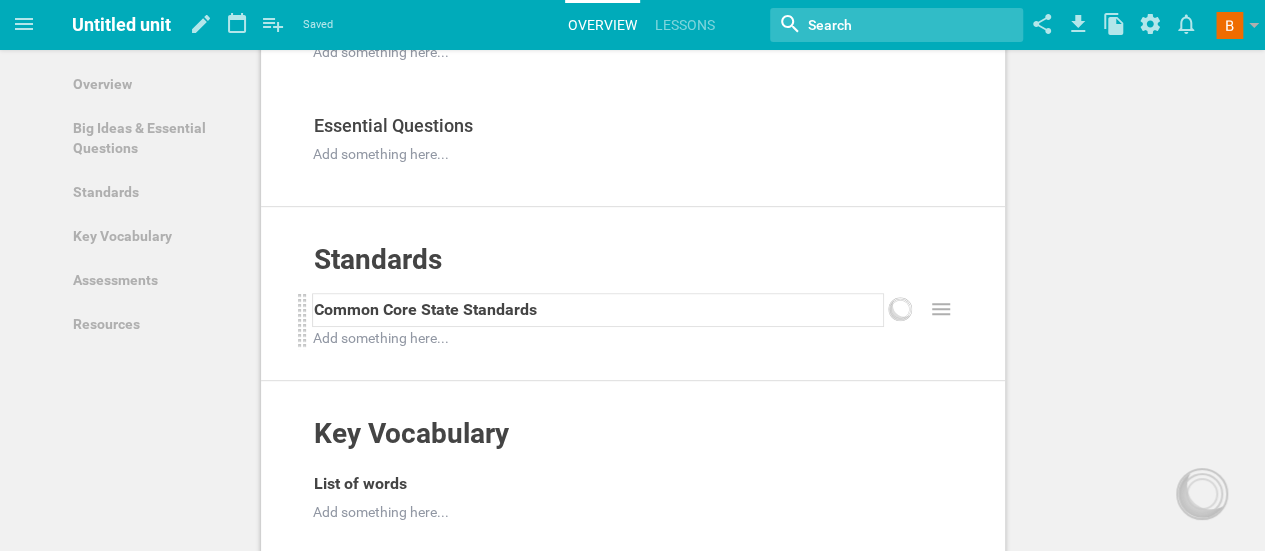 scroll, scrollTop: 366, scrollLeft: 0, axis: vertical 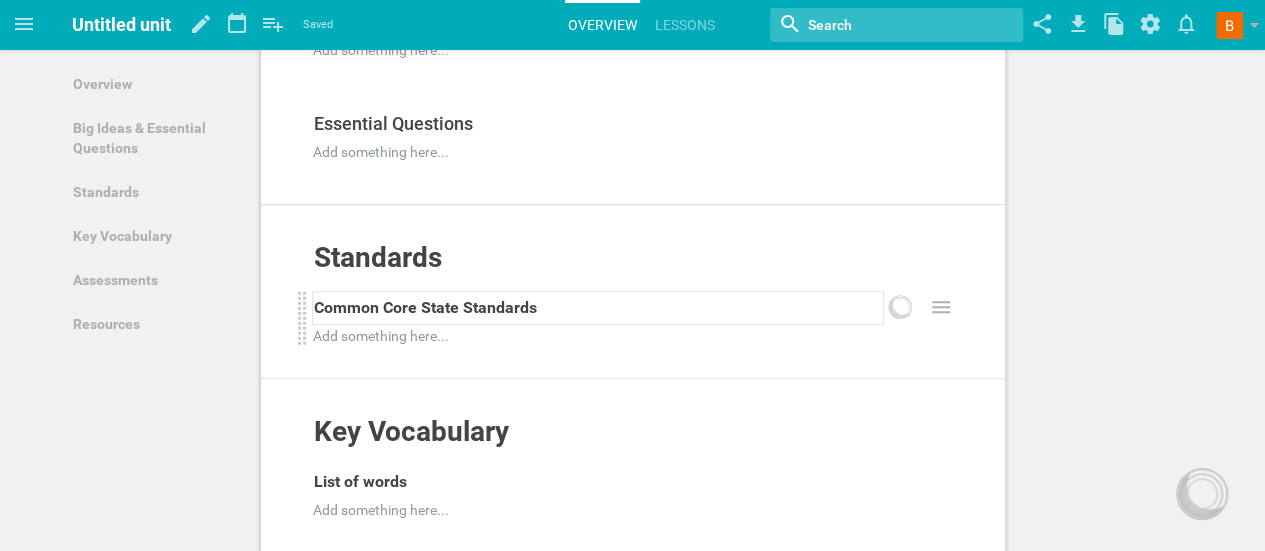 click on "Common Core State Standards" at bounding box center [425, 307] 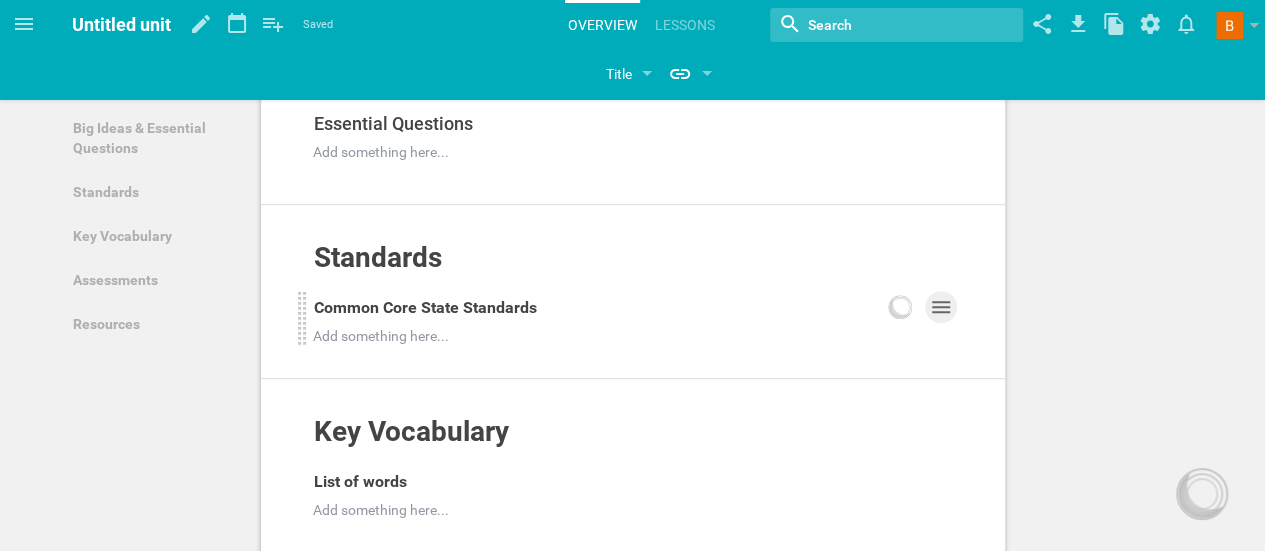 click at bounding box center (941, 307) 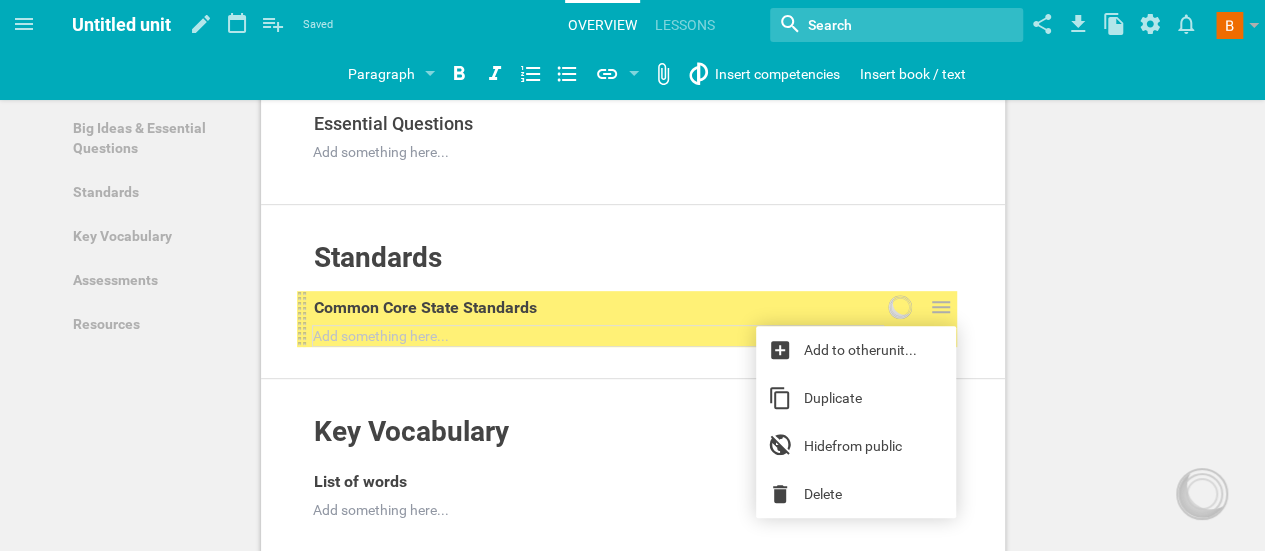 click at bounding box center [598, 336] 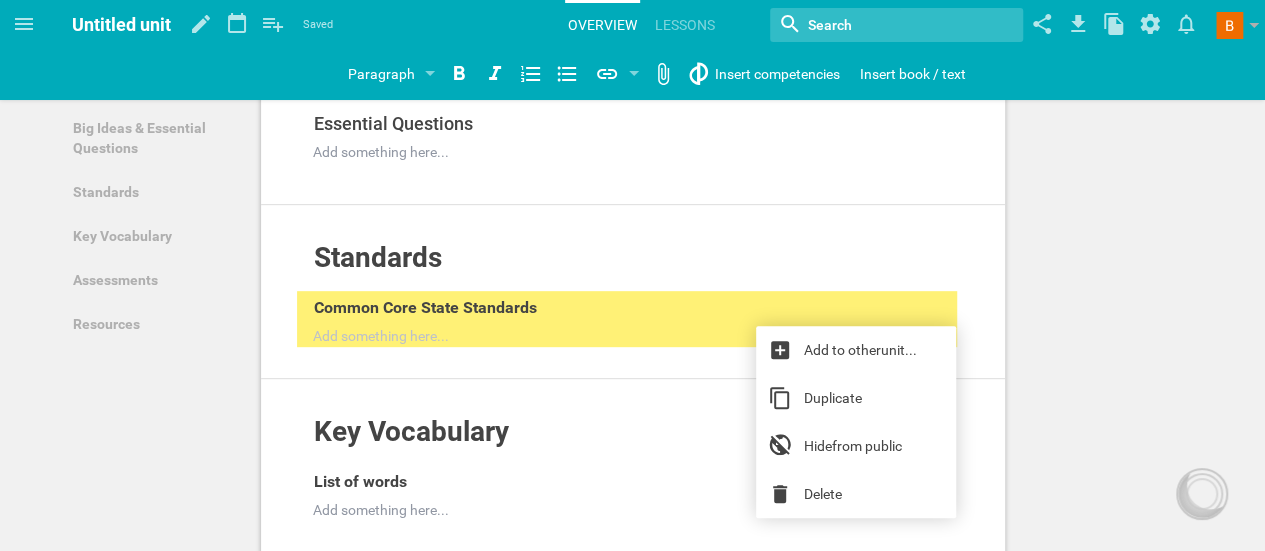 click on "Overview Add to other  unit ... Hide  from public Description Add something here... Add to other  unit ... Duplicate Hide  from public Delete Big Ideas & Essential Questions Add to other  unit ... Hide  from public Big Ideas Add to other  unit ... Duplicate Hide  from public Delete Add something here... Add to other  unit ... Duplicate Hide  from public Delete Essential Questions Add to other  unit ... Duplicate Hide  from public Delete Add something here... Add to other  unit ... Duplicate Hide  from public Delete Standards Add to other  unit ... Hide  from public Common Core State Standards Add something here... Add to other  unit ... Duplicate Hide  from public Delete Key Vocabulary Add to other  unit ... Hide  from public List of words Add something here... Add to other  unit ... Duplicate Hide  from public Delete Assessments Add to other  unit ... Hide  from public Add something here... Resources Add to other  unit ... Hide  from public Add something here... Add citations / references... Reflection" at bounding box center (632, 467) 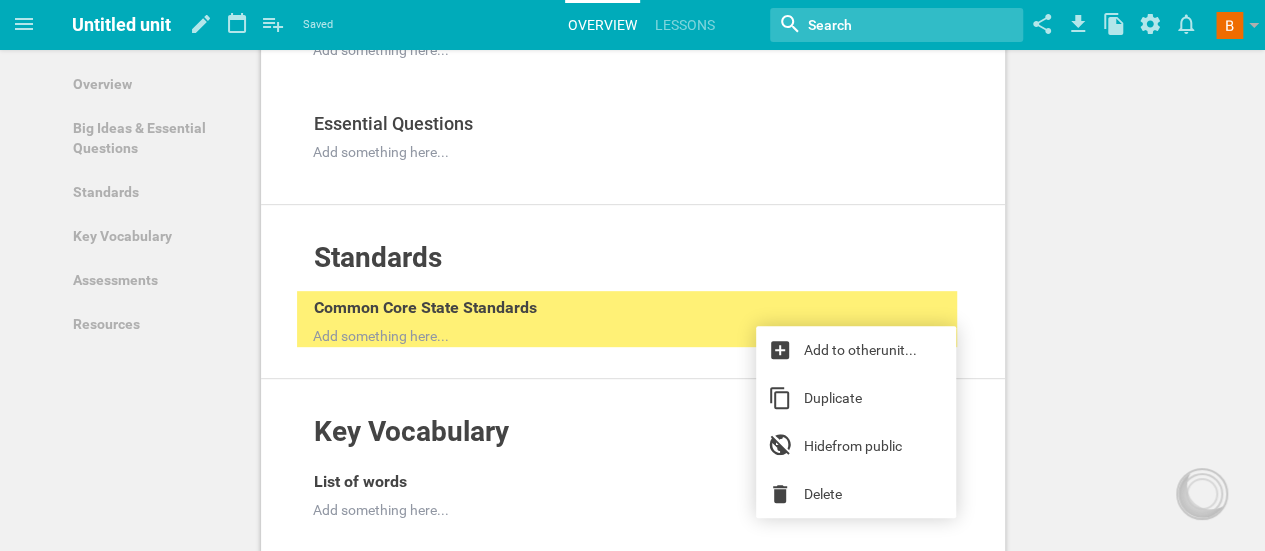 click on "Overview Add to other  unit ... Hide  from public Description Add something here... Add to other  unit ... Duplicate Hide  from public Delete Big Ideas & Essential Questions Add to other  unit ... Hide  from public Big Ideas Add to other  unit ... Duplicate Hide  from public Delete Add something here... Add to other  unit ... Duplicate Hide  from public Delete Essential Questions Add to other  unit ... Duplicate Hide  from public Delete Add something here... Add to other  unit ... Duplicate Hide  from public Delete Standards Add to other  unit ... Hide  from public Common Core State Standards Add something here... Add to other  unit ... Duplicate Hide  from public Delete Key Vocabulary Add to other  unit ... Hide  from public List of words Add something here... Add to other  unit ... Duplicate Hide  from public Delete Assessments Add to other  unit ... Hide  from public Add something here... Resources Add to other  unit ... Hide  from public Add something here..." at bounding box center [633, 321] 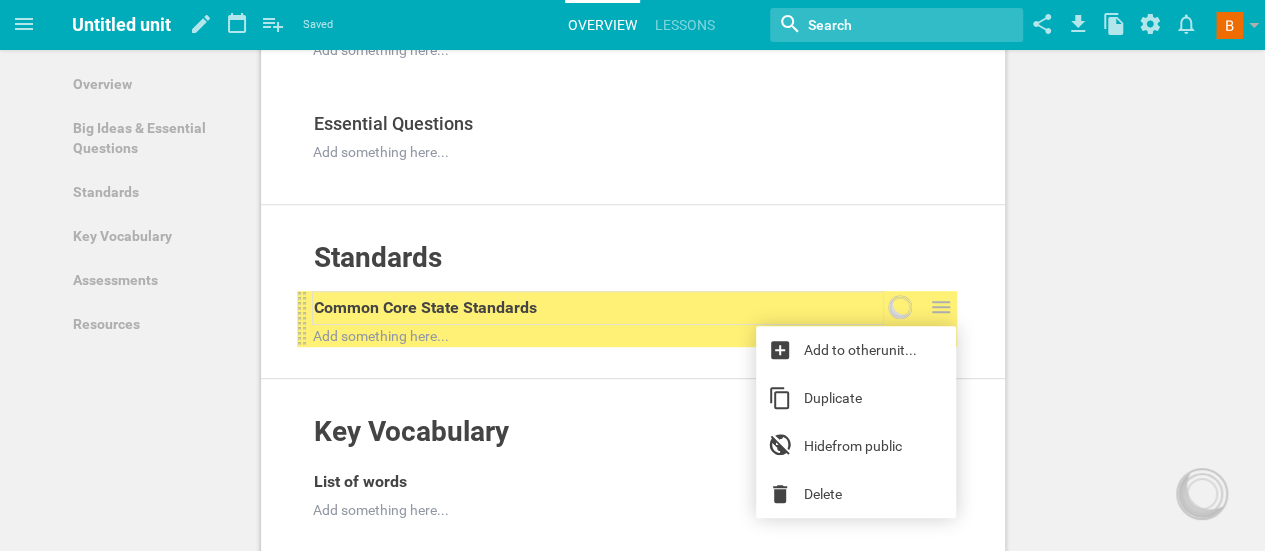 click on "Common Core State Standards" at bounding box center [425, 307] 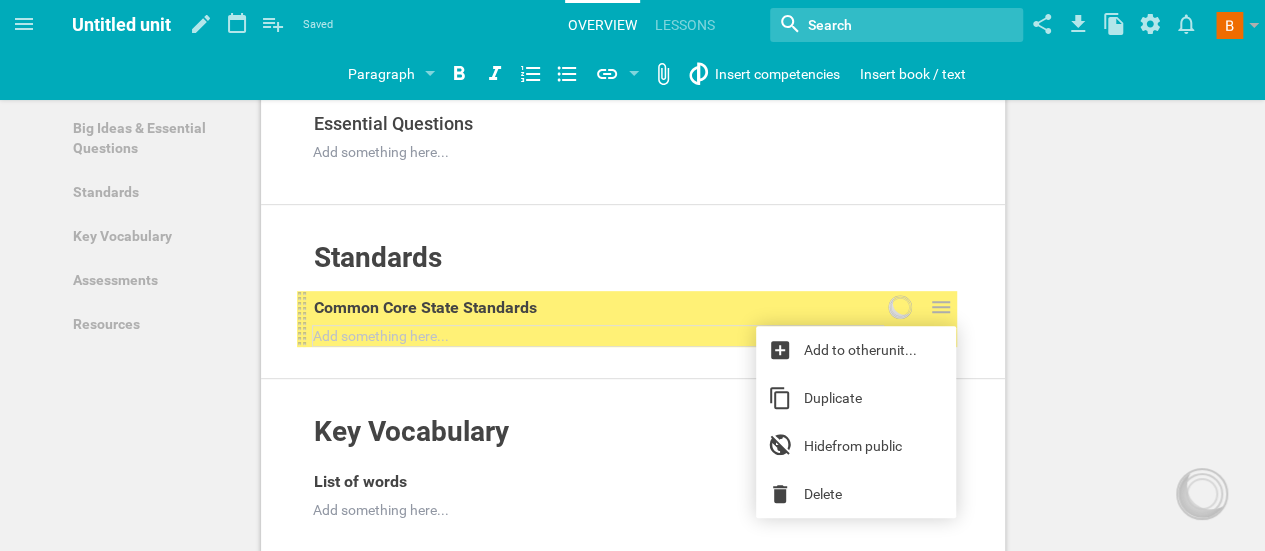 click at bounding box center [598, 336] 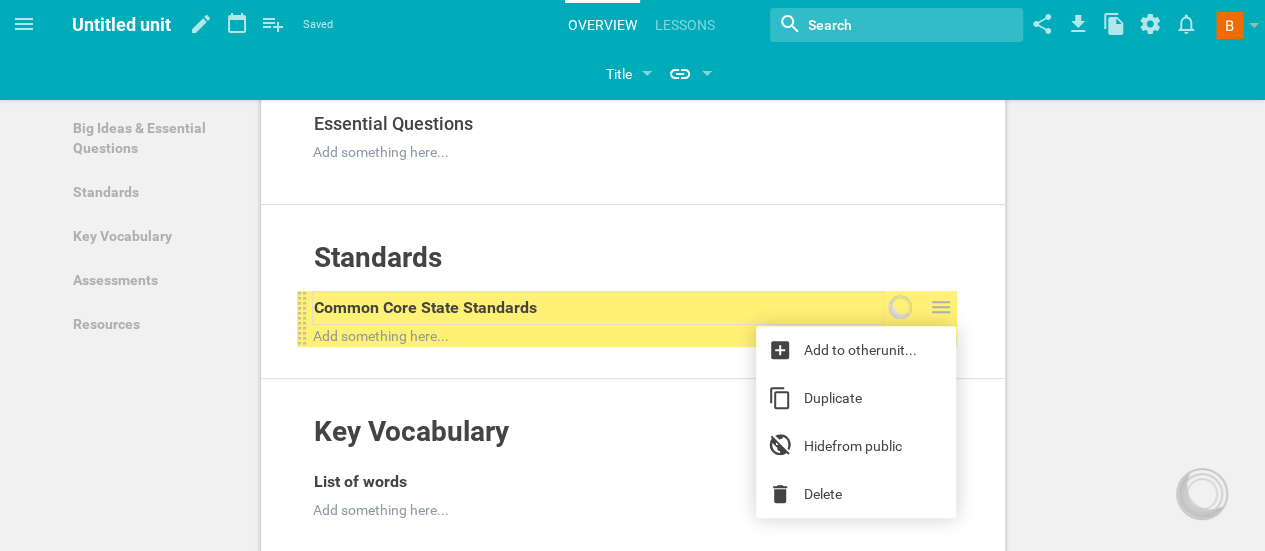 click on "Common Core State Standards" at bounding box center [425, 307] 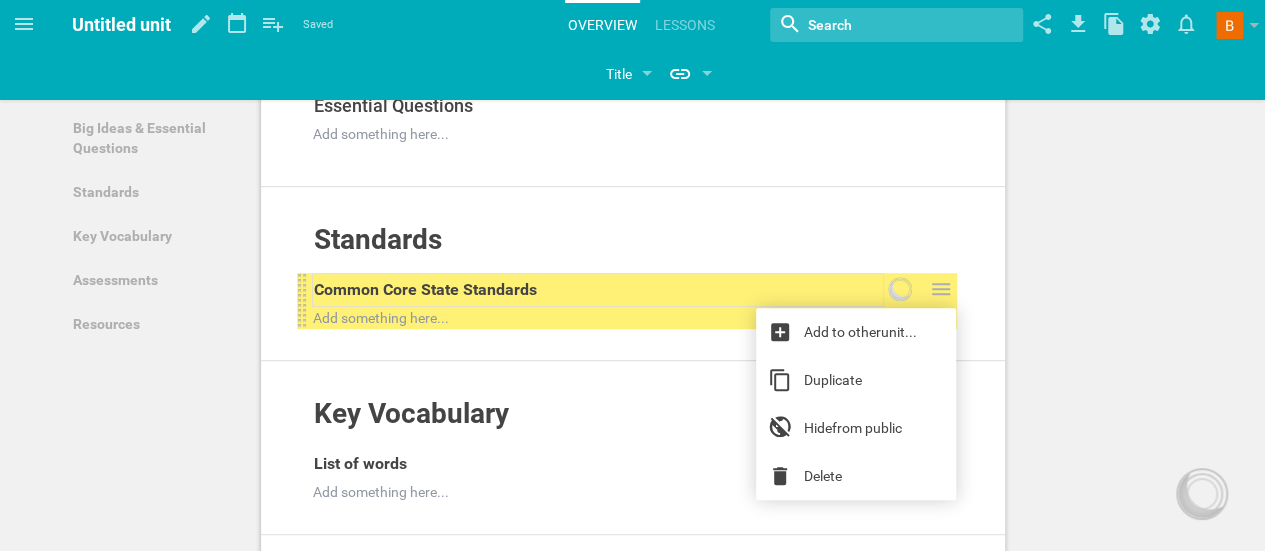 scroll, scrollTop: 366, scrollLeft: 0, axis: vertical 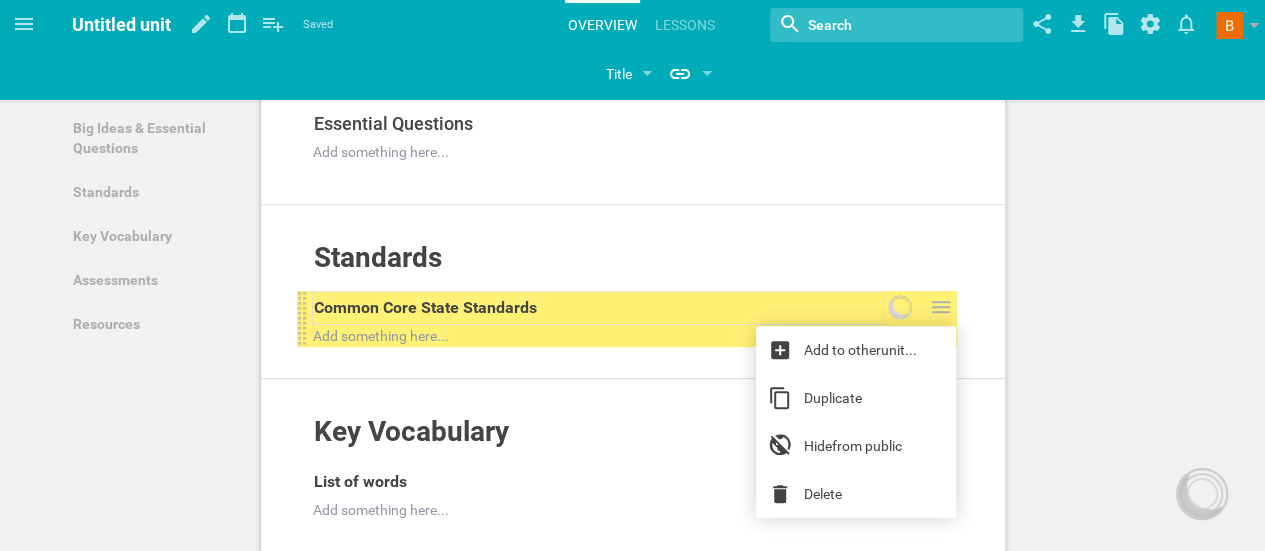 click on "Common Core State Standards" at bounding box center (425, 307) 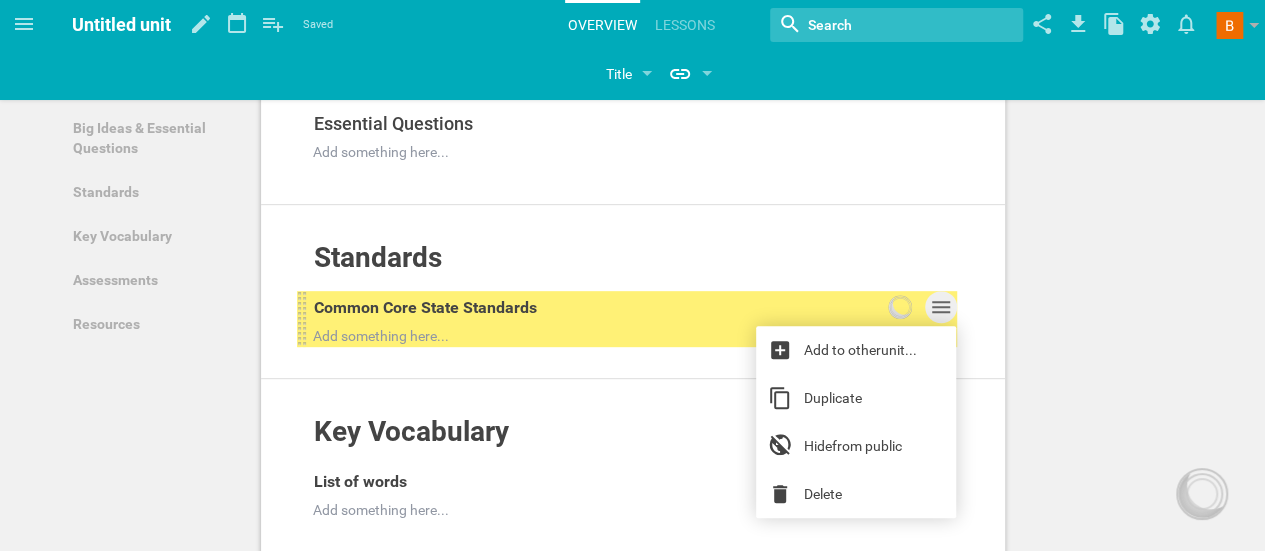 click at bounding box center (941, 307) 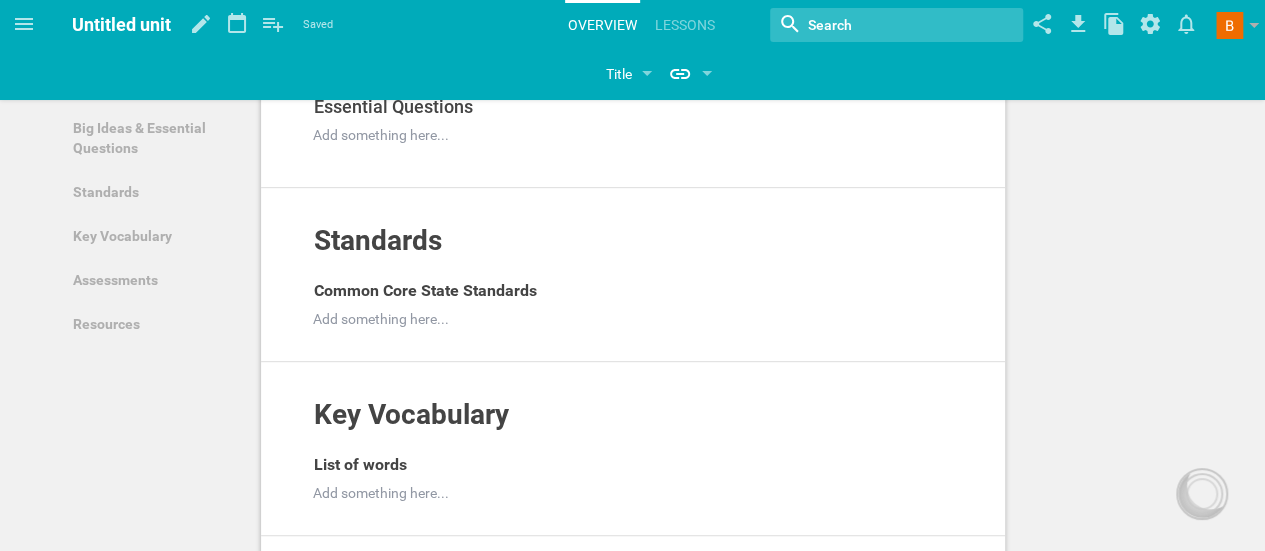 scroll, scrollTop: 266, scrollLeft: 0, axis: vertical 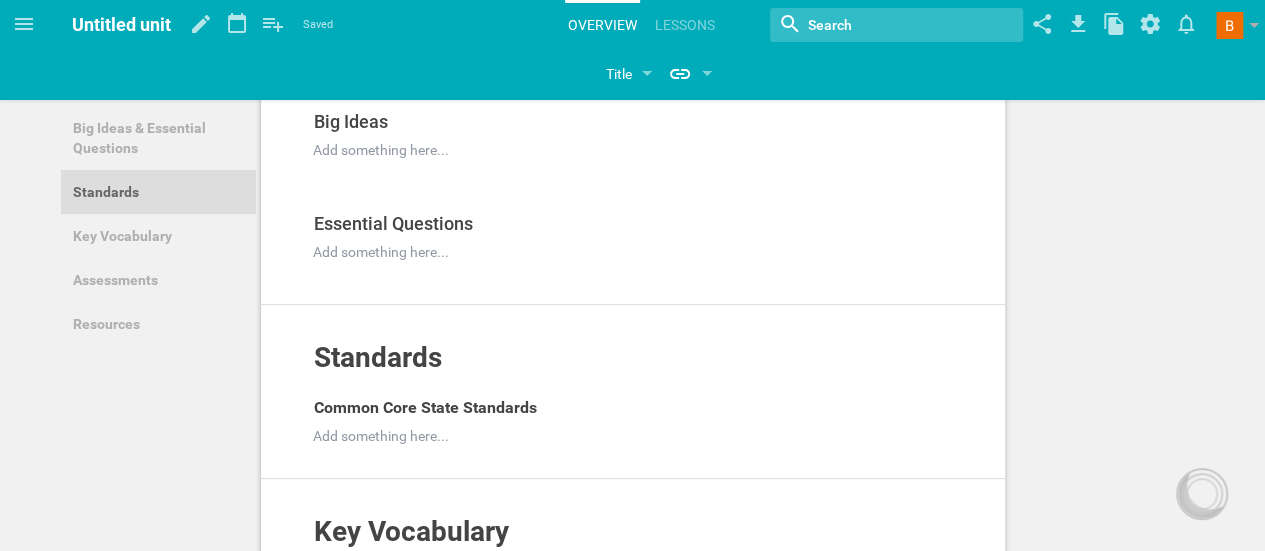 click on "Standards" at bounding box center [158, 192] 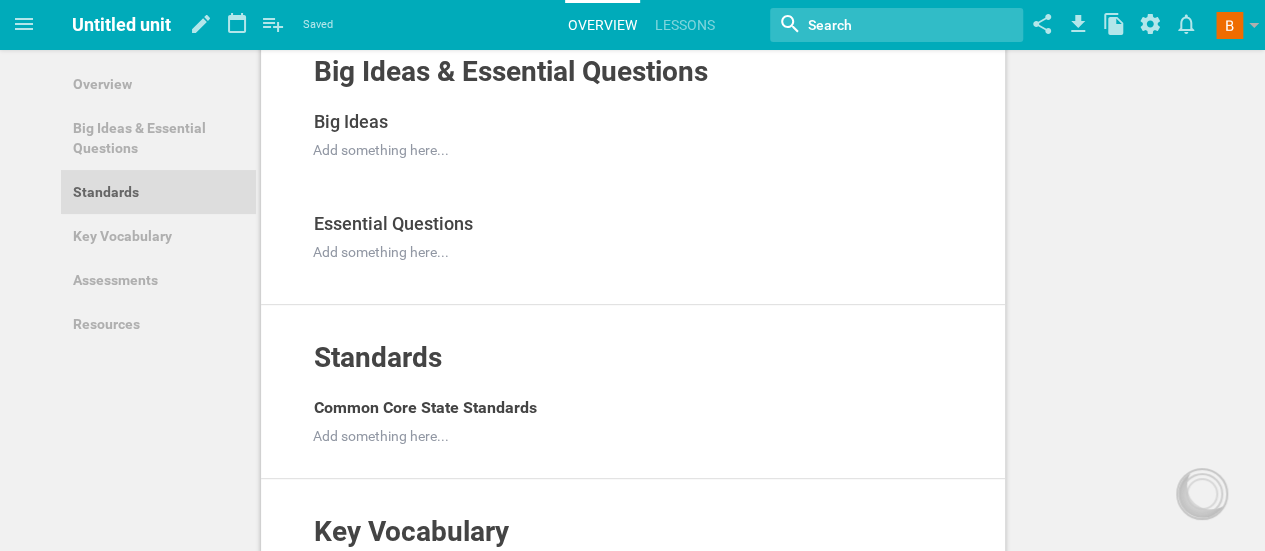 click on "Standards" at bounding box center (158, 192) 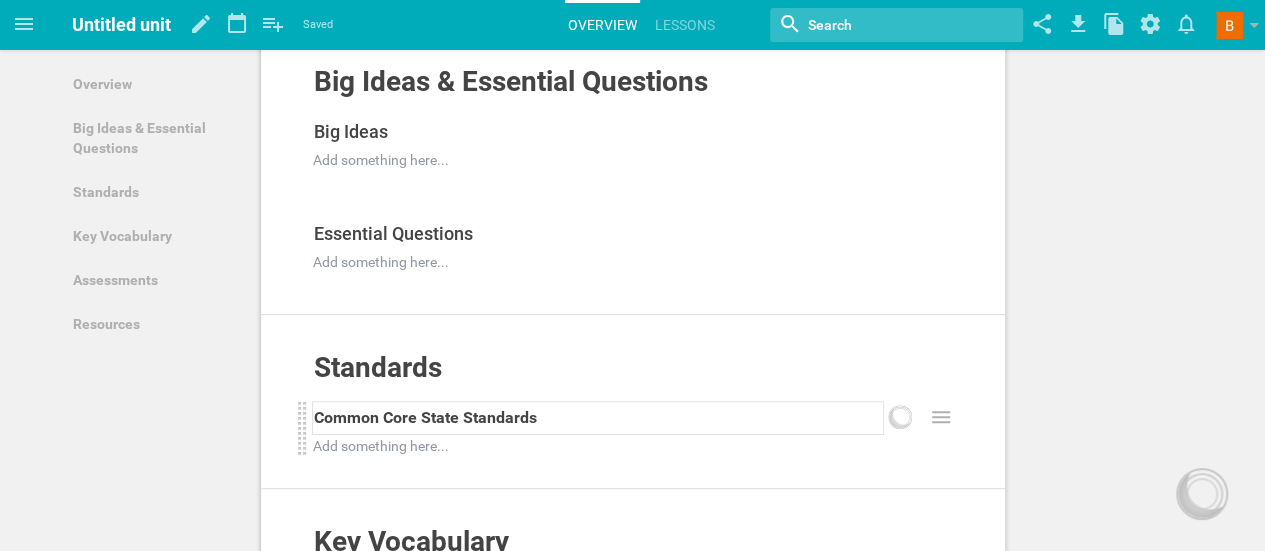 scroll, scrollTop: 300, scrollLeft: 0, axis: vertical 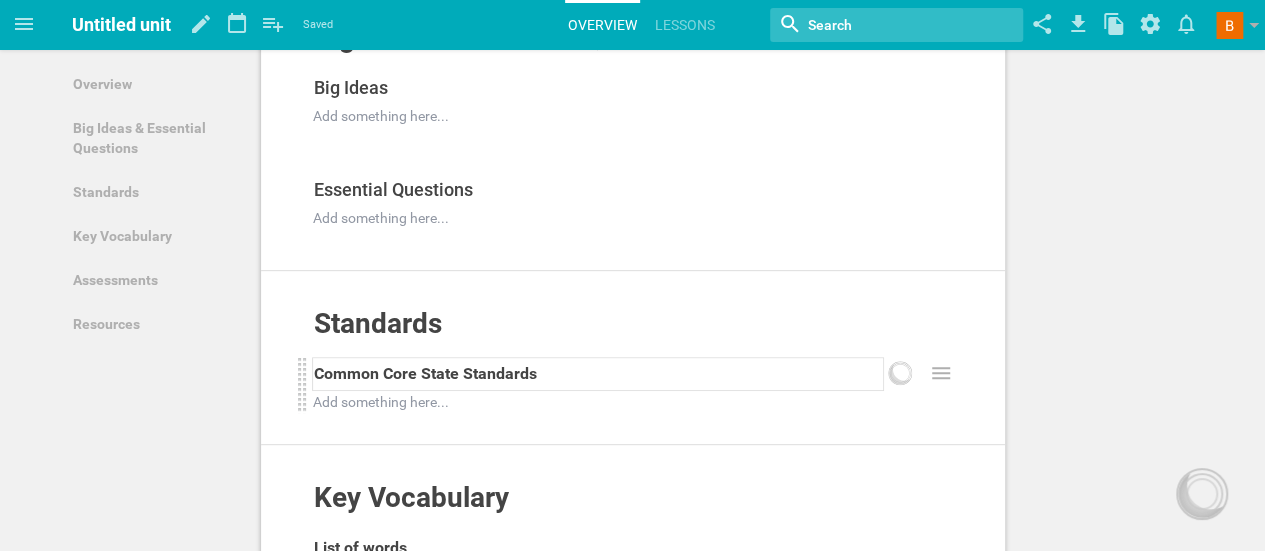 click on "Common Core State Standards" at bounding box center (425, 373) 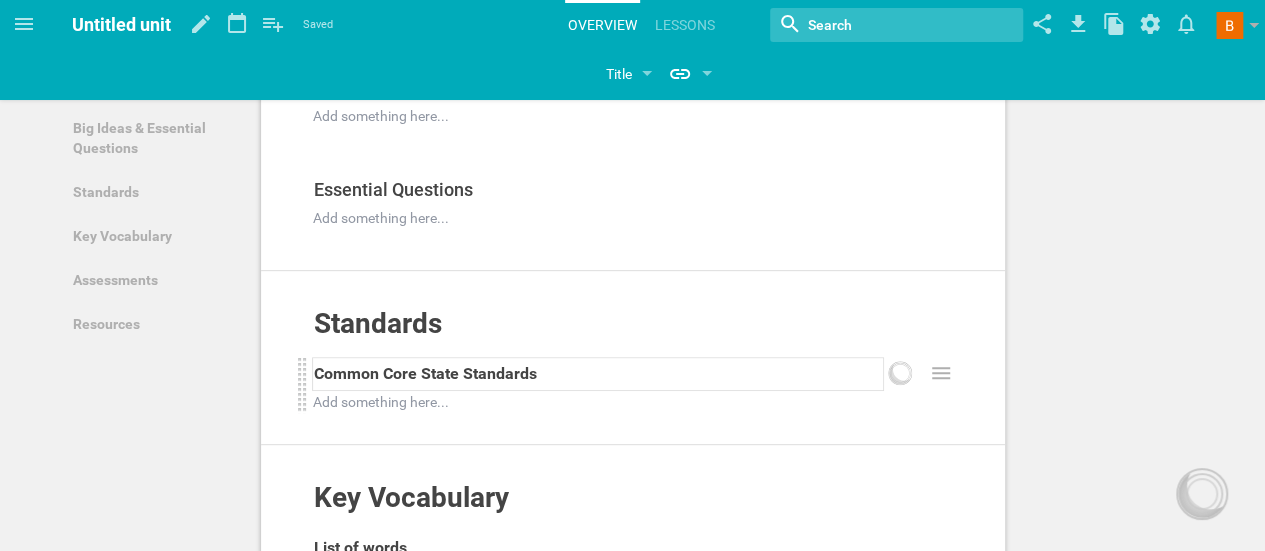 click on "Common Core State Standards" at bounding box center [425, 373] 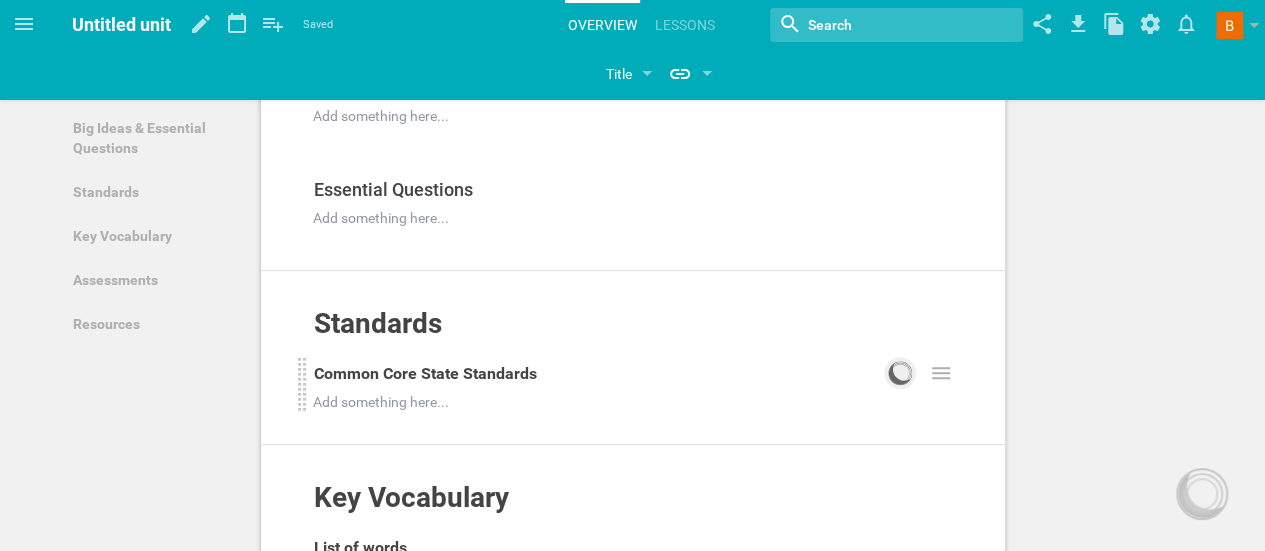 click 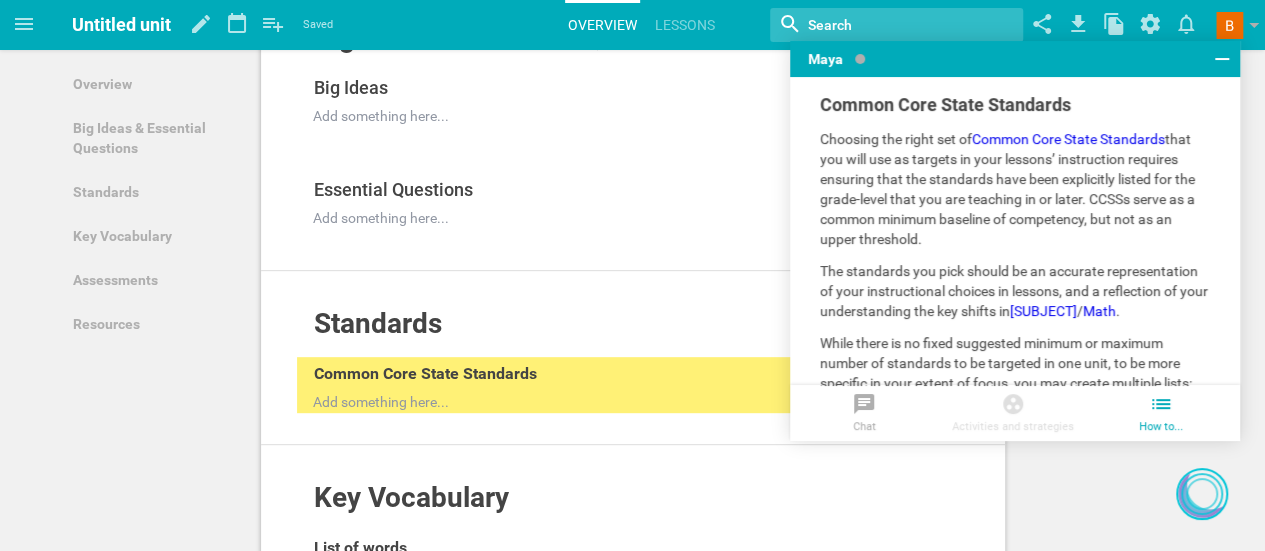 scroll, scrollTop: 0, scrollLeft: 0, axis: both 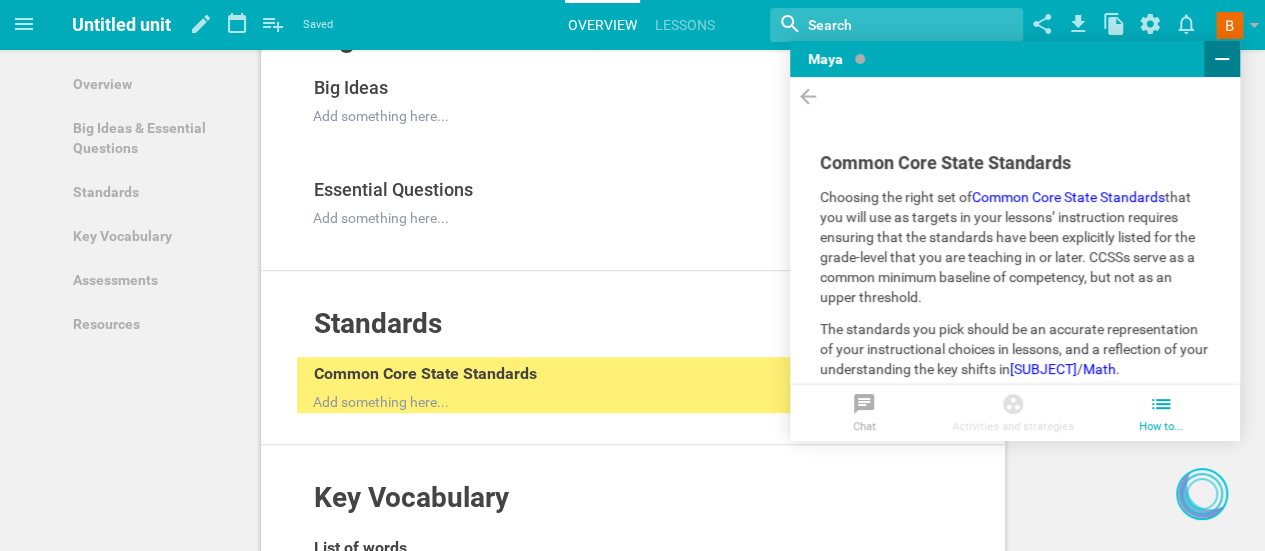 click 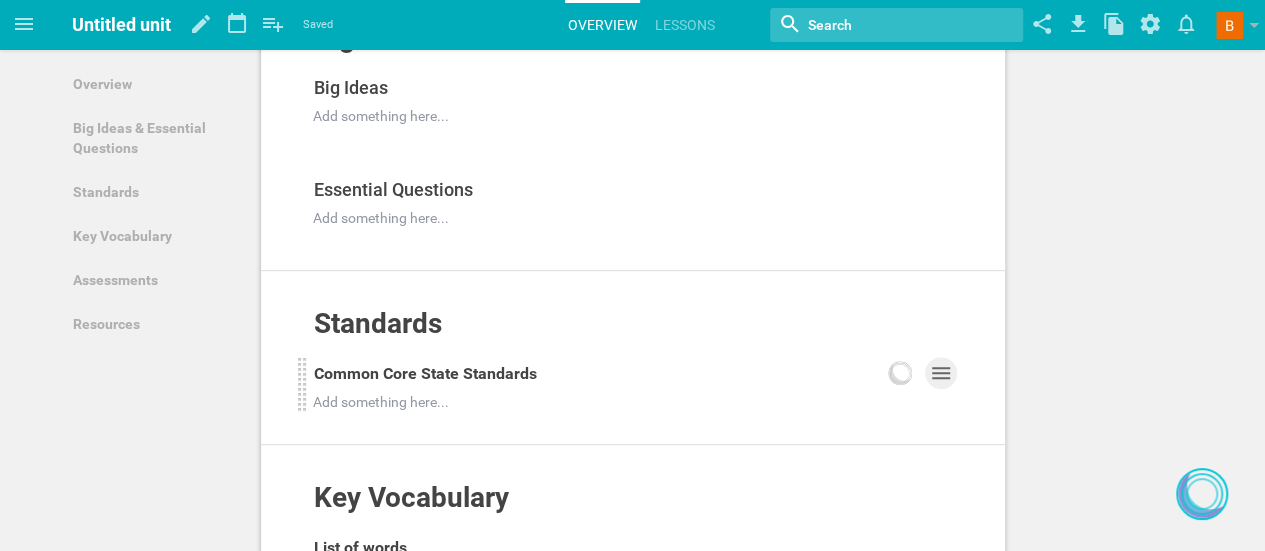 click 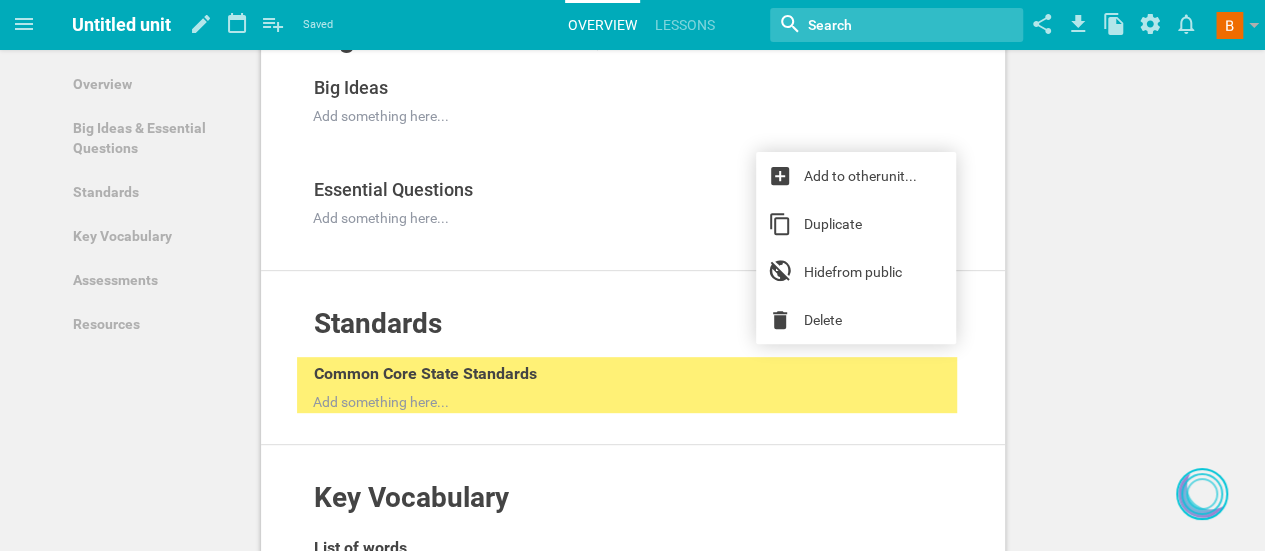 click on "Overview Add to other  unit ... Hide  from public Description Add something here... Add to other  unit ... Duplicate Hide  from public Delete Big Ideas & Essential Questions Add to other  unit ... Hide  from public Big Ideas Add to other  unit ... Duplicate Hide  from public Delete Add something here... Add to other  unit ... Duplicate Hide  from public Delete Essential Questions Add to other  unit ... Duplicate Hide  from public Delete Add something here... Add to other  unit ... Duplicate Hide  from public Delete Standards Add to other  unit ... Hide  from public Common Core State Standards Add something here... Add to other  unit ... Duplicate Hide  from public Delete Key Vocabulary Add to other  unit ... Hide  from public List of words Add something here... Add to other  unit ... Duplicate Hide  from public Delete Assessments Add to other  unit ... Hide  from public Add something here... Resources Add to other  unit ... Hide  from public Add something here... Add citations / references... Reflection" at bounding box center (632, 533) 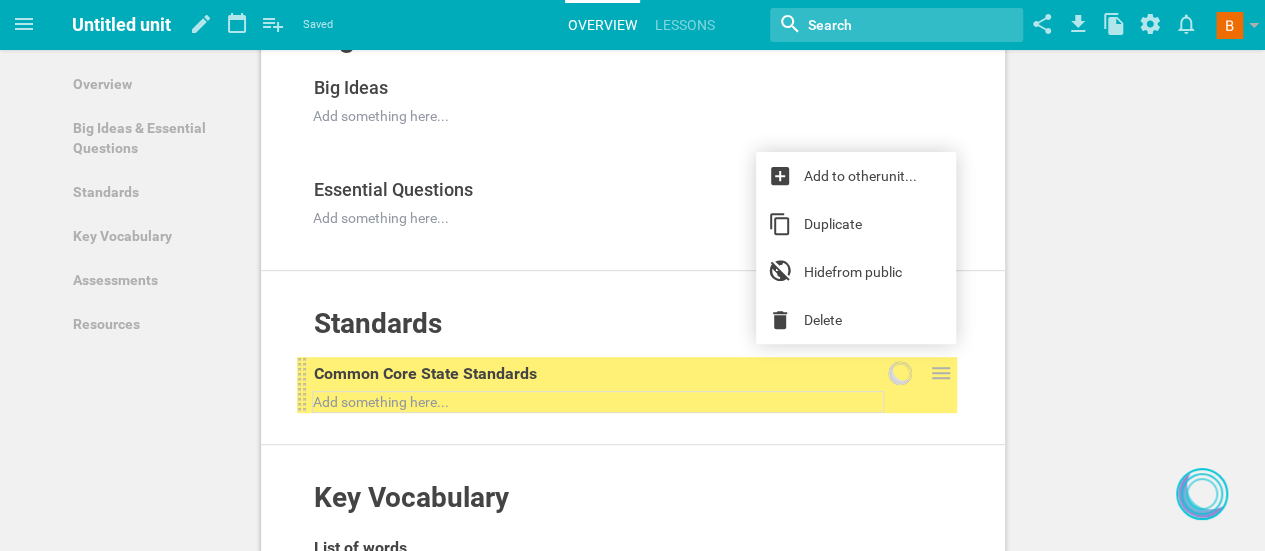 click on "Add something here..." at bounding box center (598, 402) 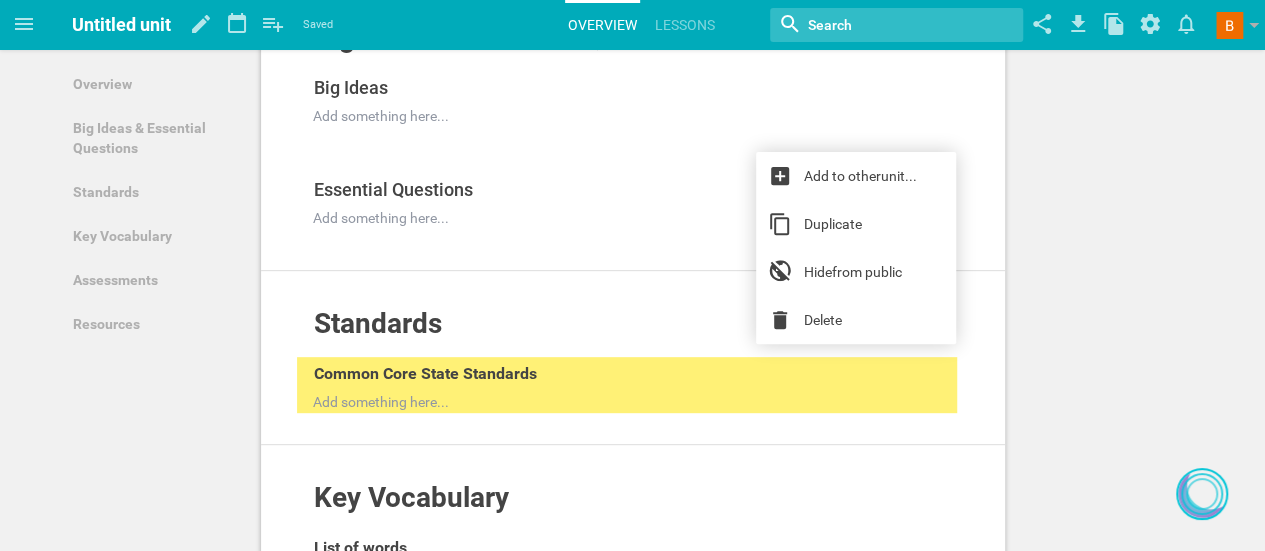 click on "Overview Add to other  unit ... Hide  from public Description Add something here... Add to other  unit ... Duplicate Hide  from public Delete Big Ideas & Essential Questions Add to other  unit ... Hide  from public Big Ideas Add to other  unit ... Duplicate Hide  from public Delete Add something here... Add to other  unit ... Duplicate Hide  from public Delete Essential Questions Add to other  unit ... Duplicate Hide  from public Delete Add something here... Add to other  unit ... Duplicate Hide  from public Delete Standards Add to other  unit ... Hide  from public Common Core State Standards Add something here... Add to other  unit ... Duplicate Hide  from public Delete Key Vocabulary Add to other  unit ... Hide  from public List of words Add something here... Add to other  unit ... Duplicate Hide  from public Delete Assessments Add to other  unit ... Hide  from public Add something here... Resources Add to other  unit ... Hide  from public Add something here... Add citations / references... Reflection" at bounding box center (632, 533) 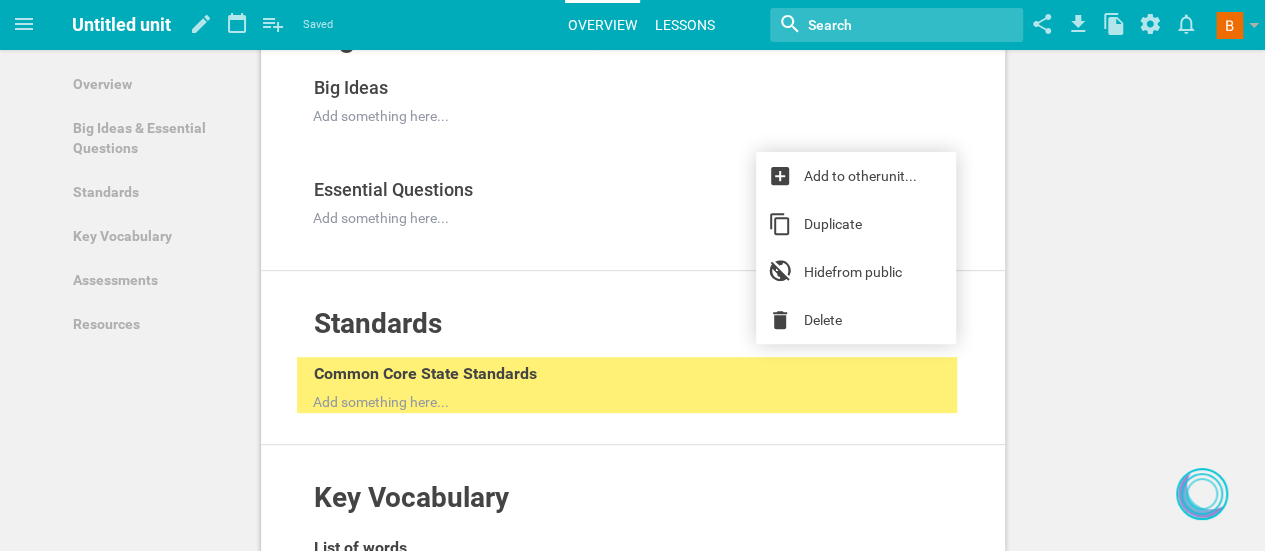 click on "Lessons" at bounding box center [685, 25] 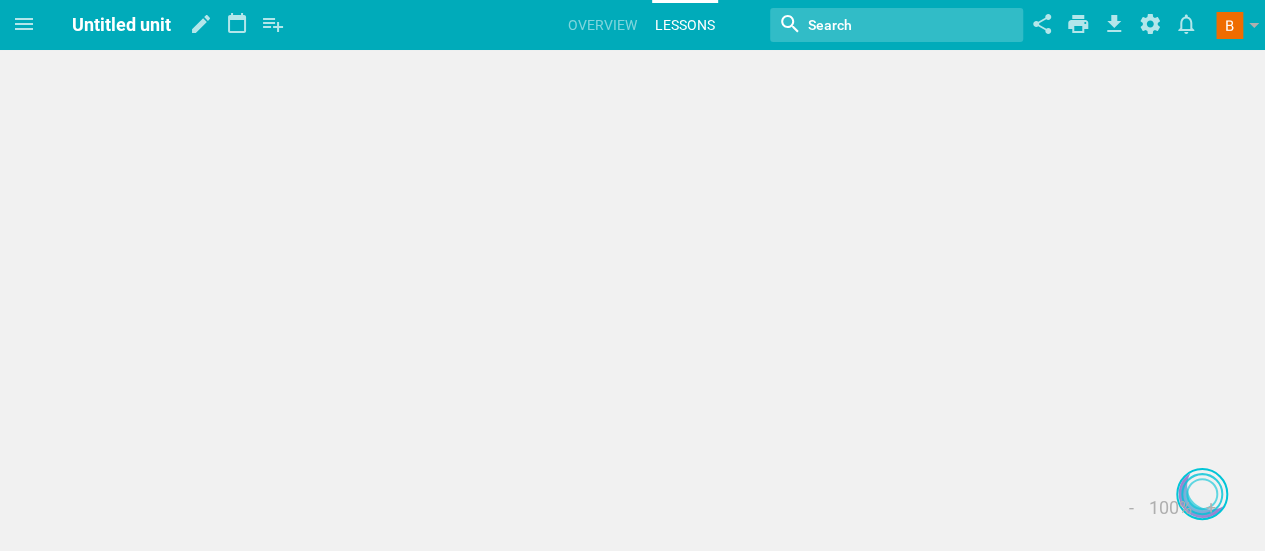 scroll, scrollTop: 0, scrollLeft: 0, axis: both 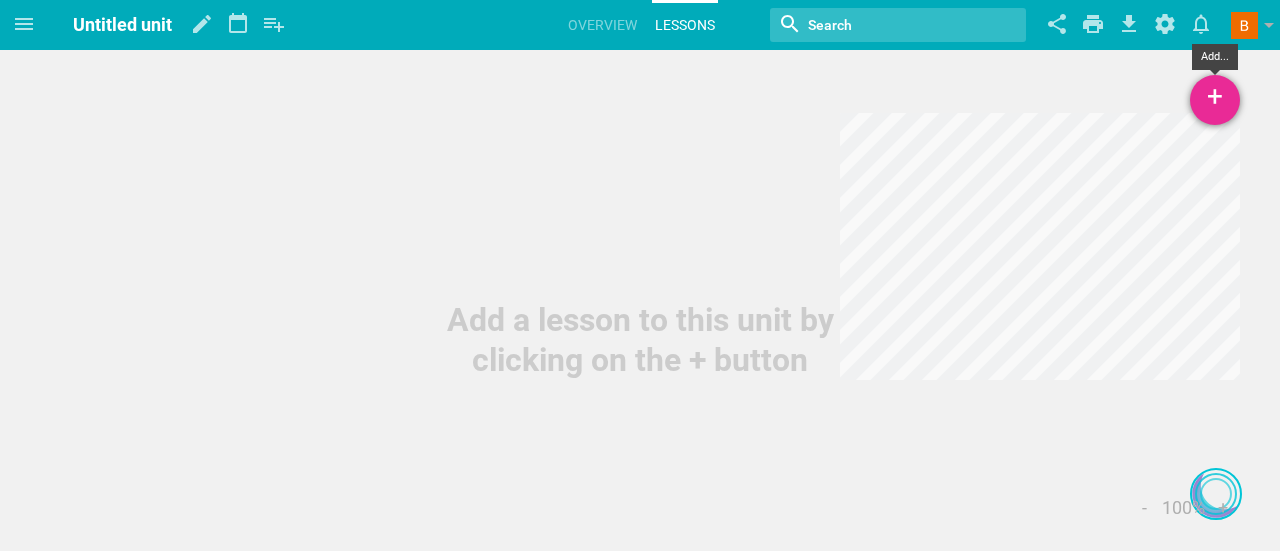 click on "+" at bounding box center (1215, 100) 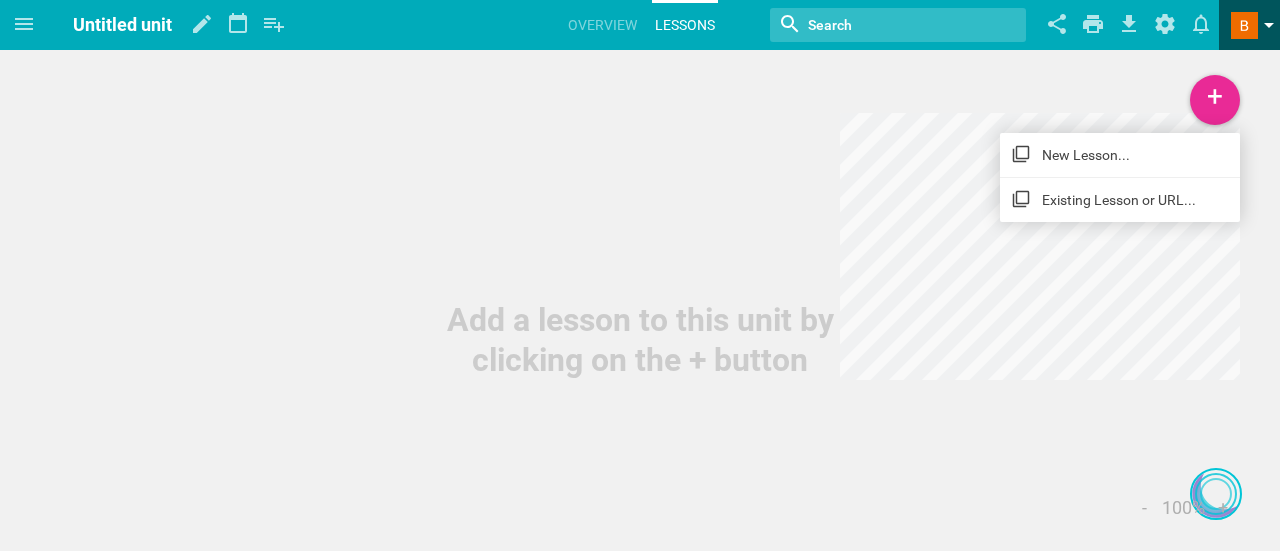 click at bounding box center (1244, 25) 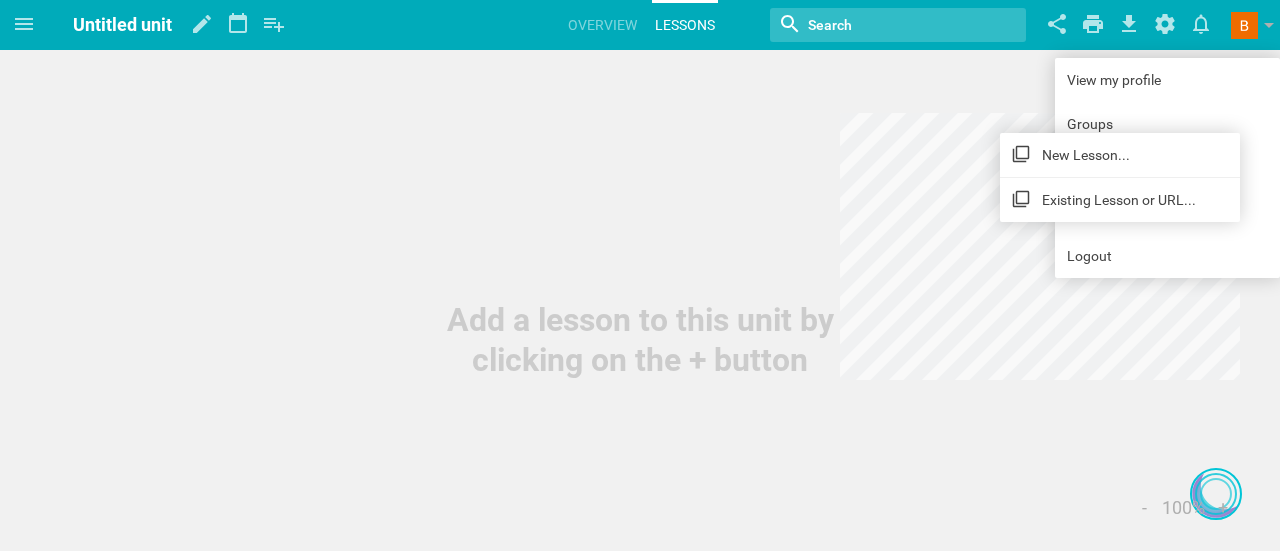 click on "Add a lesson to this unit by clicking on the + button" at bounding box center [640, 190] 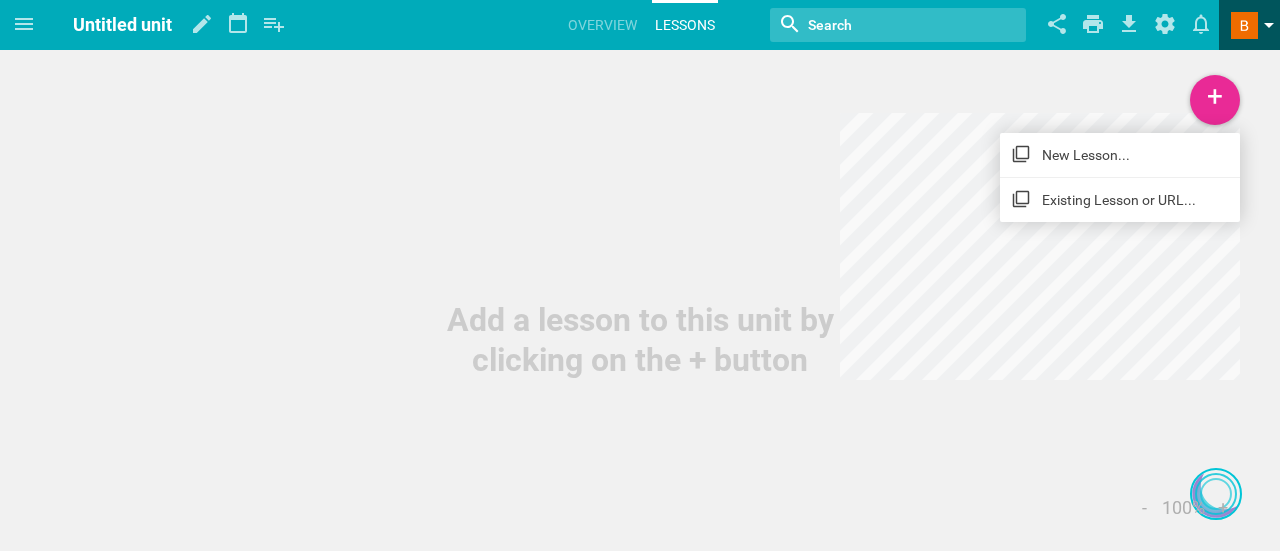 click at bounding box center [1244, 25] 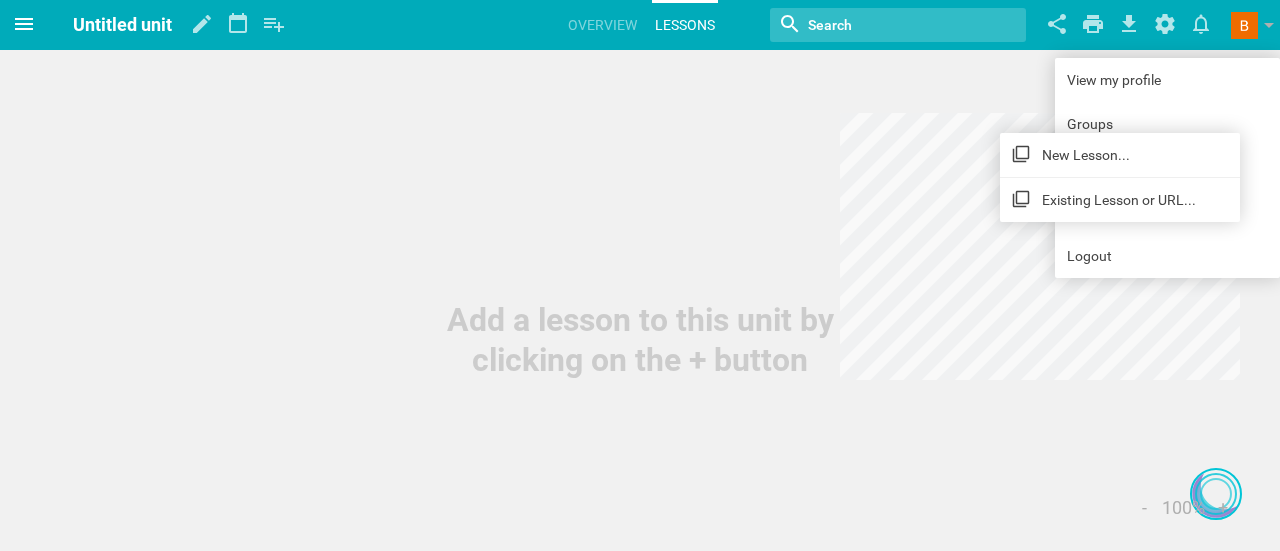 click 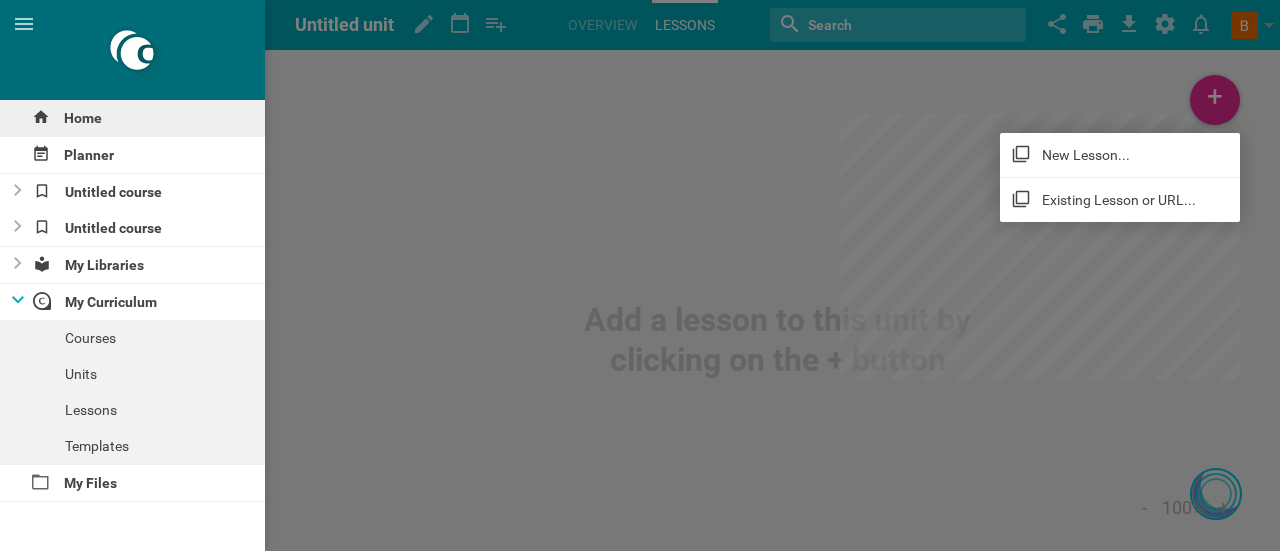 click on "Home" at bounding box center (132, 118) 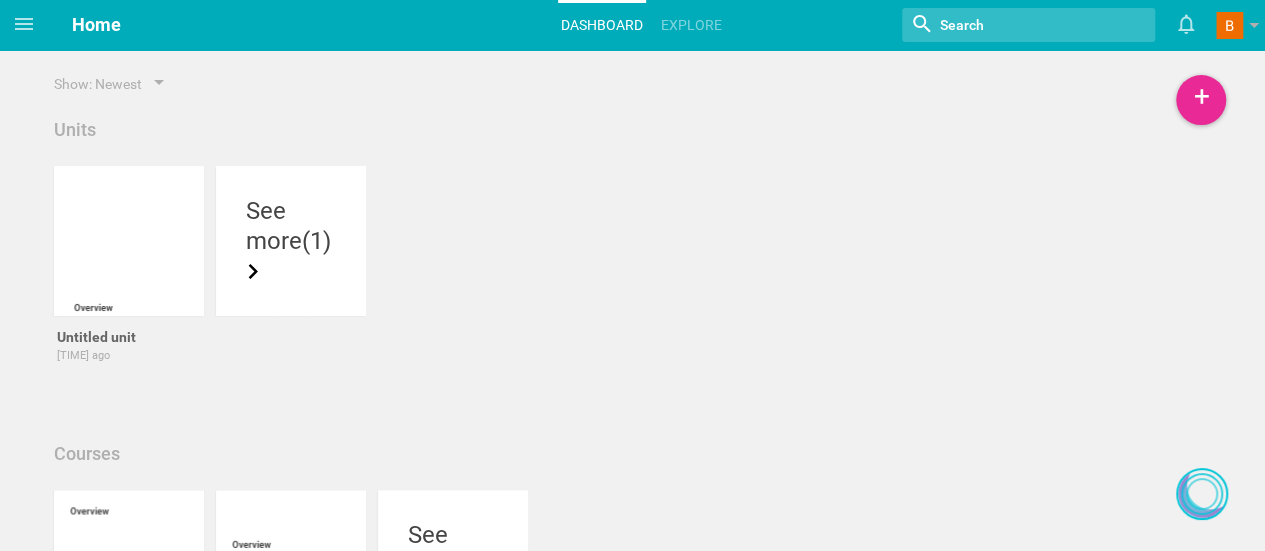 scroll, scrollTop: 214, scrollLeft: 0, axis: vertical 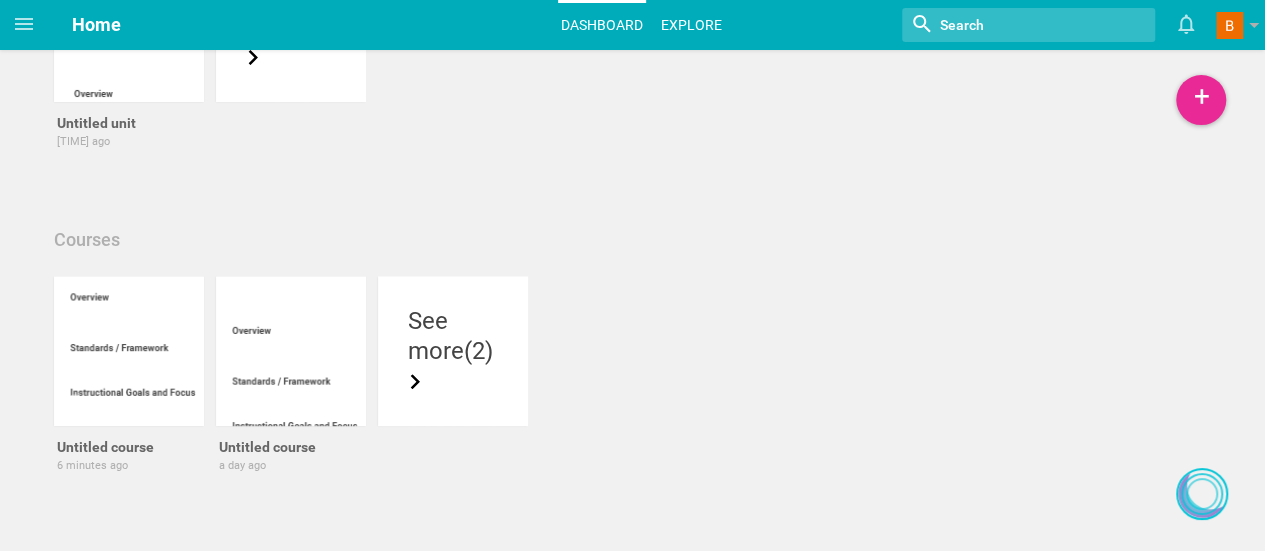 click on "Explore" at bounding box center [691, 25] 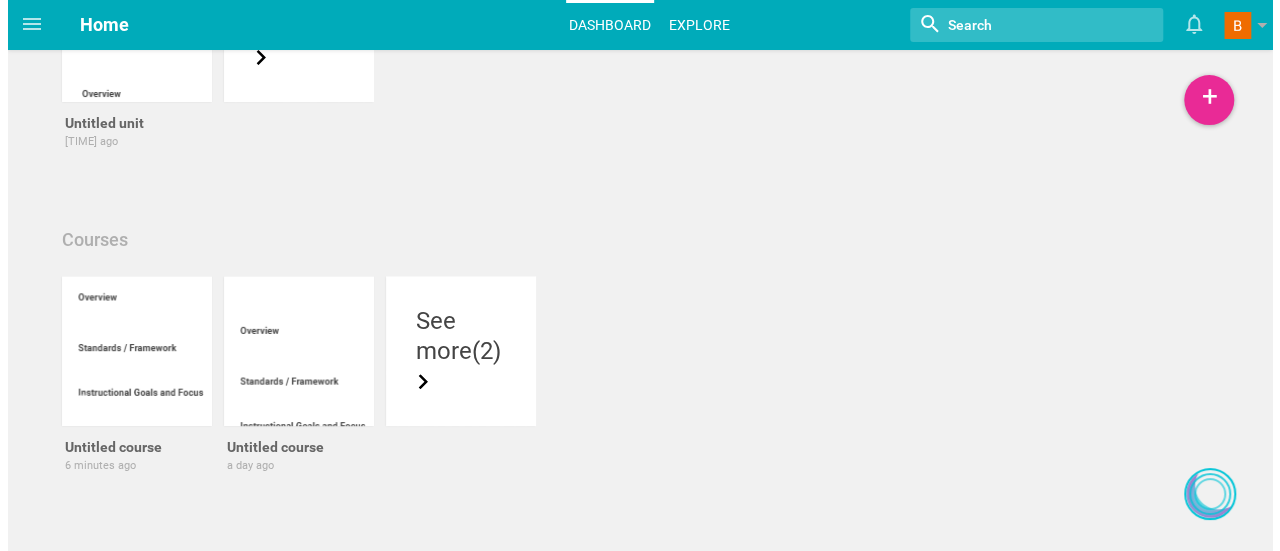 scroll, scrollTop: 0, scrollLeft: 0, axis: both 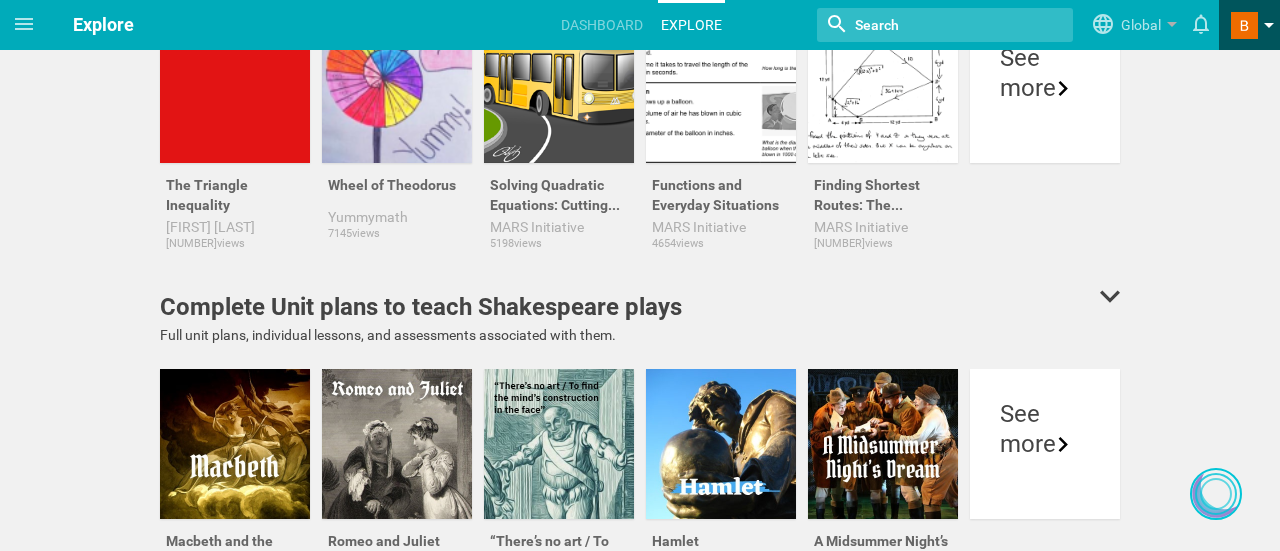 click at bounding box center (1255, 25) 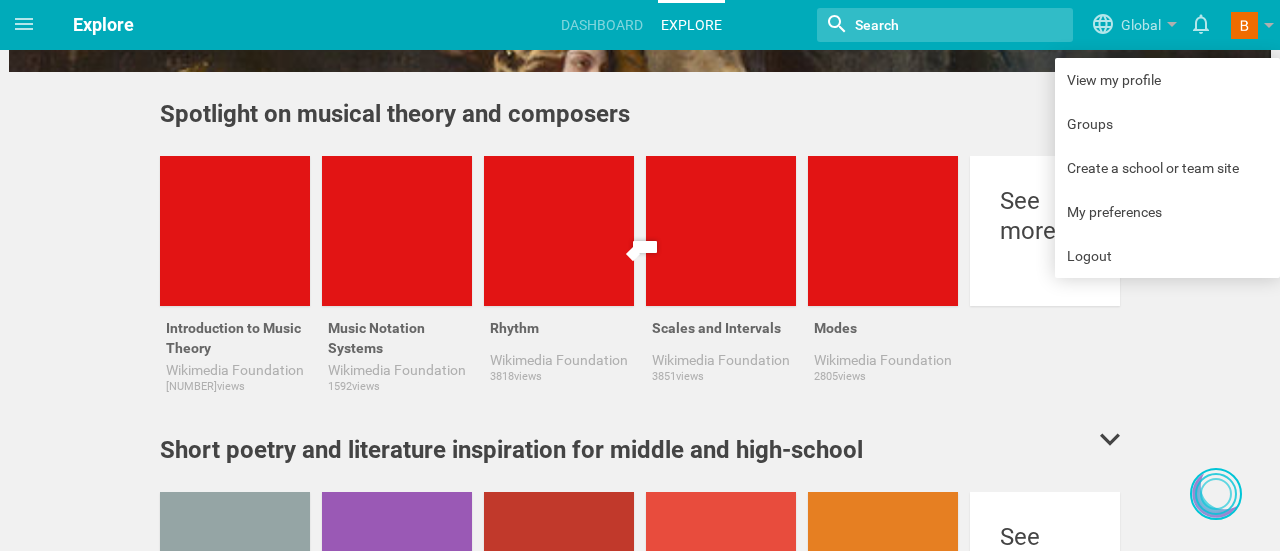 scroll, scrollTop: 0, scrollLeft: 0, axis: both 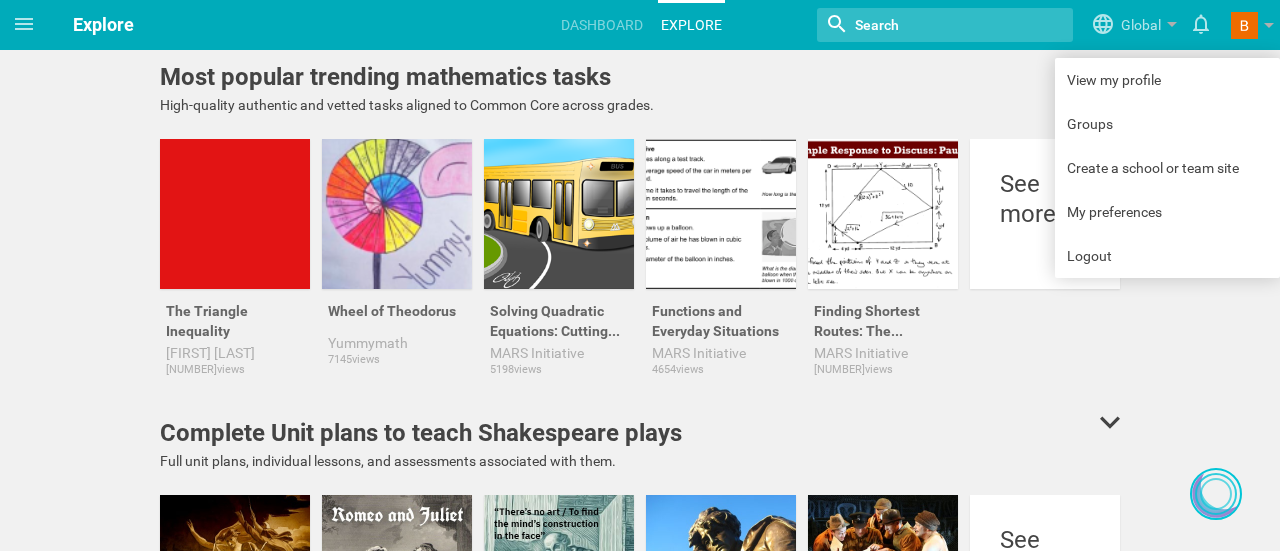 click on "Explore" at bounding box center [103, 24] 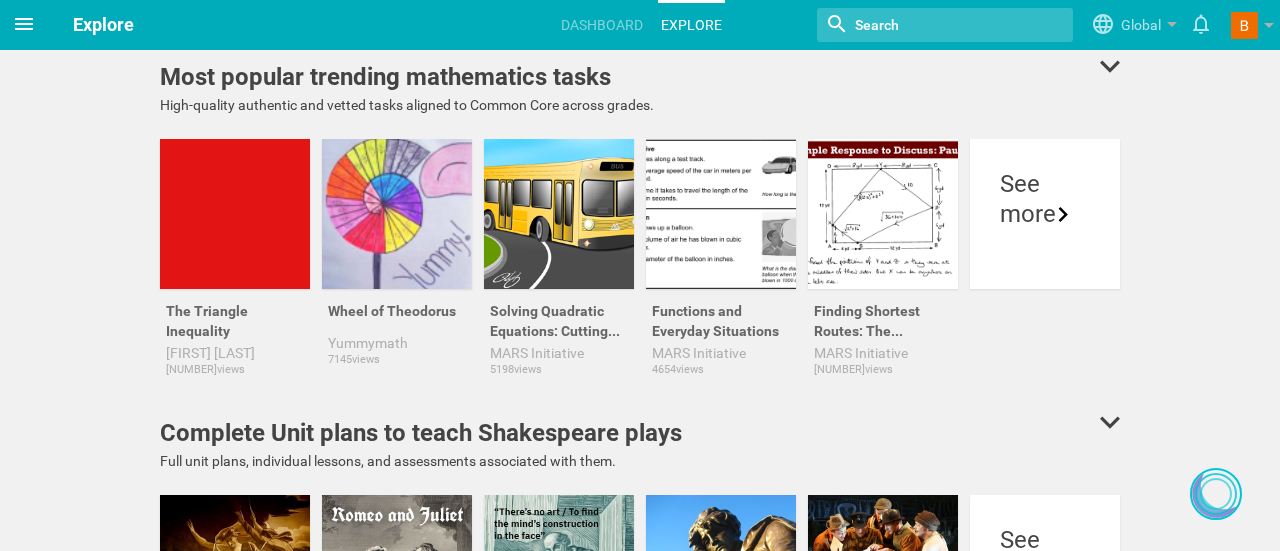 click 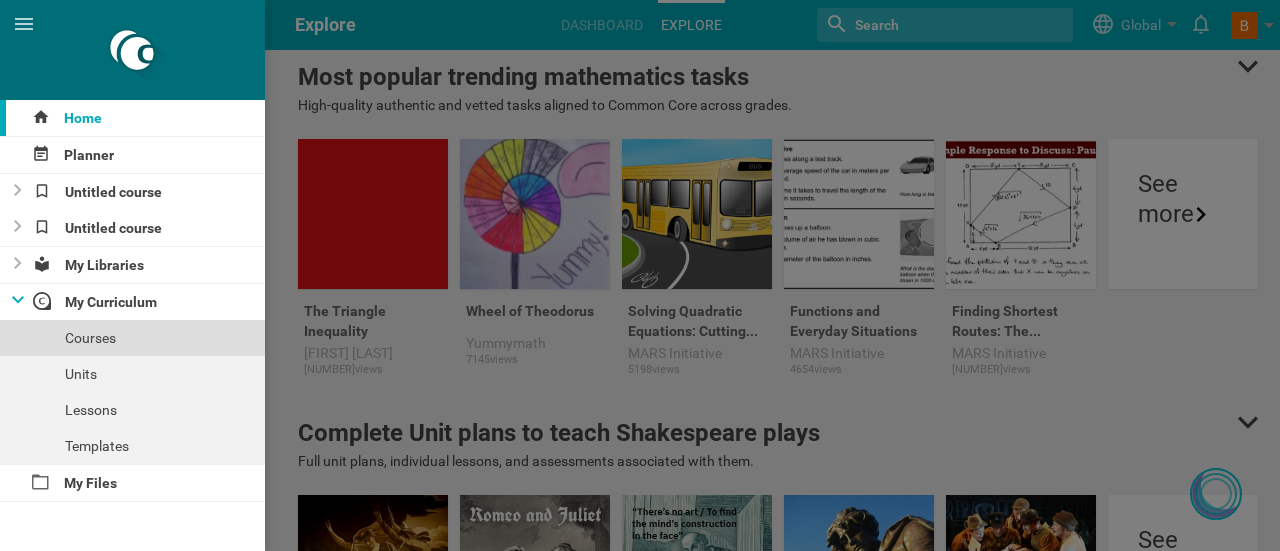 click on "Courses" at bounding box center [132, 338] 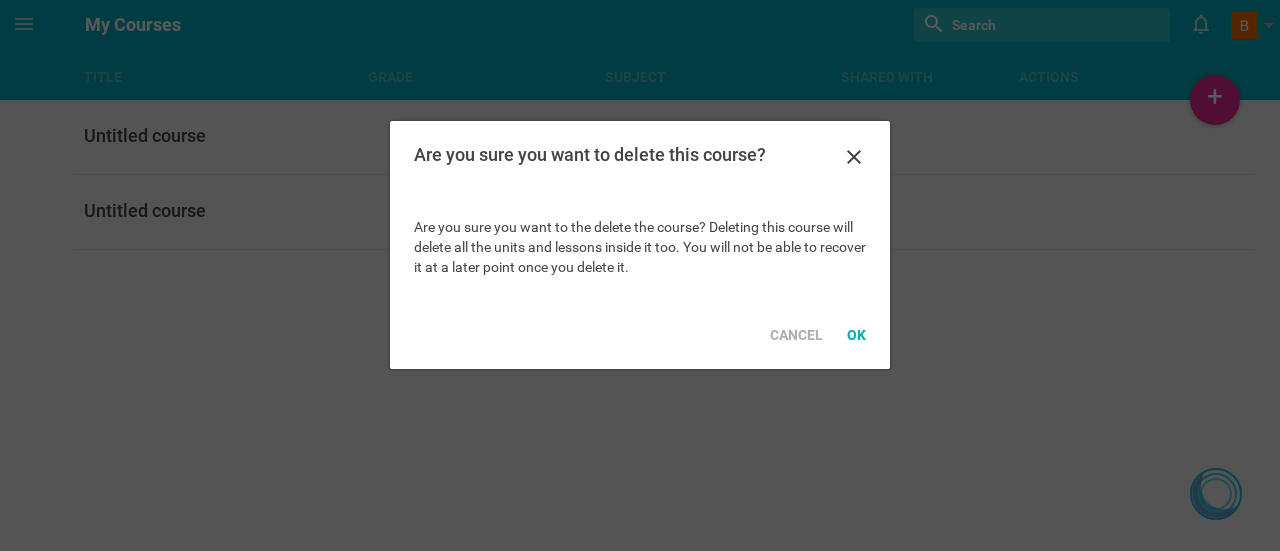 click on "Standards for Mathematical Practice Kindergarten Grade 1 Grade 2 Grade 3 Grade 4 Grade 5 Grade 6 Grade 7 Grade 8 High School: Number and Quantity High School: Algebra High School: Functions High School: Modeling High School: Geometry High School: Statistics & Probability The Number System Know that there are numbers that are not rational, and approximate them by rational numbers. 8.NS.A.1 more » 8.NS.A.2 more » 8.NS.A" at bounding box center [640, 275] 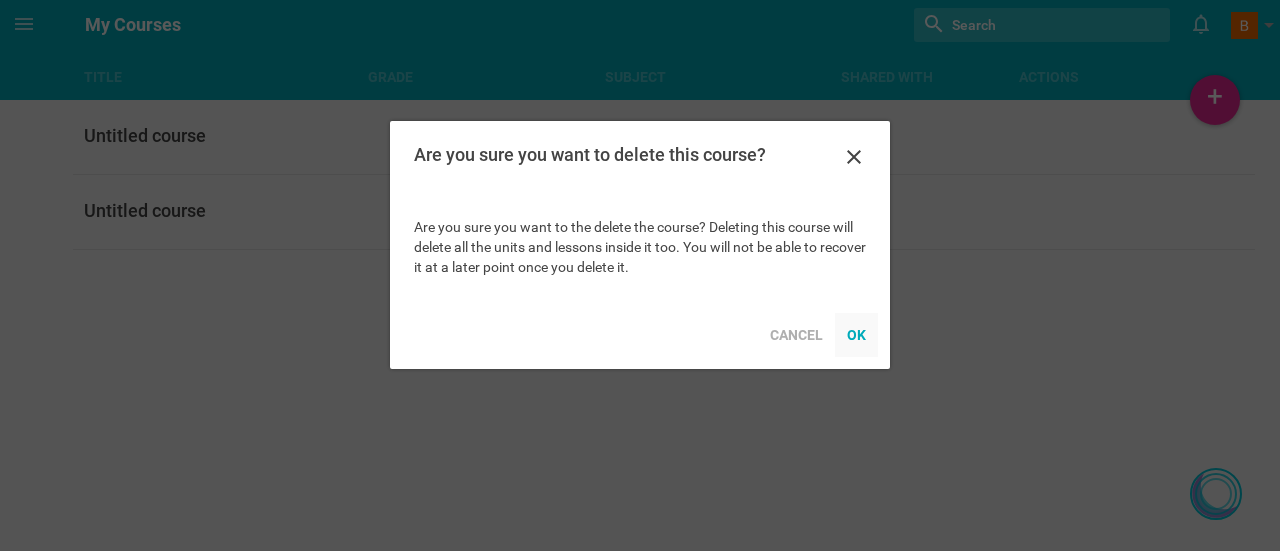 click on "OK" at bounding box center [856, 335] 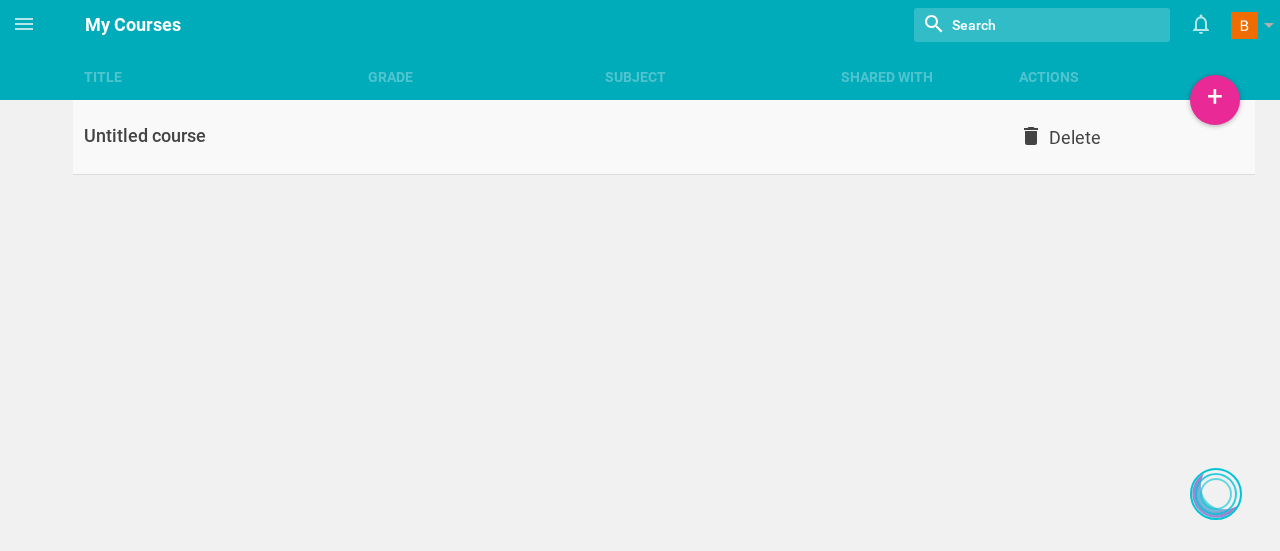 click on "Title Grade Subject Shared with Actions Home Planner Untitled course My Libraries My Curriculum Courses Units Lessons Templates My Files My Courses Nothing found with term ""   [PERSON] is now following you View my profile Groups Create a school or team site My preferences Logout + Untitled course Delete Upload from computer Import from Drive Import from Dropbox Cancel Done Add OpenCurriculum resource Drop a file here Cancel Done Insert competencies from... CCSS Math From your  network Others CCSS Math CCSS ELA NGSS CA ELA CA World Languages Competencies added Standards for Mathematical Practice Kindergarten Grade 1 Grade 2 Grade 3 Grade 4 Grade 5 Grade 6 Grade 7 Grade 8 High School: Number and Quantity High School: Algebra High School: Functions High School: Modeling High School: Geometry High School: Statistics & Probability The Number System Know that there are numbers that are not rational, and approximate them by rational numbers. 8.NS.A.1 more » 8.NS.A.2 more » 8.NS.A Expressions & Equations 8.EE.A.4 8.F.B" at bounding box center [640, 275] 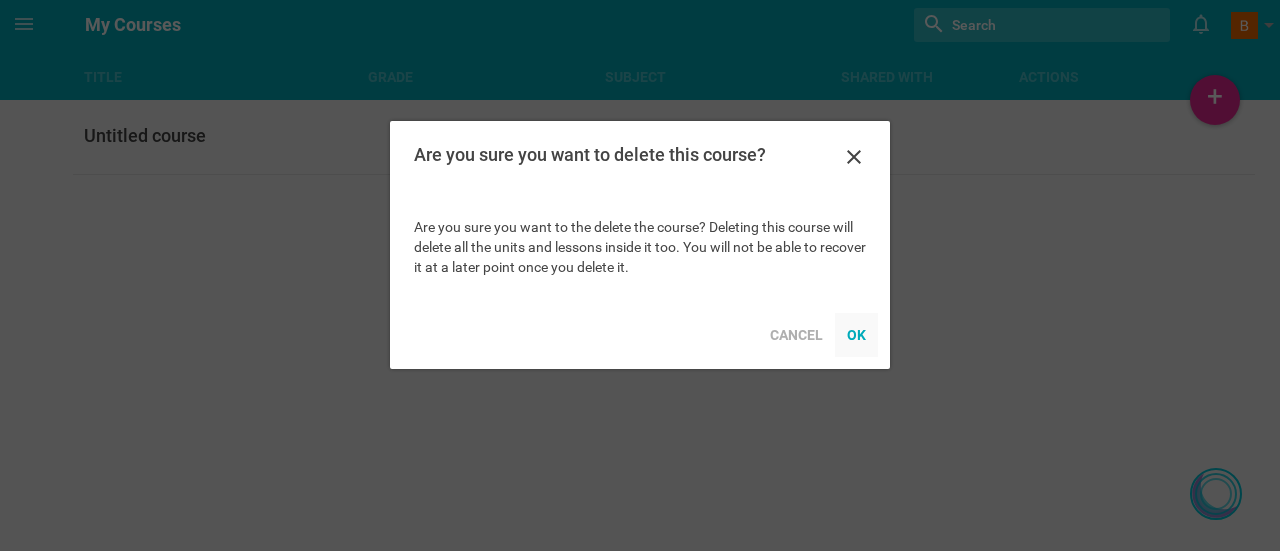 click on "OK" at bounding box center (856, 335) 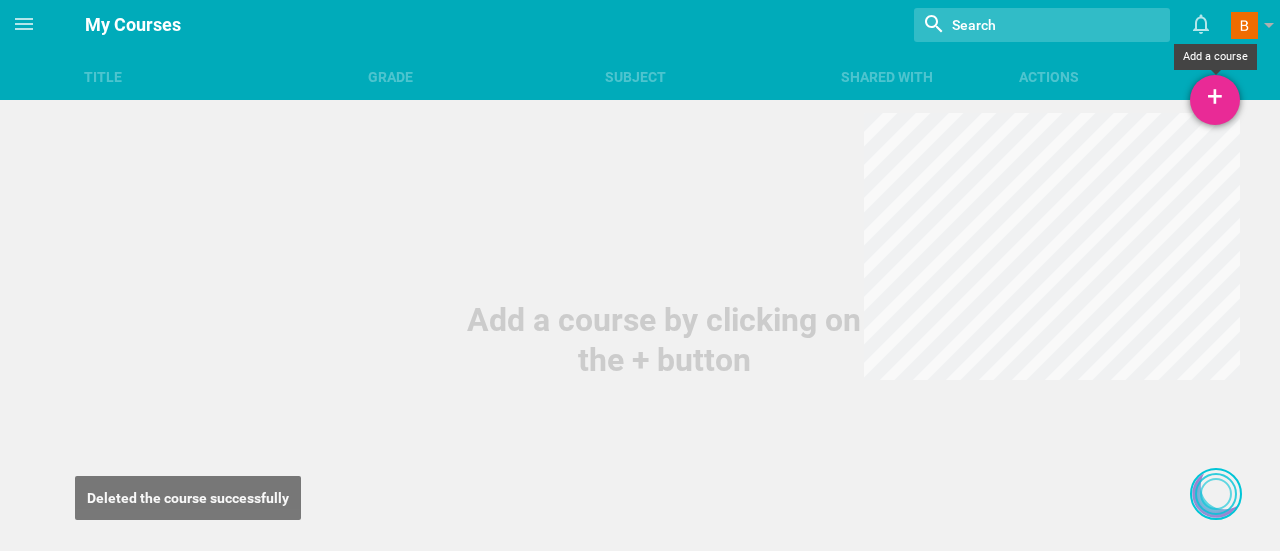 click on "+" at bounding box center [1215, 100] 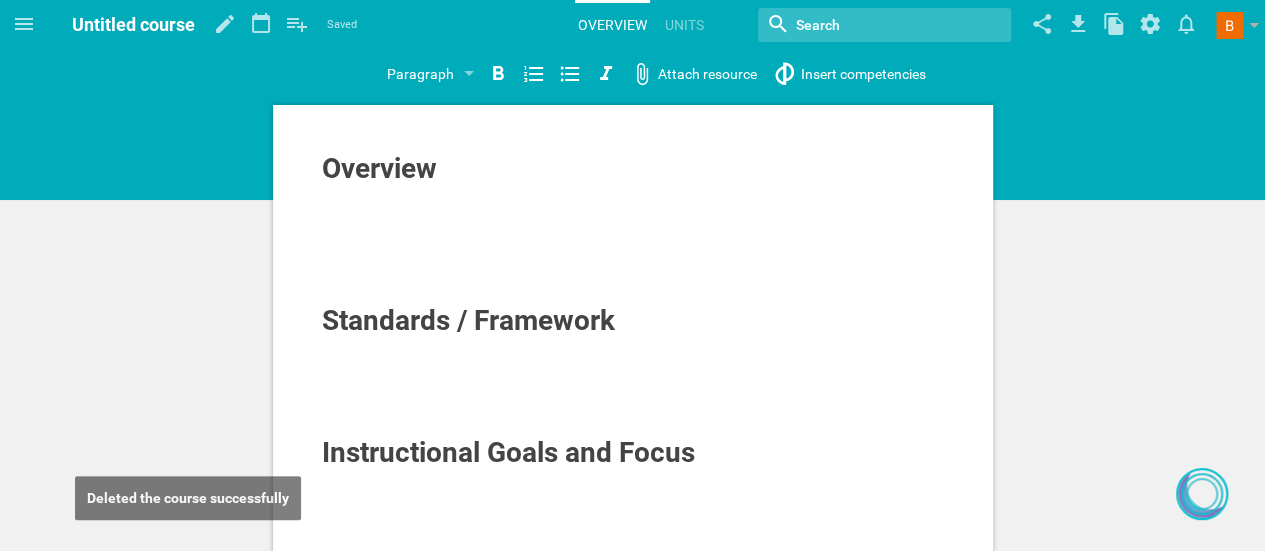 click on "Overview" at bounding box center [633, 169] 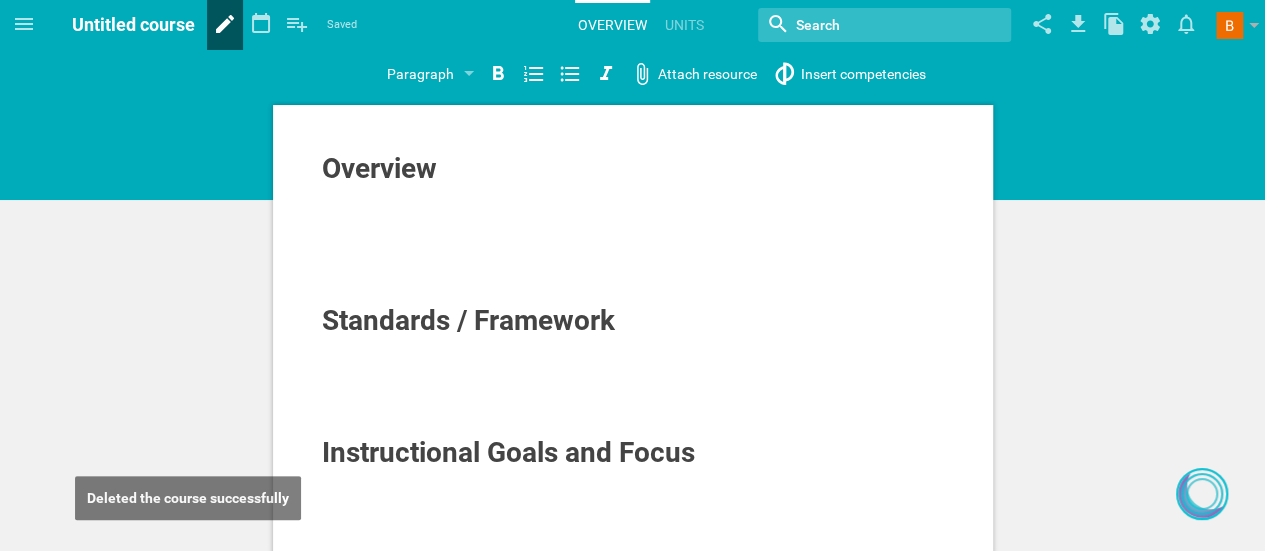 click 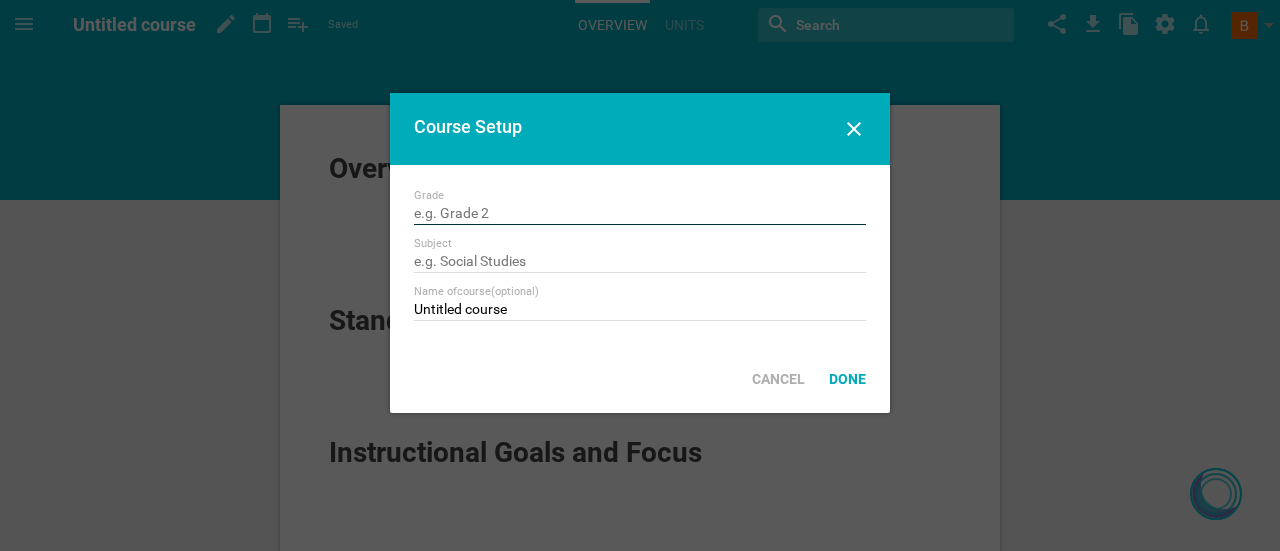 drag, startPoint x: 520, startPoint y: 213, endPoint x: 310, endPoint y: 218, distance: 210.05951 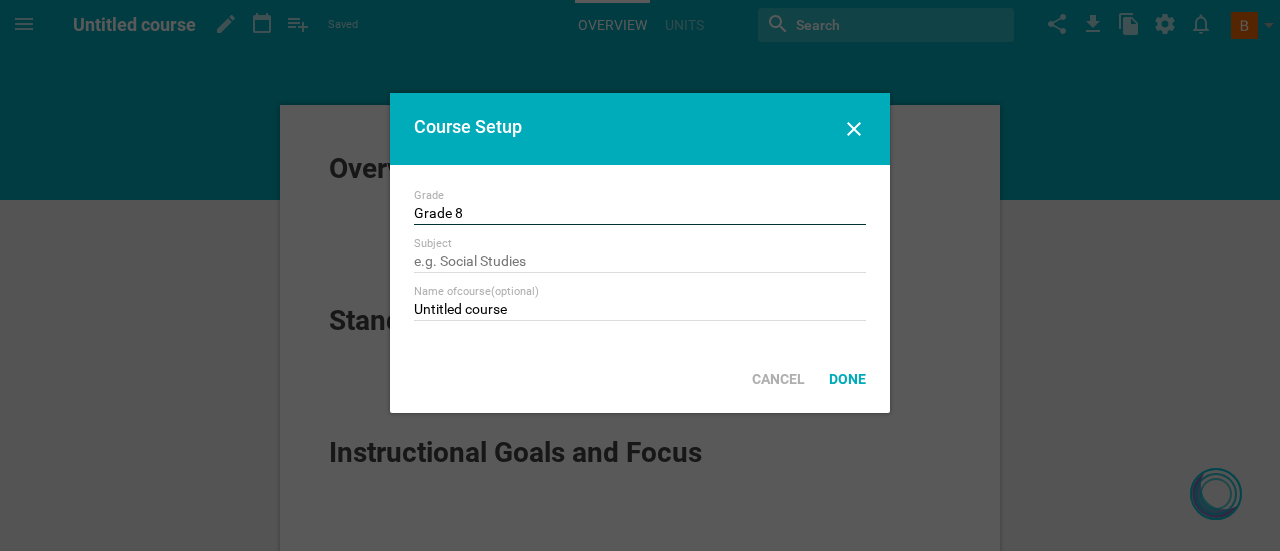 type on "Grade 8" 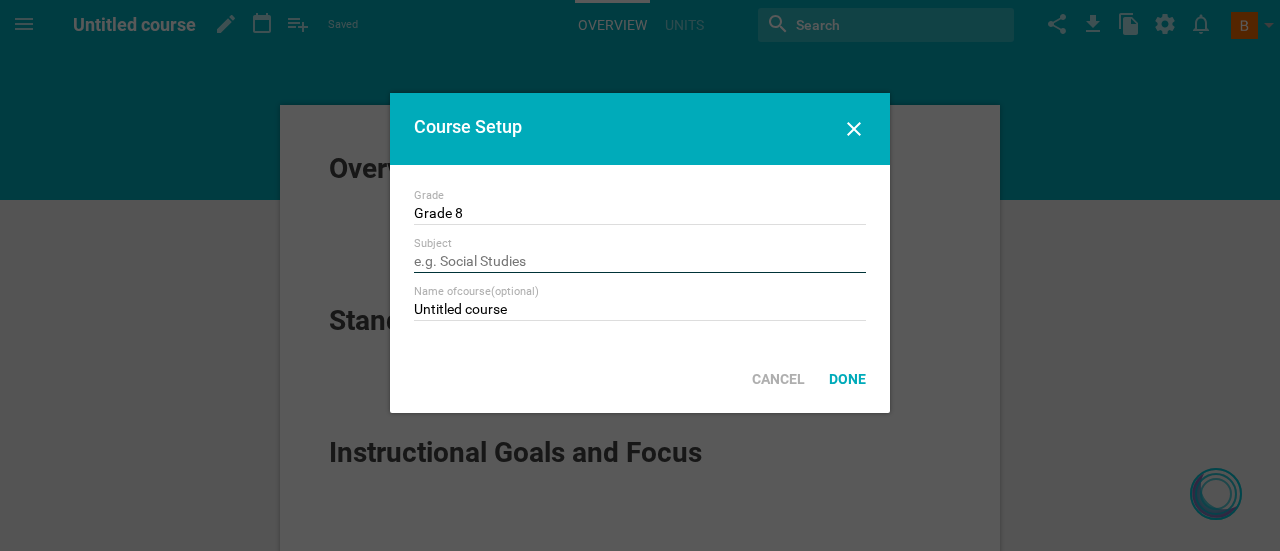 click at bounding box center (640, 263) 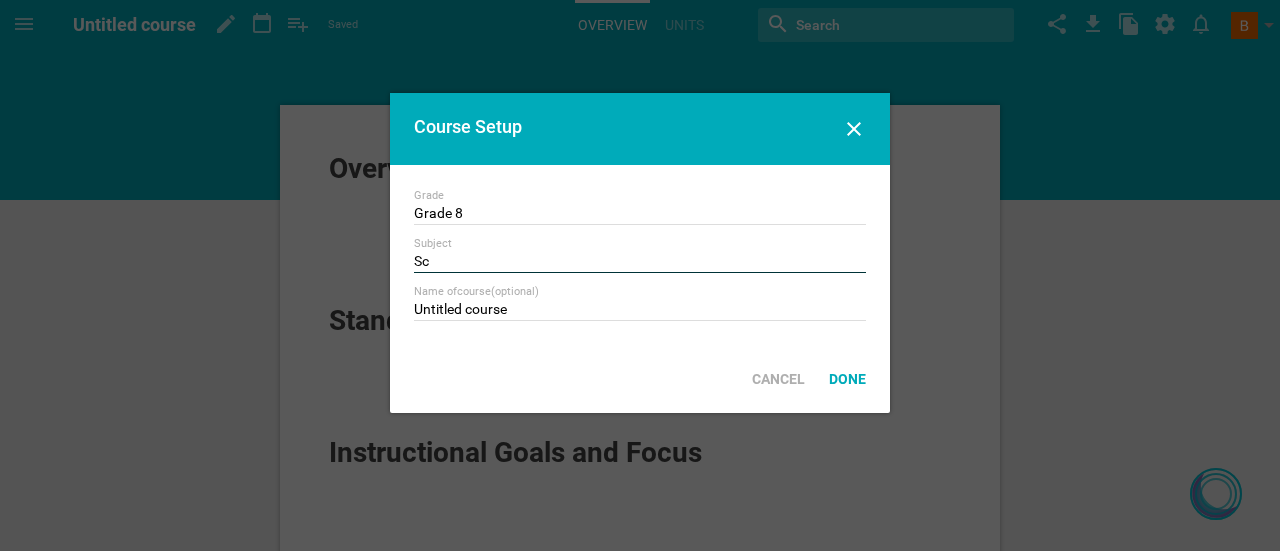 click on "Sc" at bounding box center [640, 263] 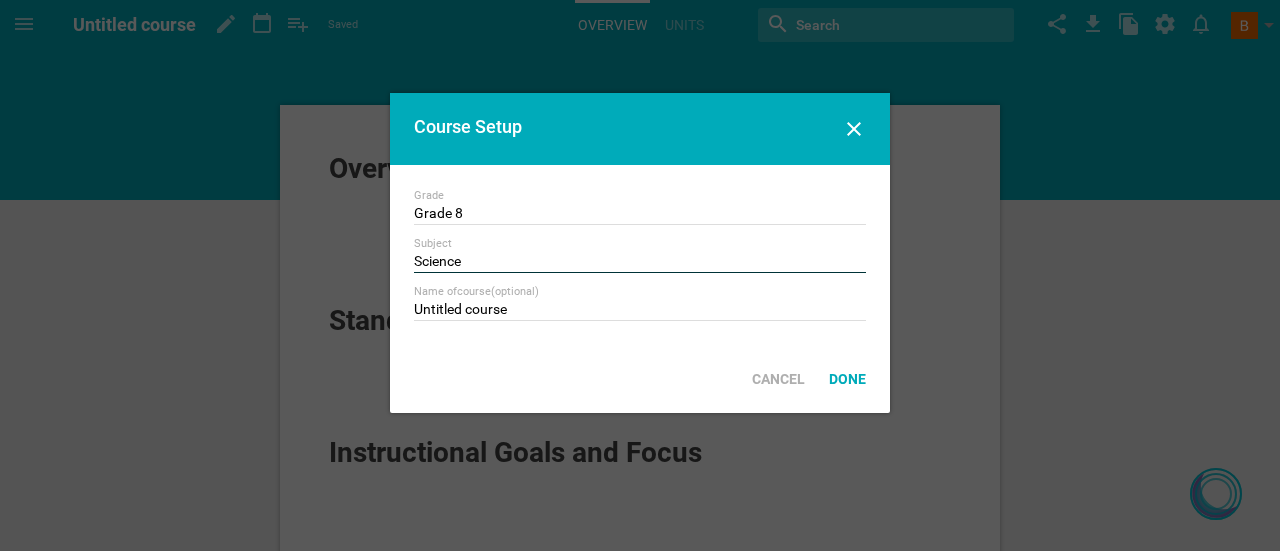 type on "Science" 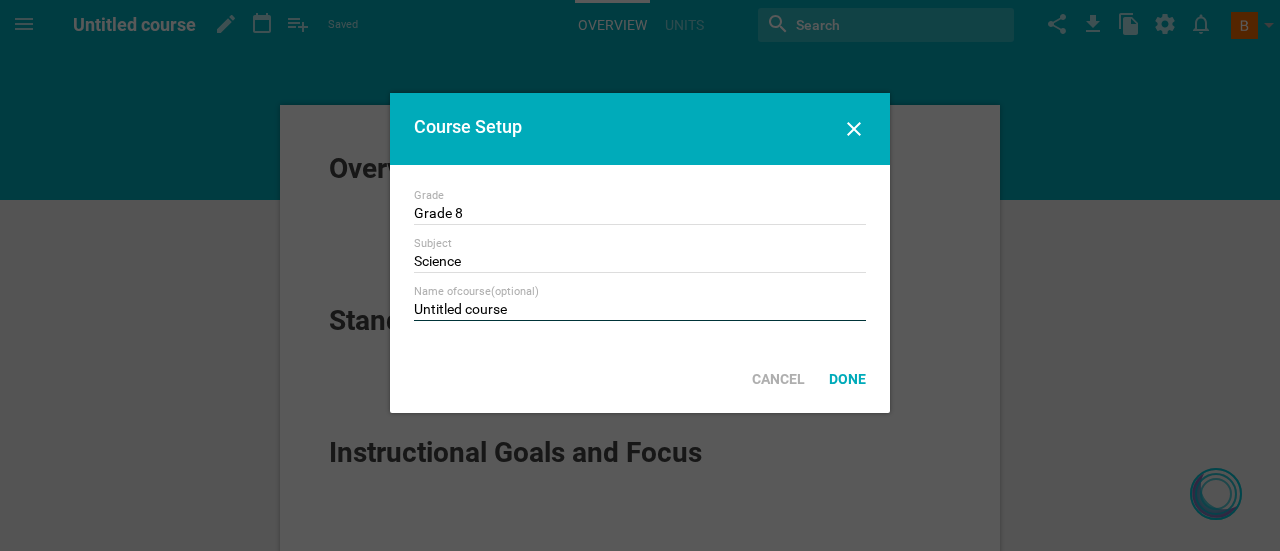 click on "Untitled course" at bounding box center (640, 311) 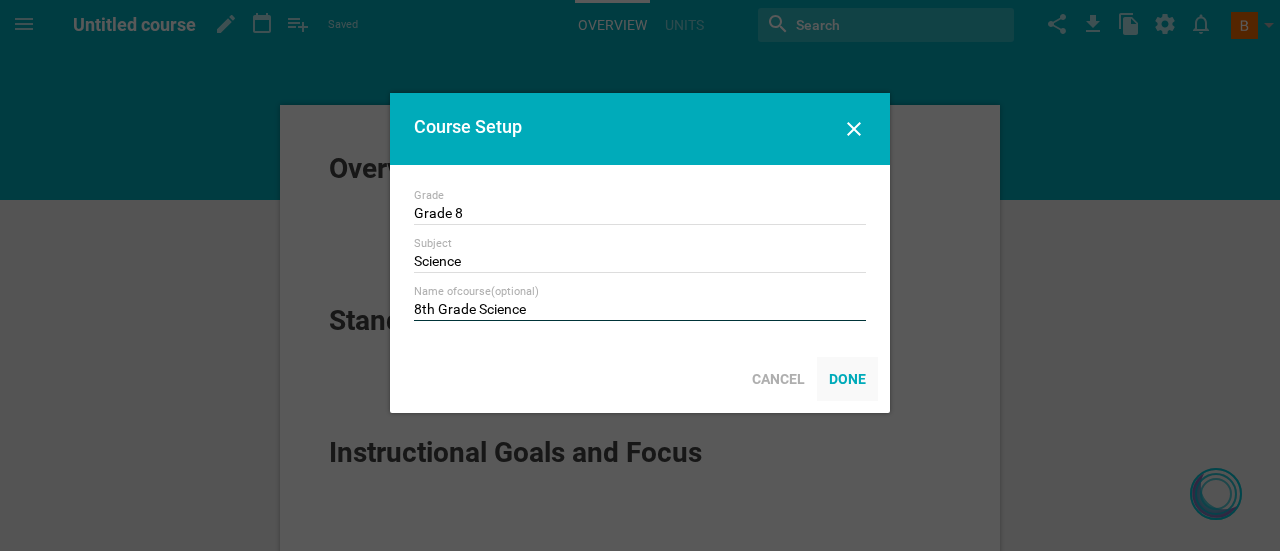type on "8th Grade Science" 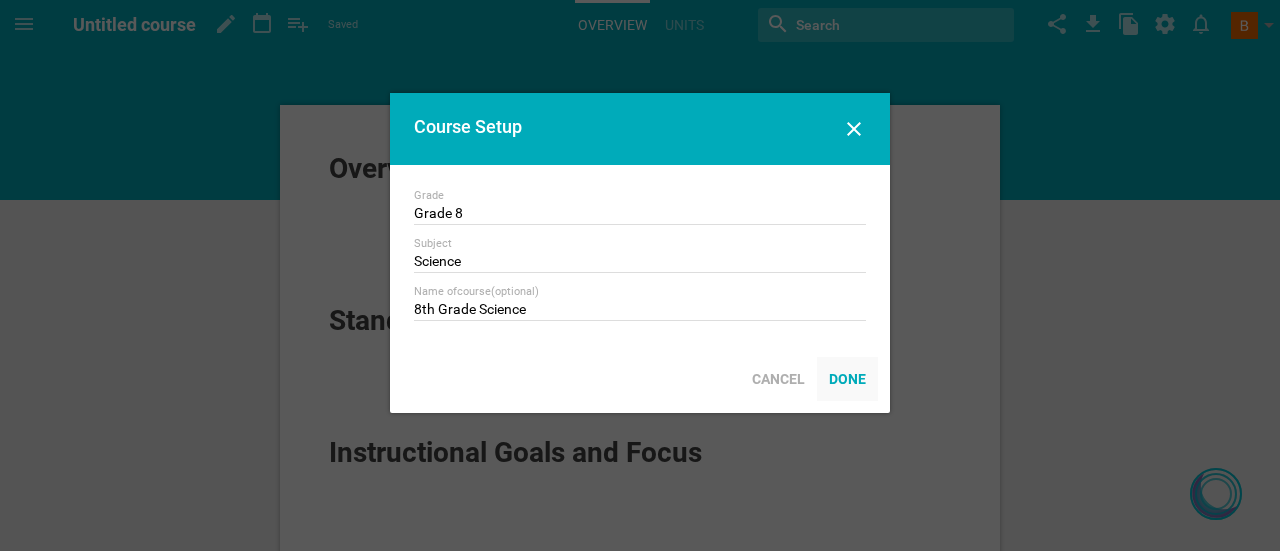 click on "Done" at bounding box center [847, 379] 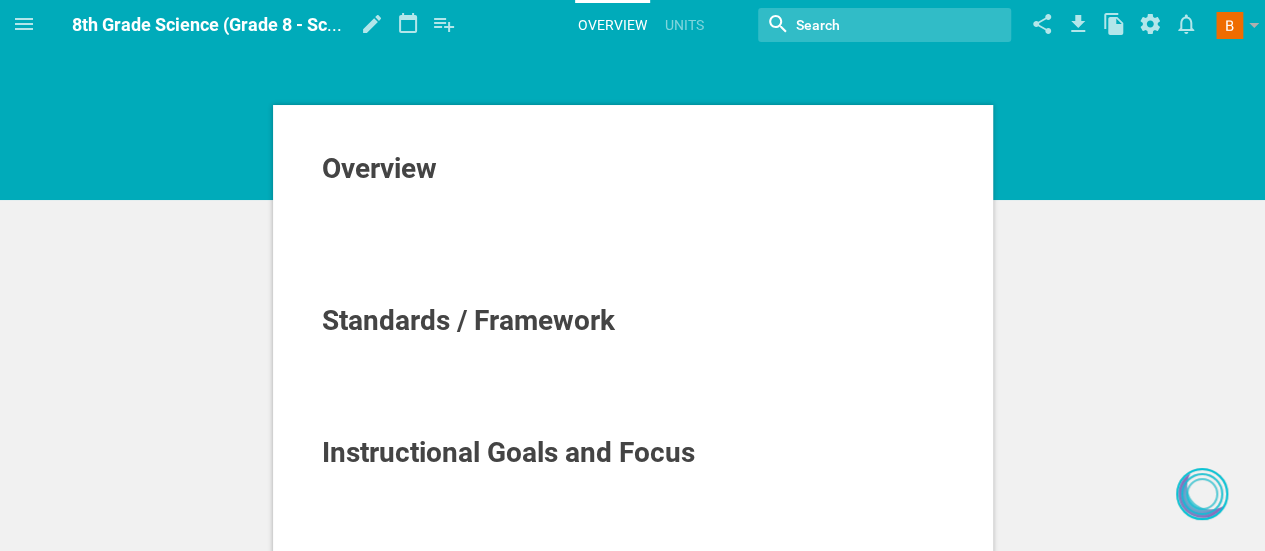 click on "Overview" at bounding box center [379, 168] 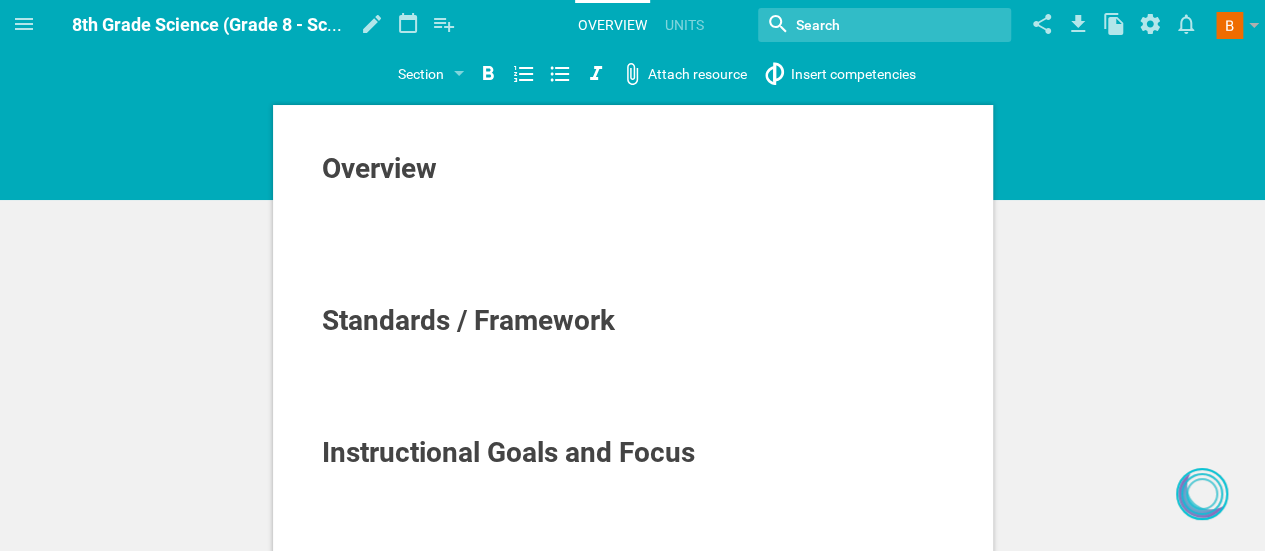 click at bounding box center [633, 195] 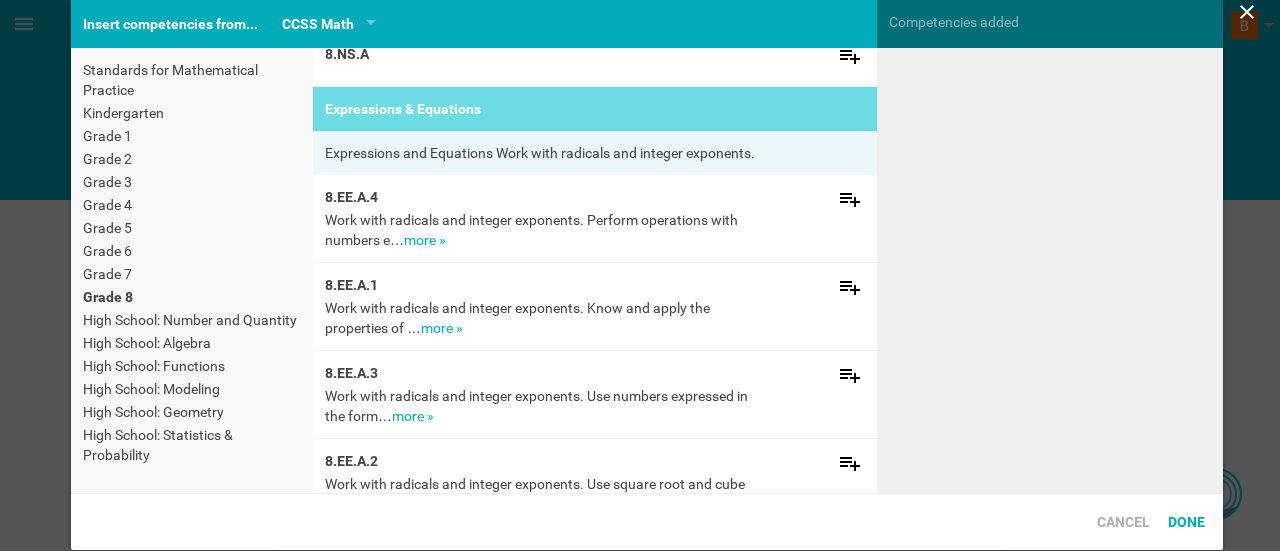 click on "Section Subsection Title Paragraph Attach resource Insert competencies Overview Standards / Framework Instructional Goals and Focus Textbooks and Materials Supporting ELLs and Special Needs Students Post comment said: Post reply Maya Making course, unit, and lesson plans Standards and competencies Activities and handouts Downloading, importing, and exporting curriculum Finding existing curriculum / materials Setting up for your school or district Sharing and publishing curriculum User account Maya Google integration Planner Using libraries Chat Activities and strategies How to... undefined Course Setup Grade Grade 8 Subject Science Done" at bounding box center (640, 275) 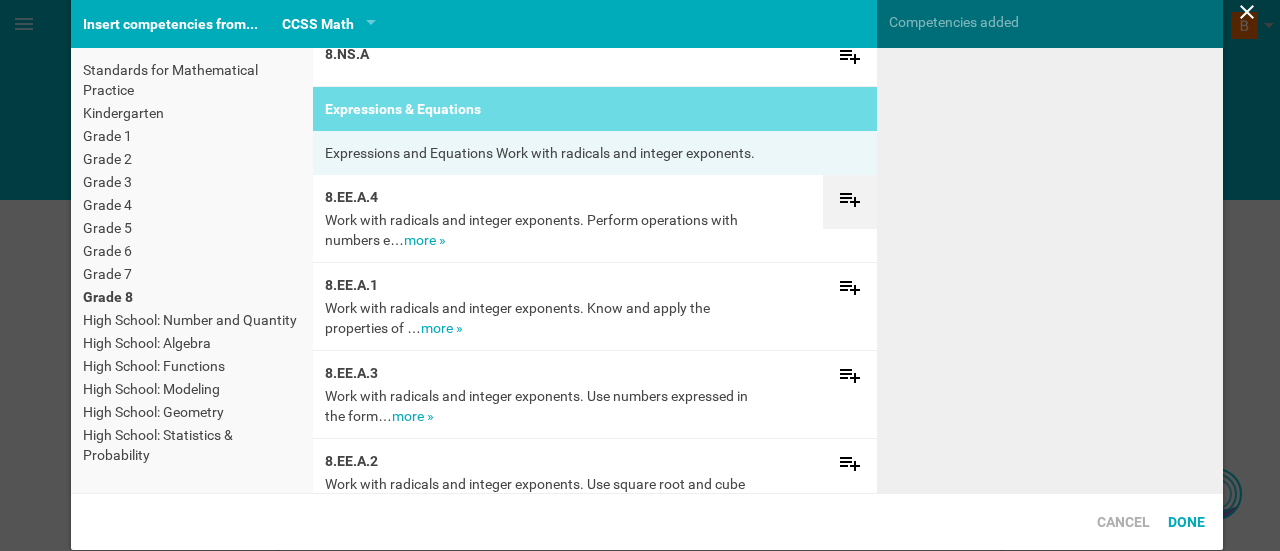 click 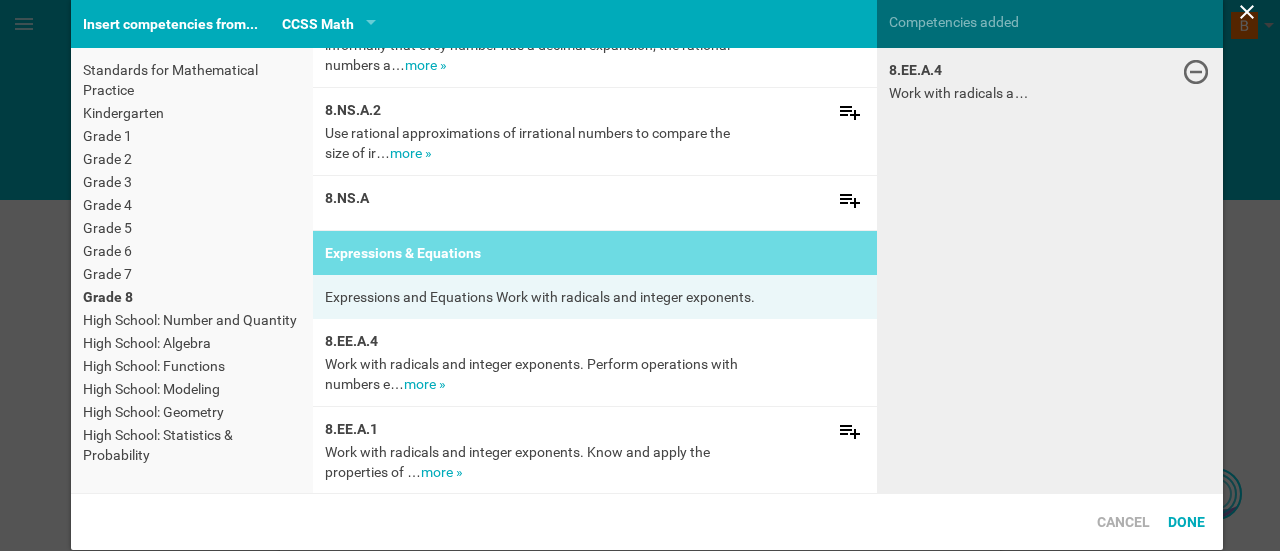scroll, scrollTop: 235, scrollLeft: 0, axis: vertical 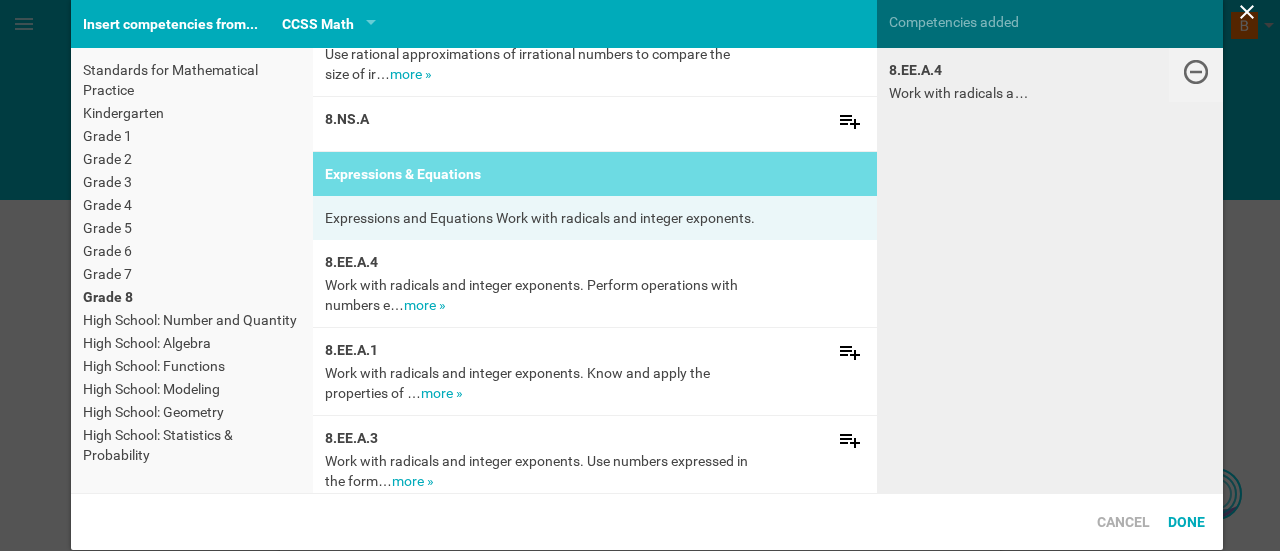 click at bounding box center (1196, 72) 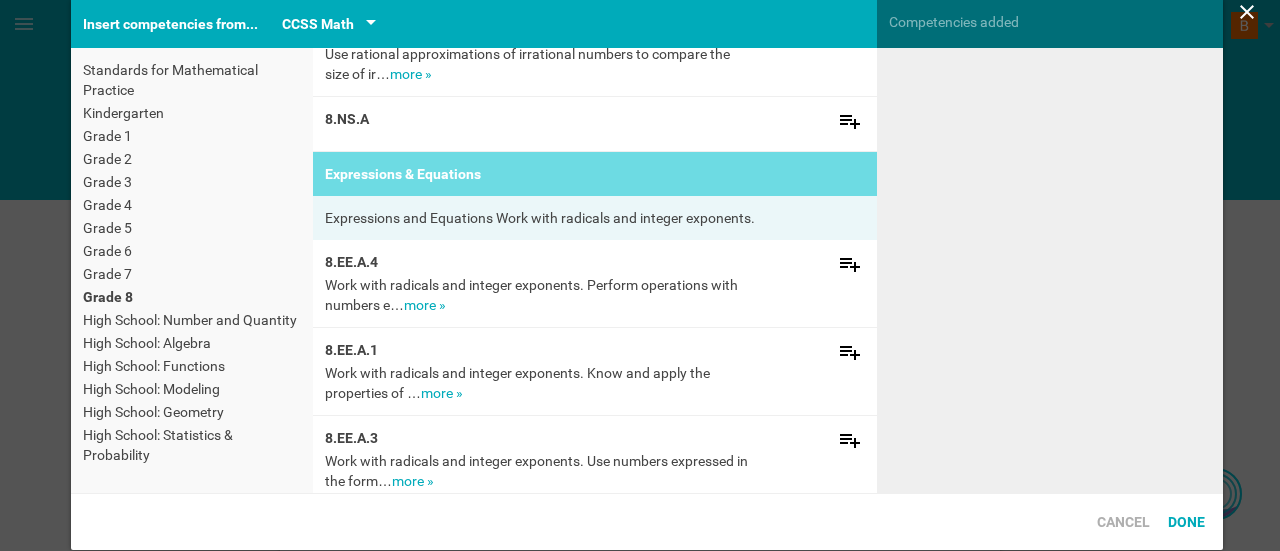 click on "CCSS Math" at bounding box center [318, 24] 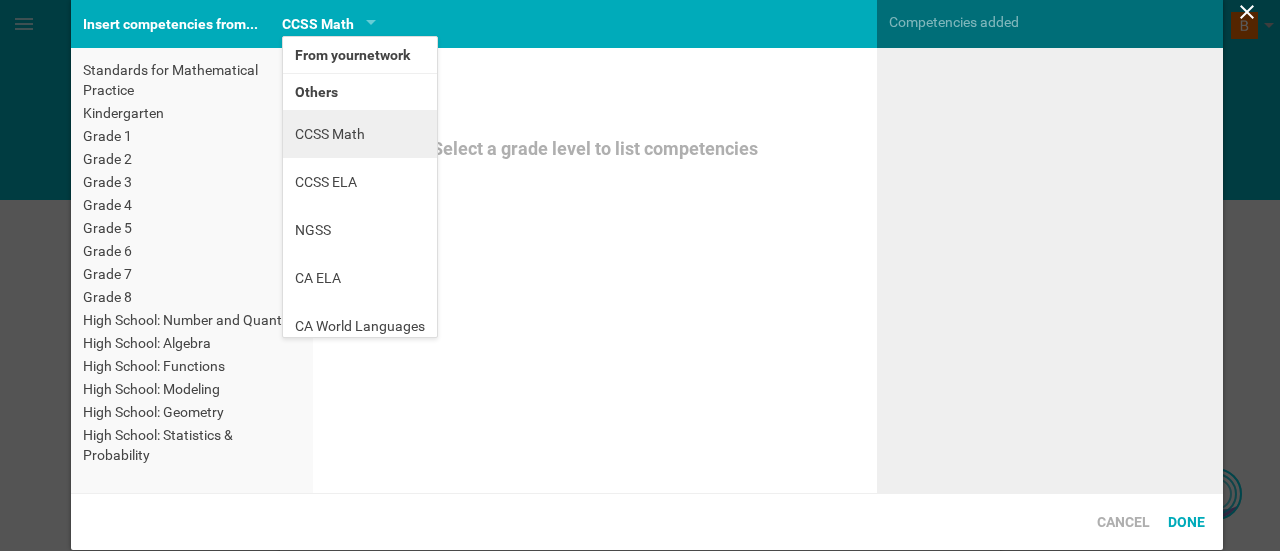 scroll, scrollTop: 0, scrollLeft: 0, axis: both 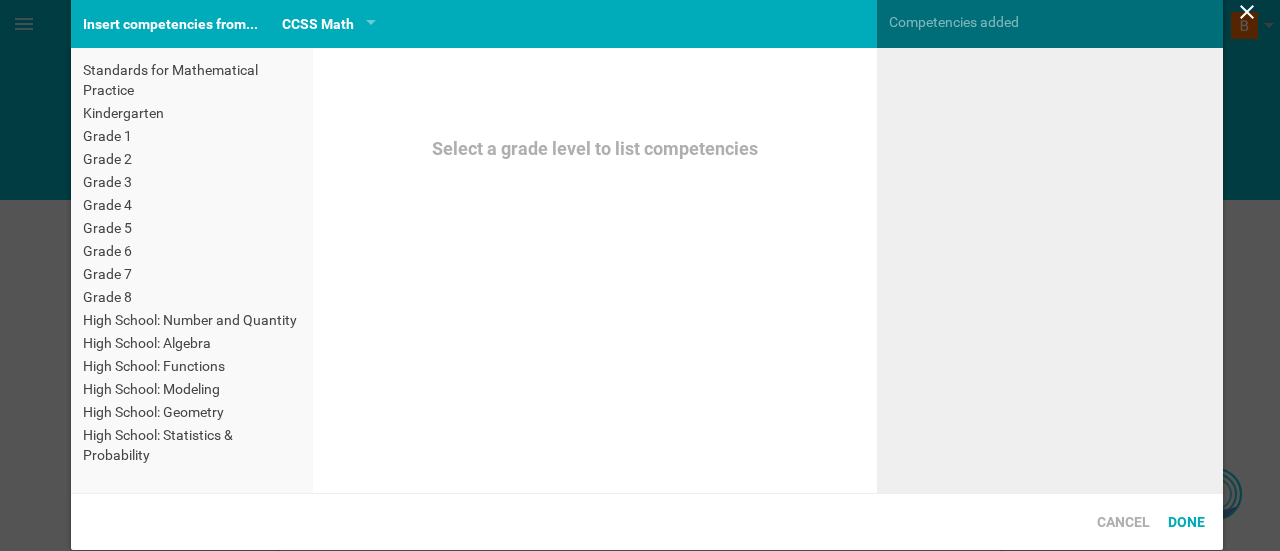 click on "Grade 8" at bounding box center [192, 297] 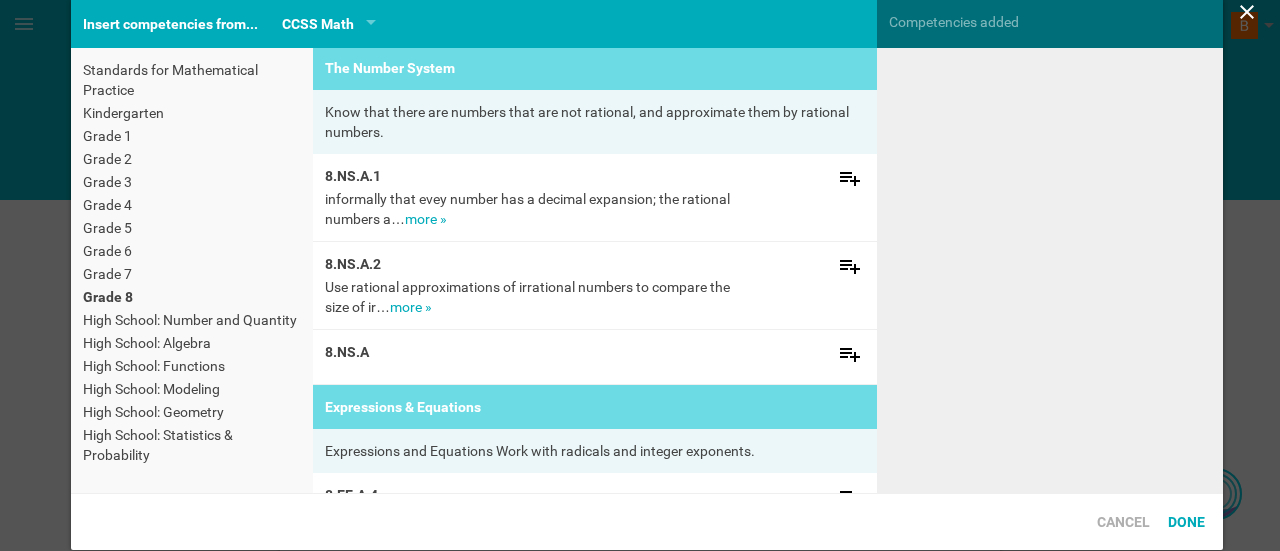scroll, scrollTop: 0, scrollLeft: 0, axis: both 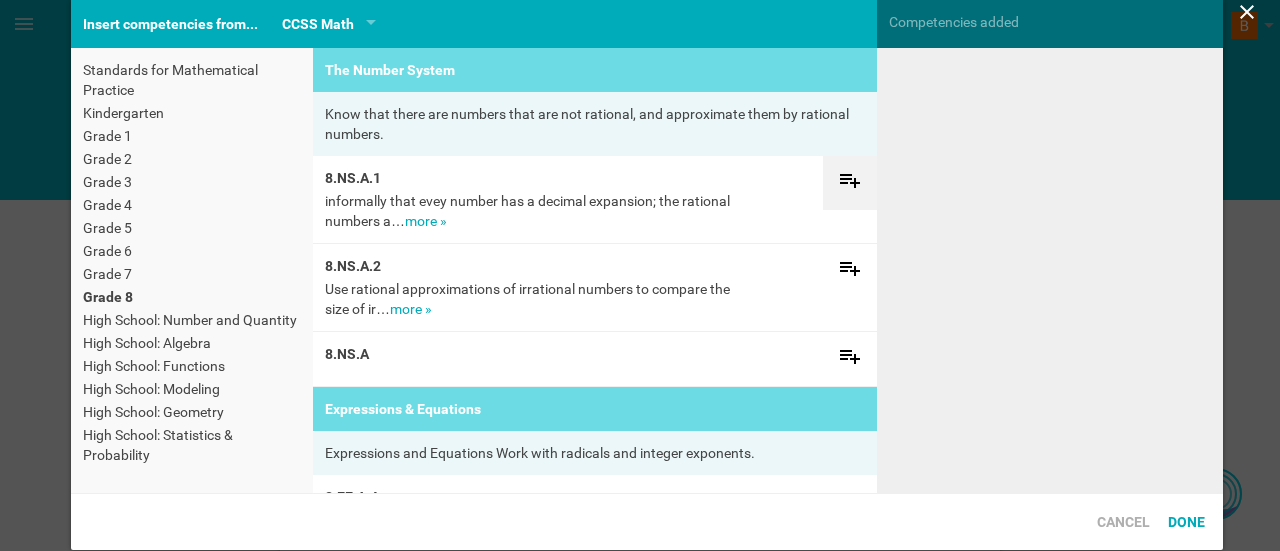click 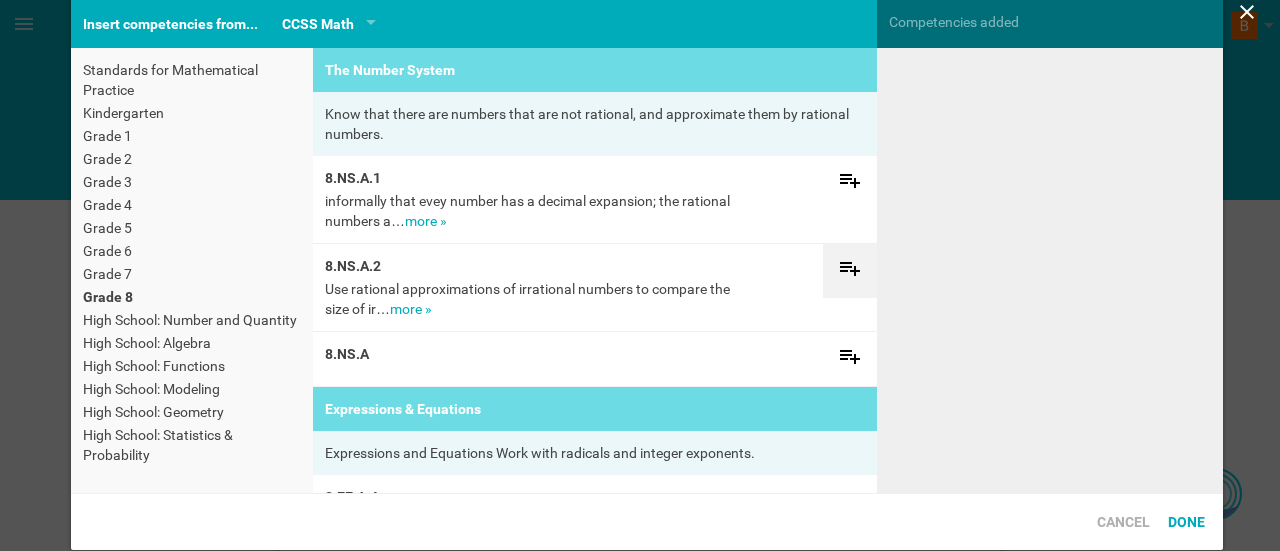 click 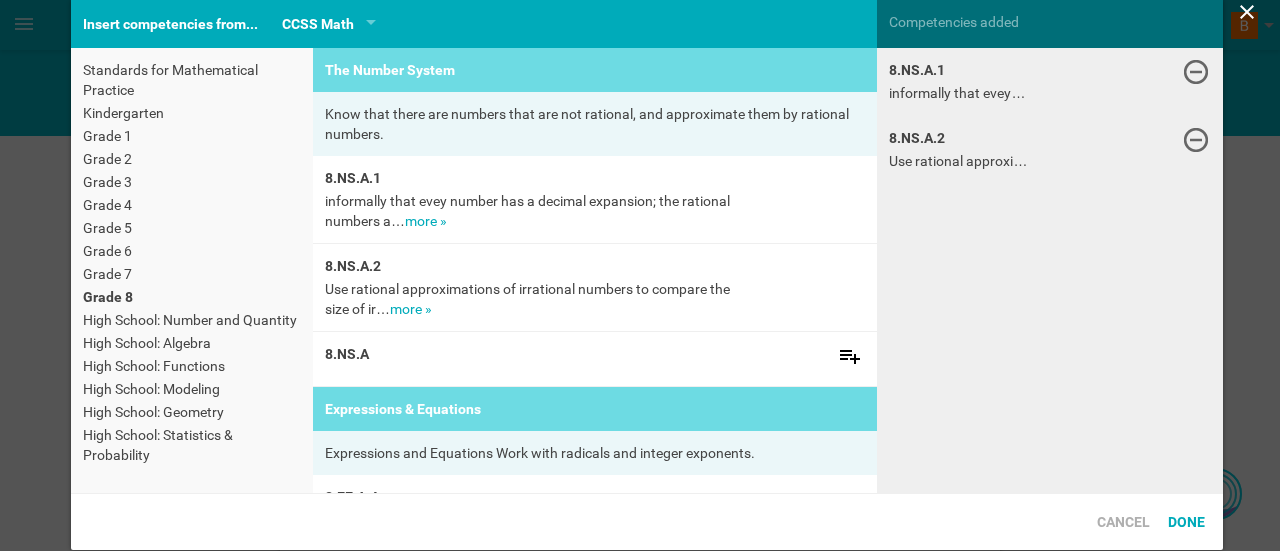 click on "8.NS.A.2 Use rational approximations of irrational numbers to compare the size of ir… more »" at bounding box center [595, 288] 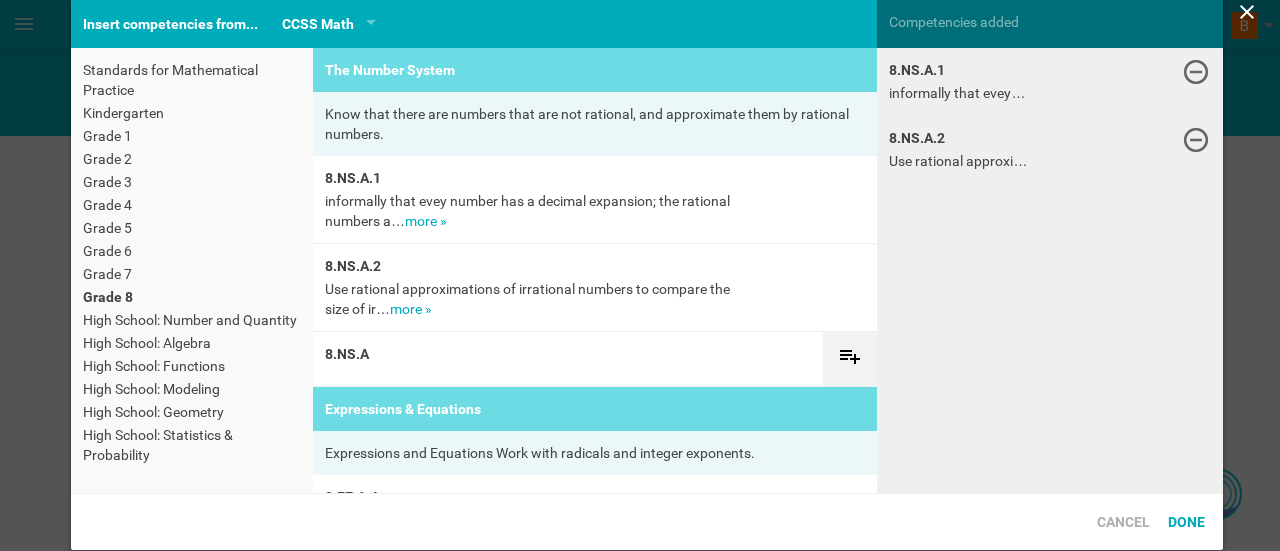 click 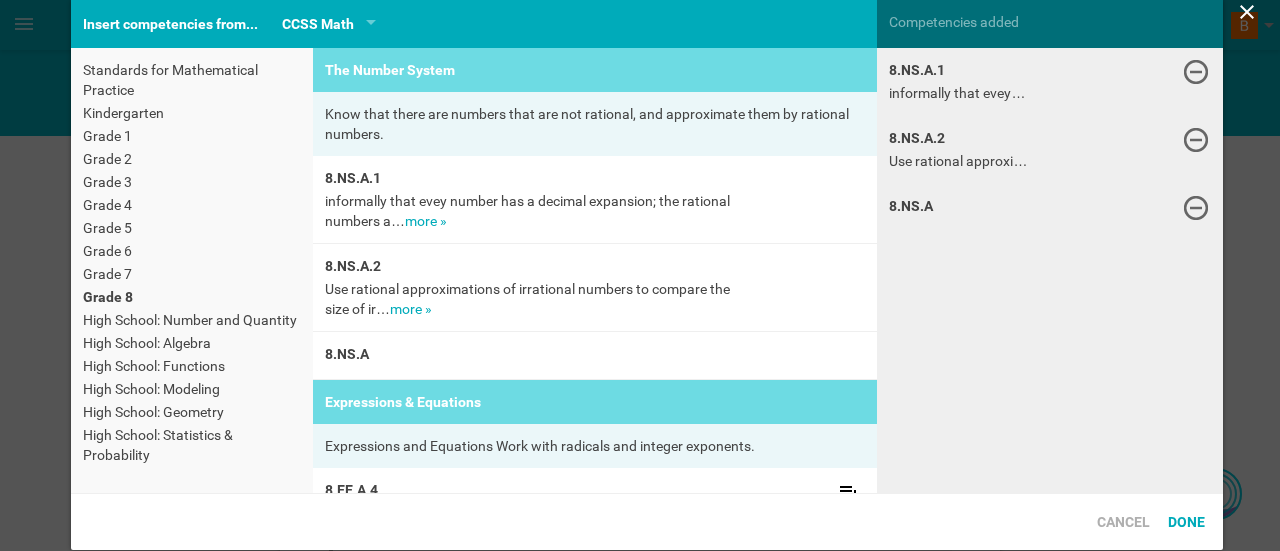 scroll, scrollTop: 128, scrollLeft: 0, axis: vertical 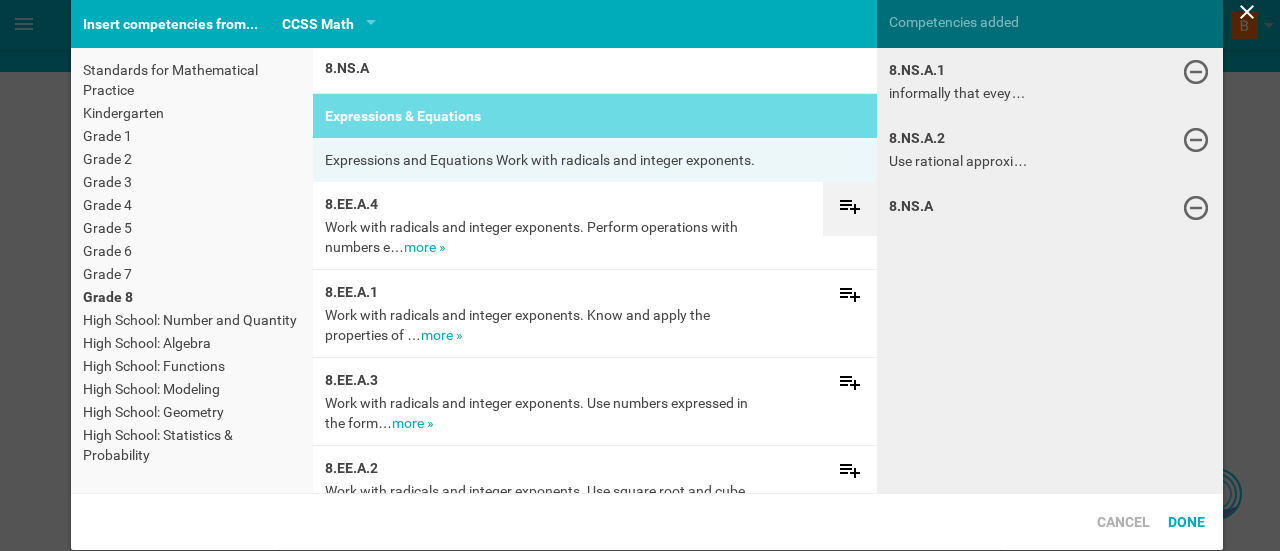 click 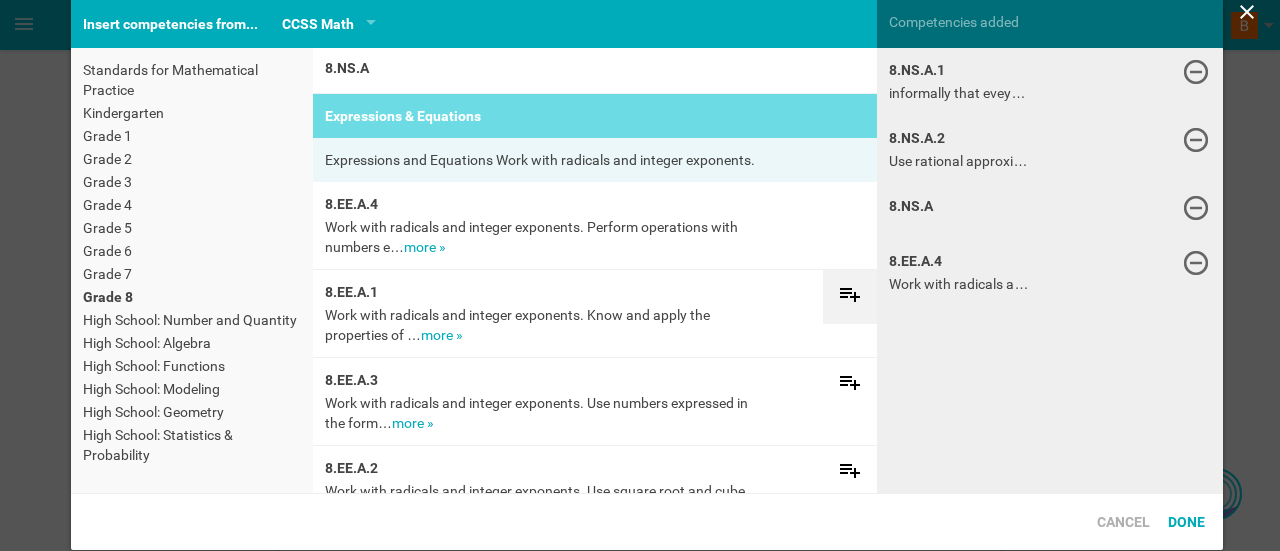 click 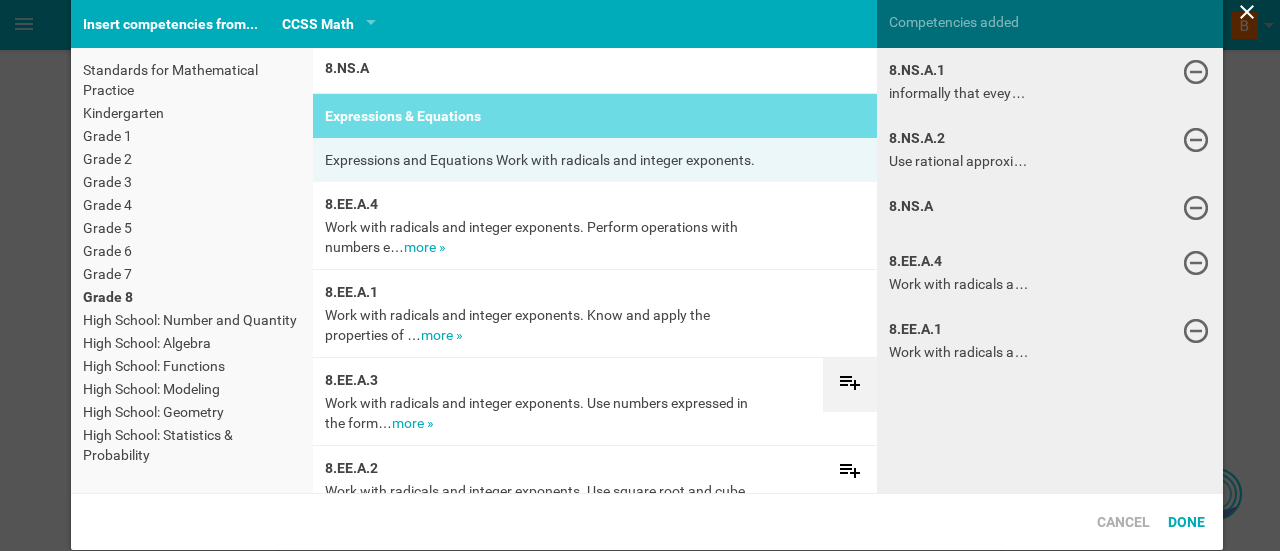 click 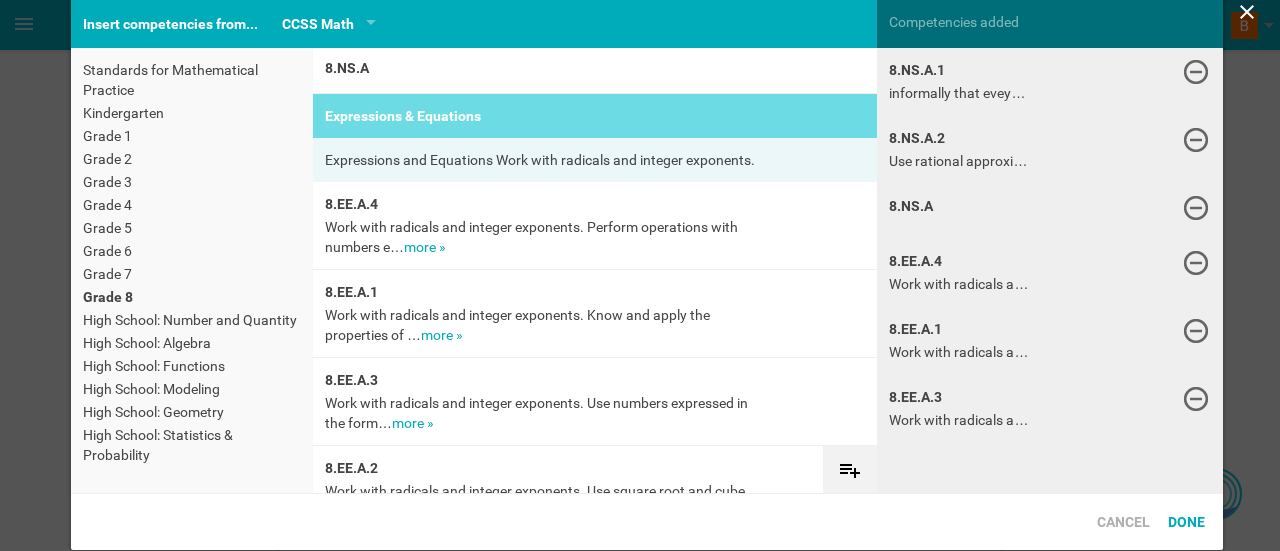 click 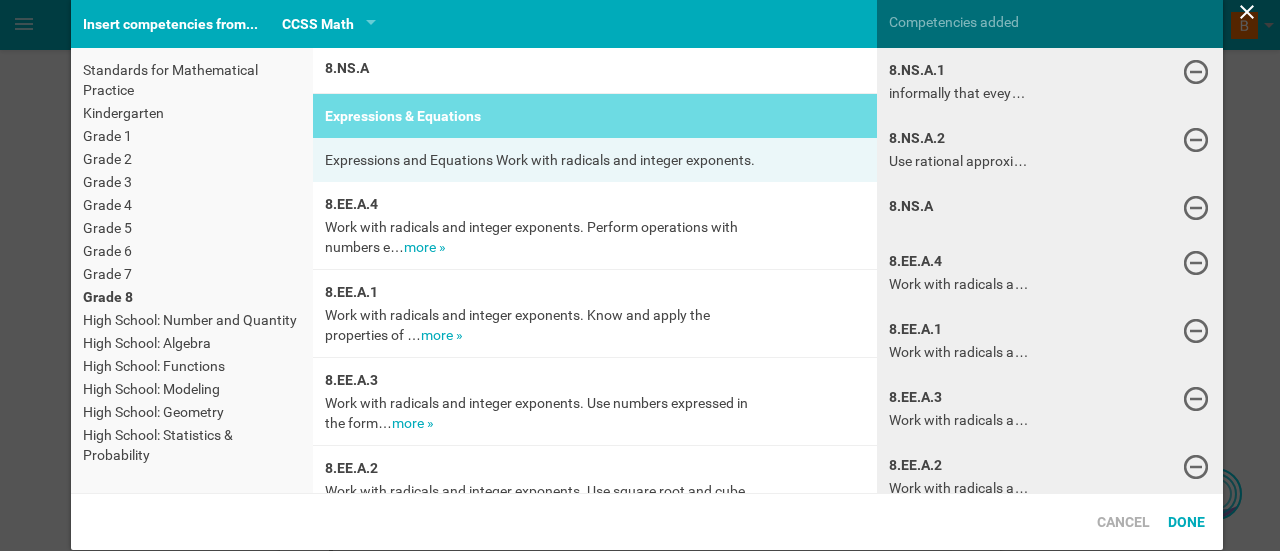 scroll, scrollTop: 644, scrollLeft: 0, axis: vertical 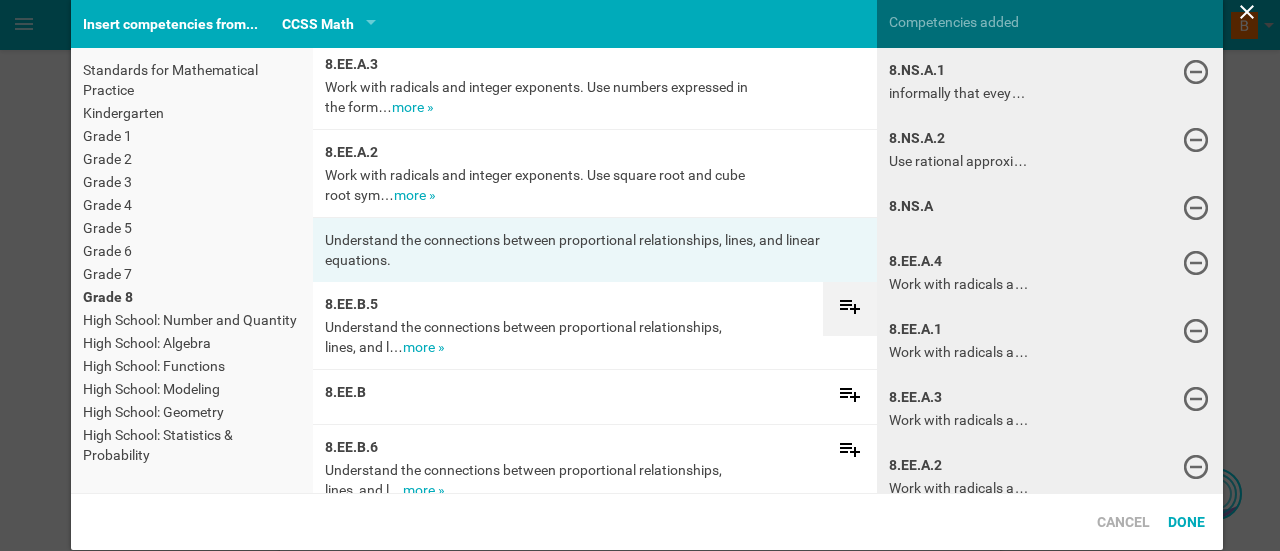 click 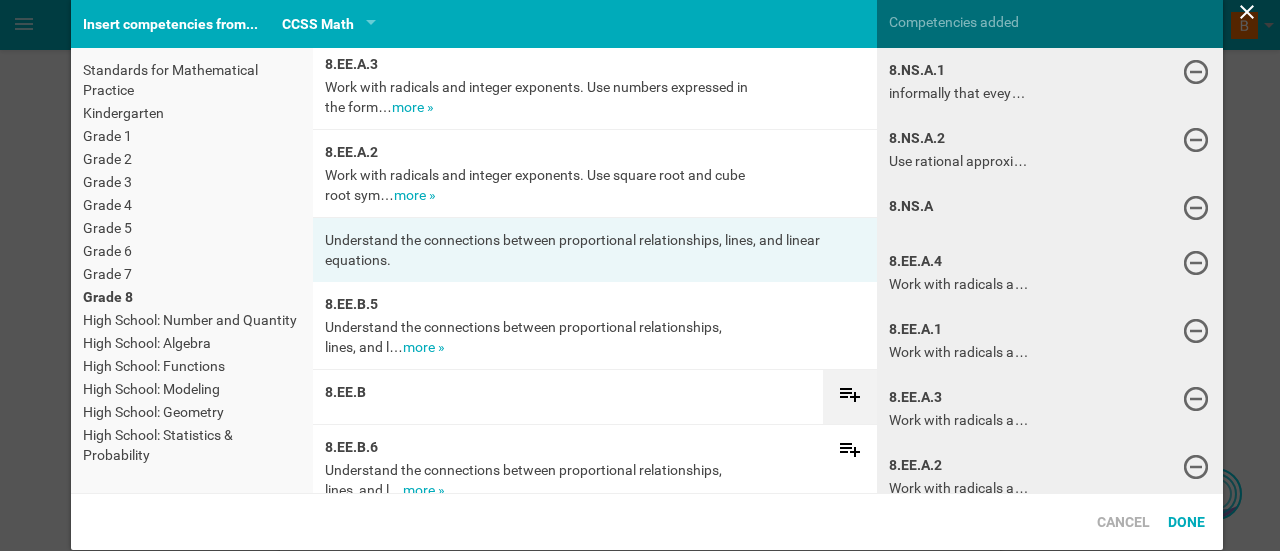 click 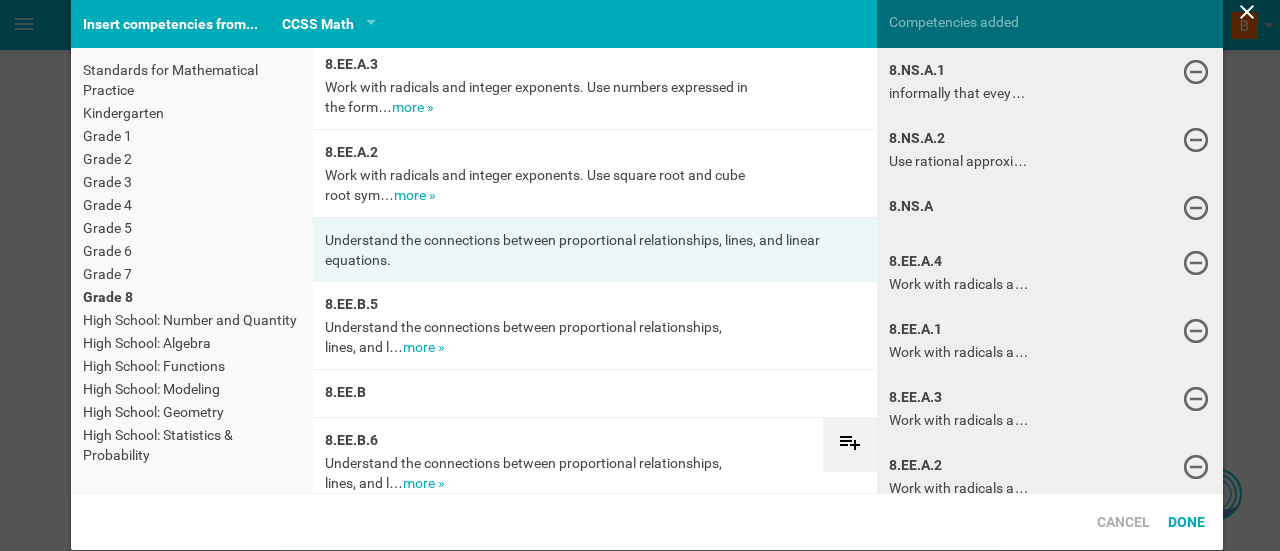 click 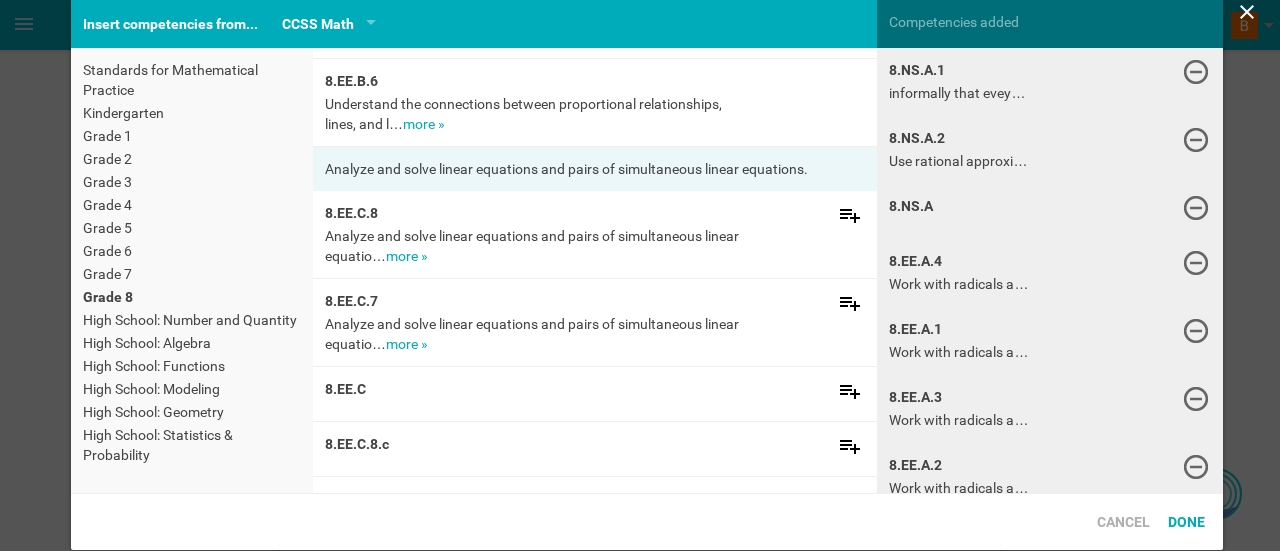 scroll, scrollTop: 966, scrollLeft: 0, axis: vertical 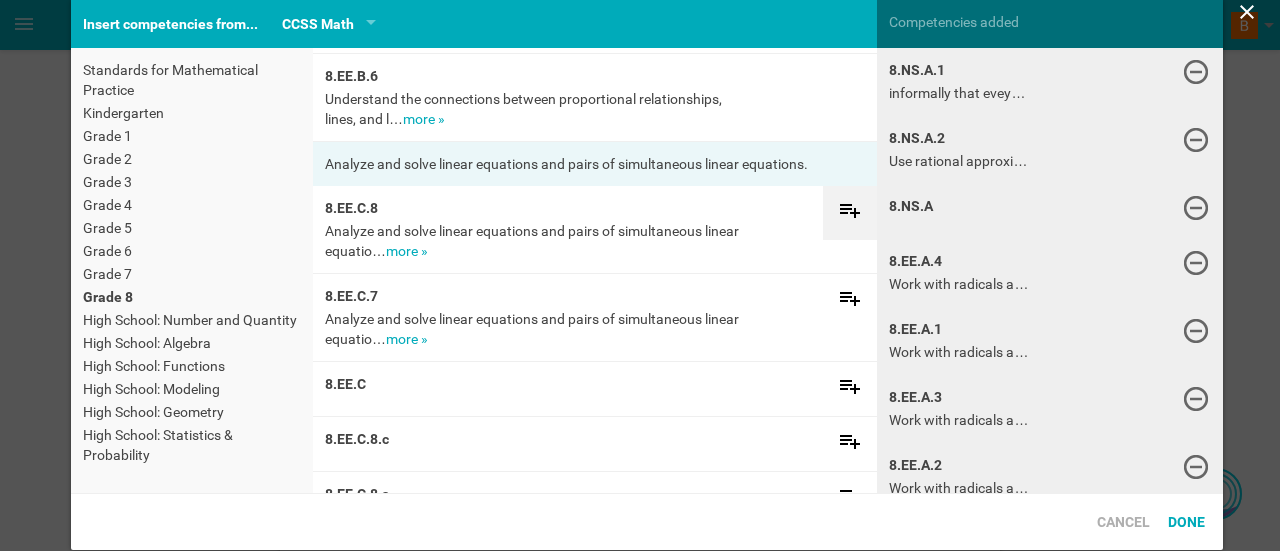 click at bounding box center (850, 212) 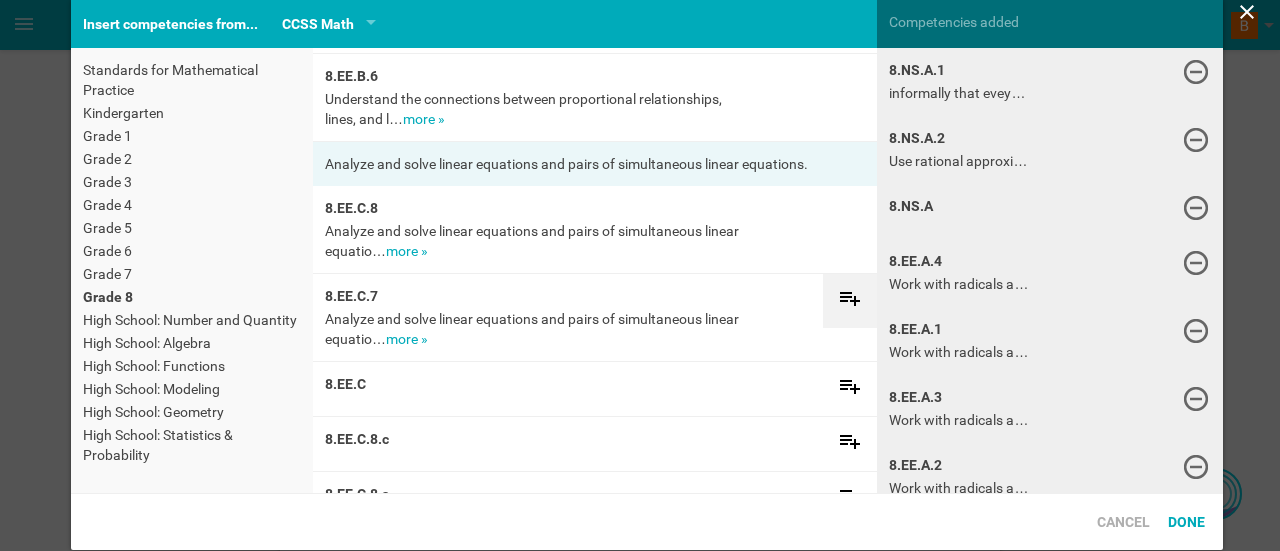 click 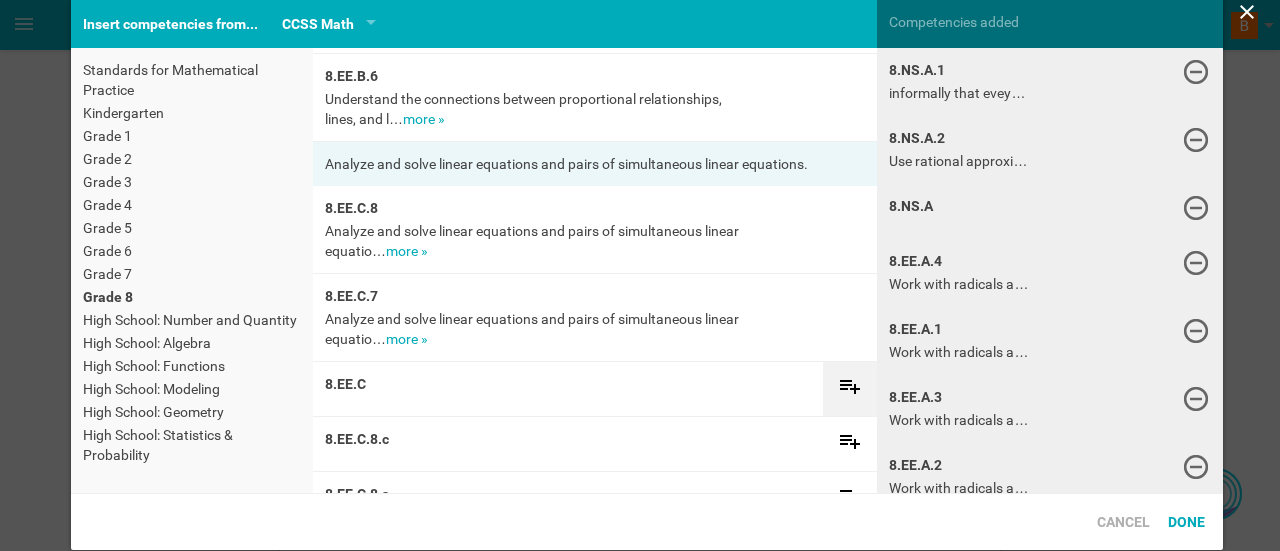 click at bounding box center (850, 388) 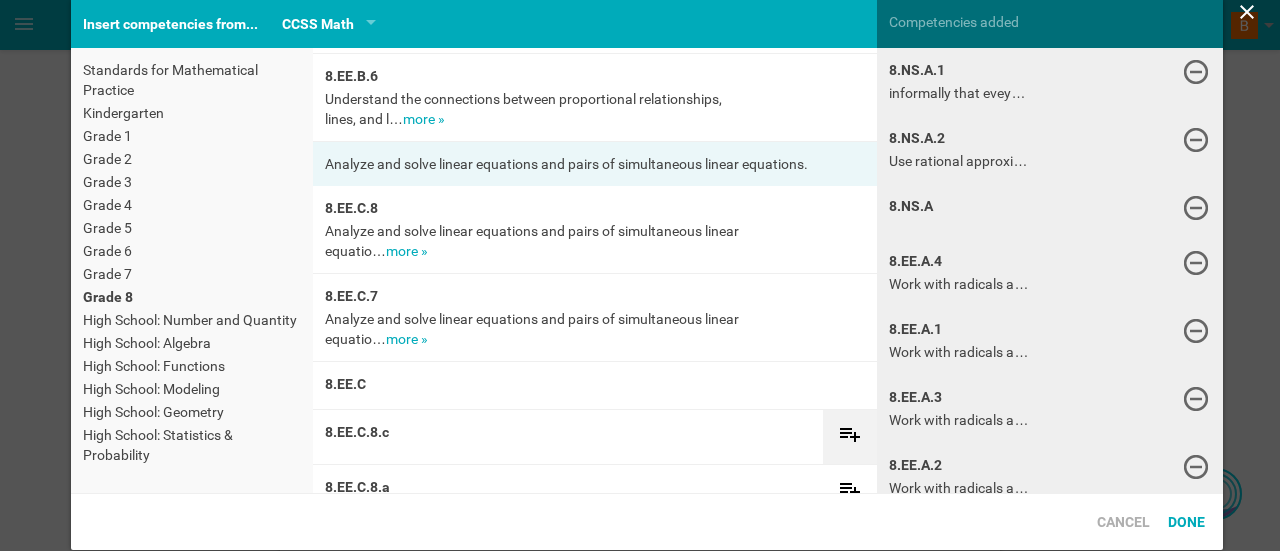 click 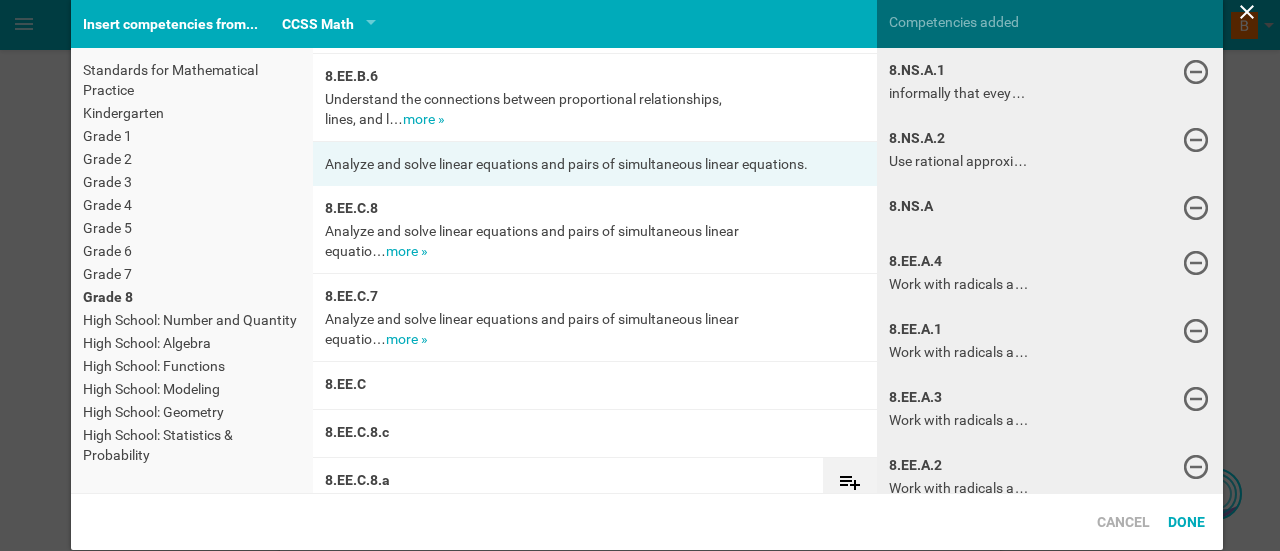 click 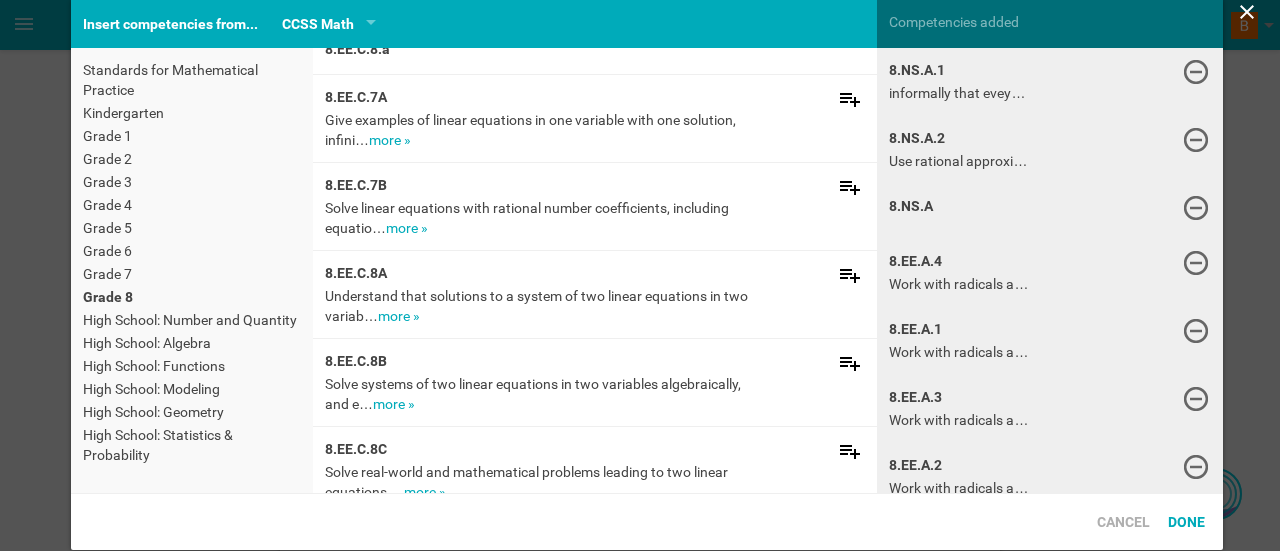 scroll, scrollTop: 1404, scrollLeft: 0, axis: vertical 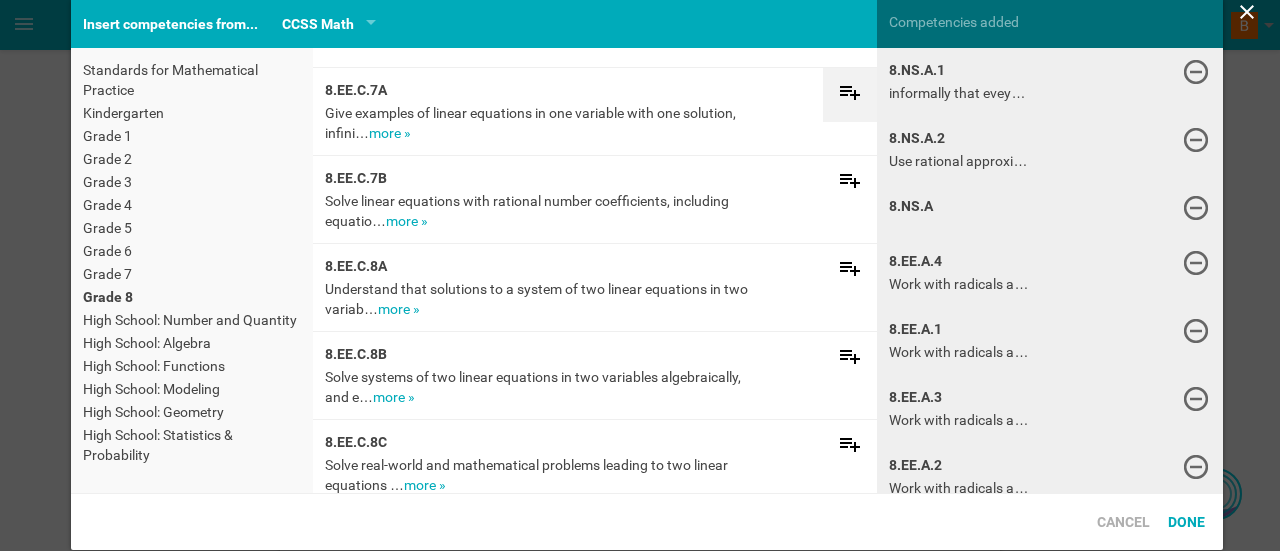 click 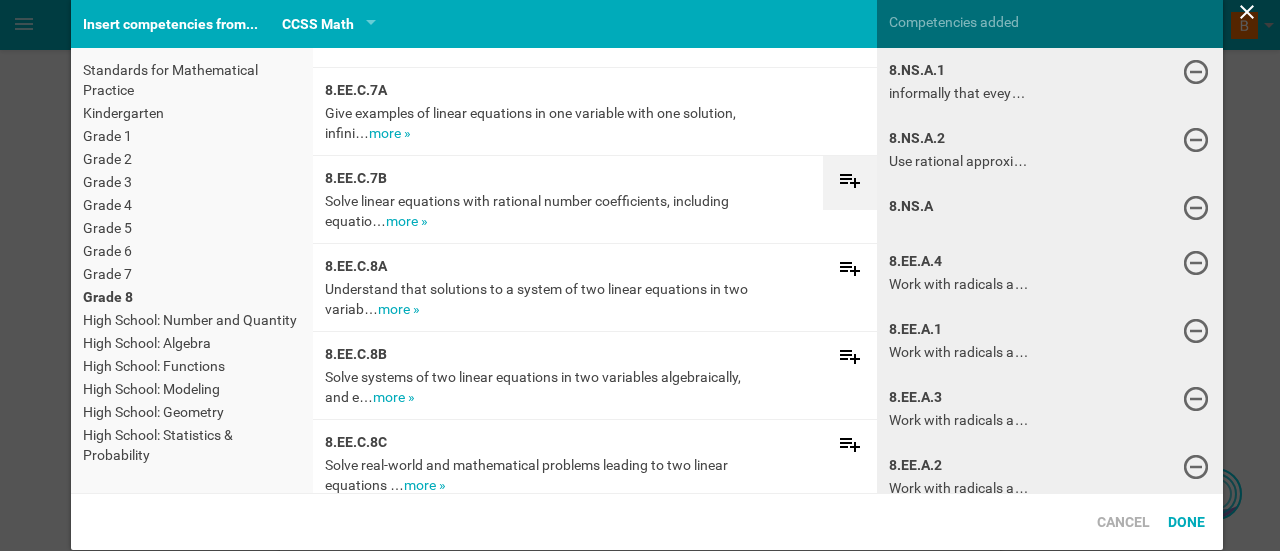 click 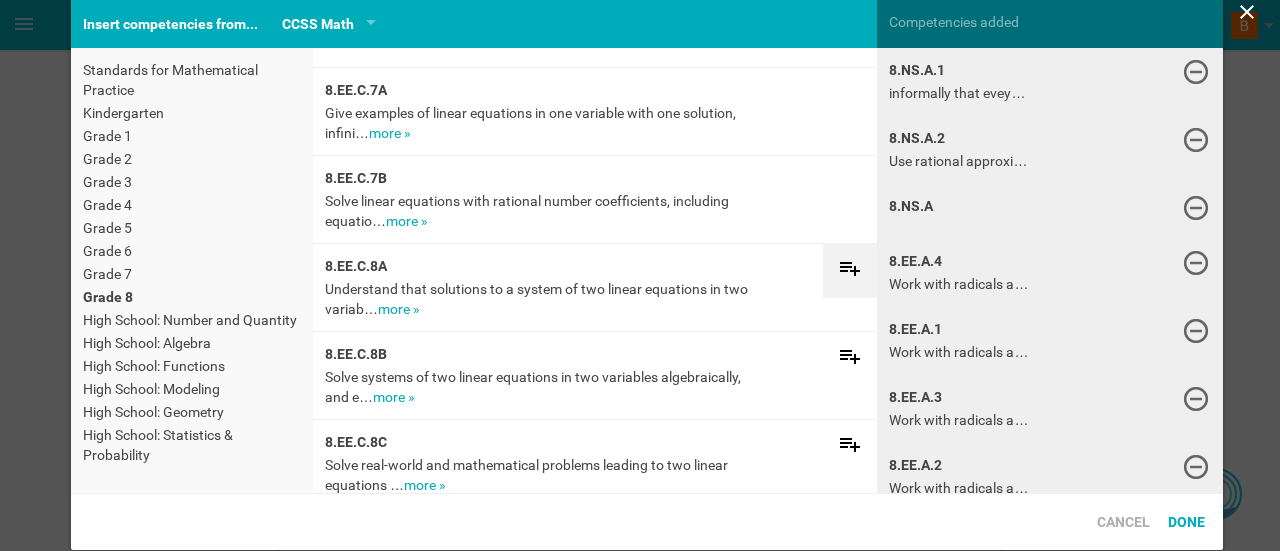 click 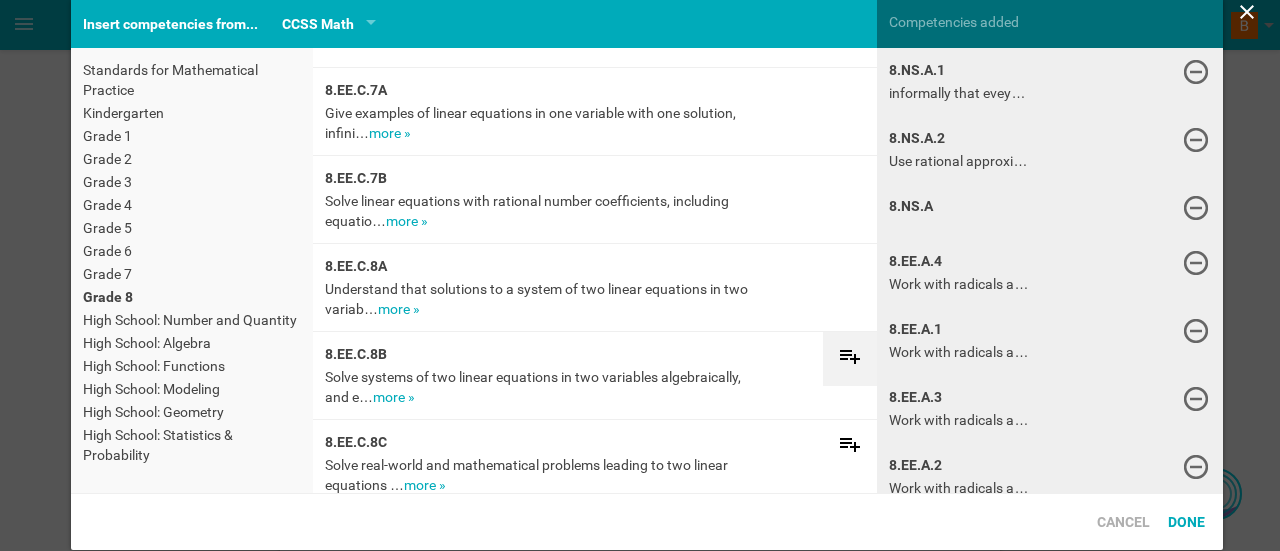 click at bounding box center (850, 359) 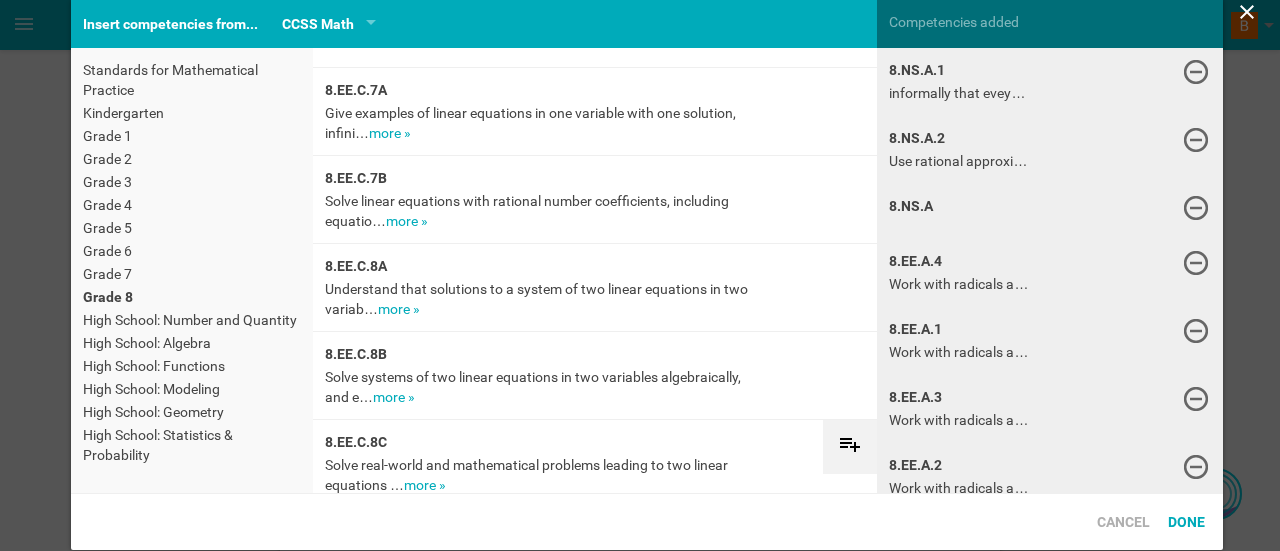 click 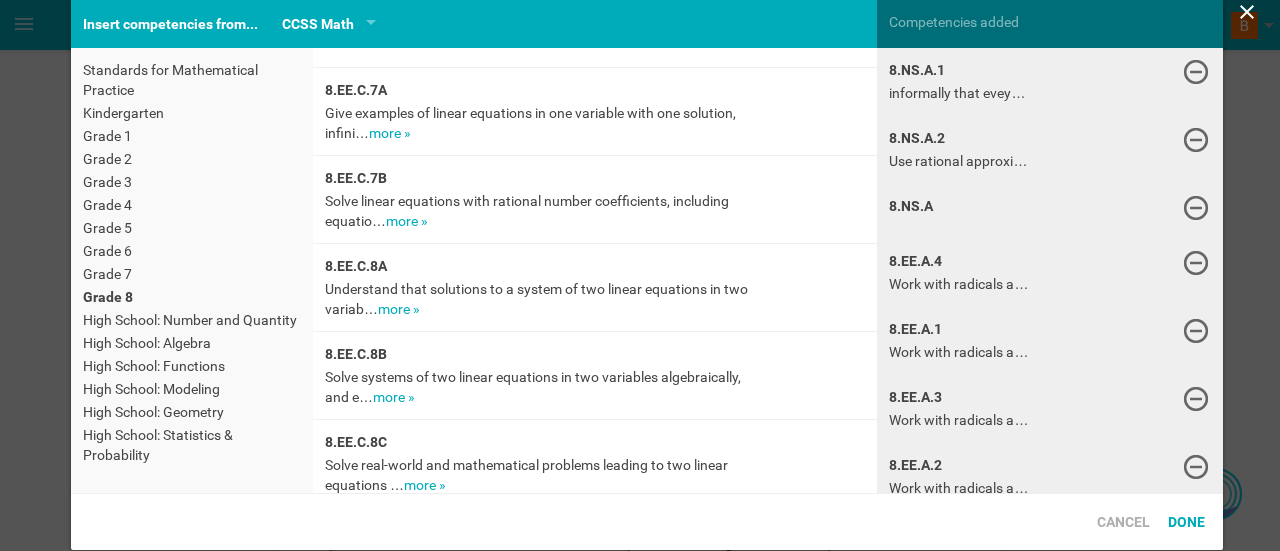 scroll, scrollTop: 1876, scrollLeft: 0, axis: vertical 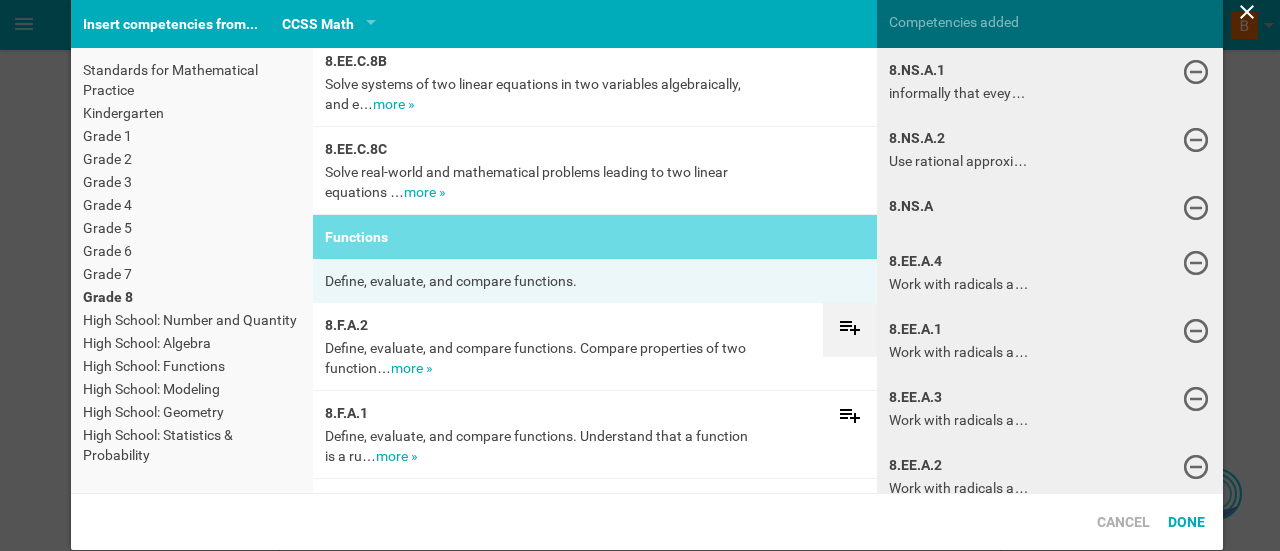 click 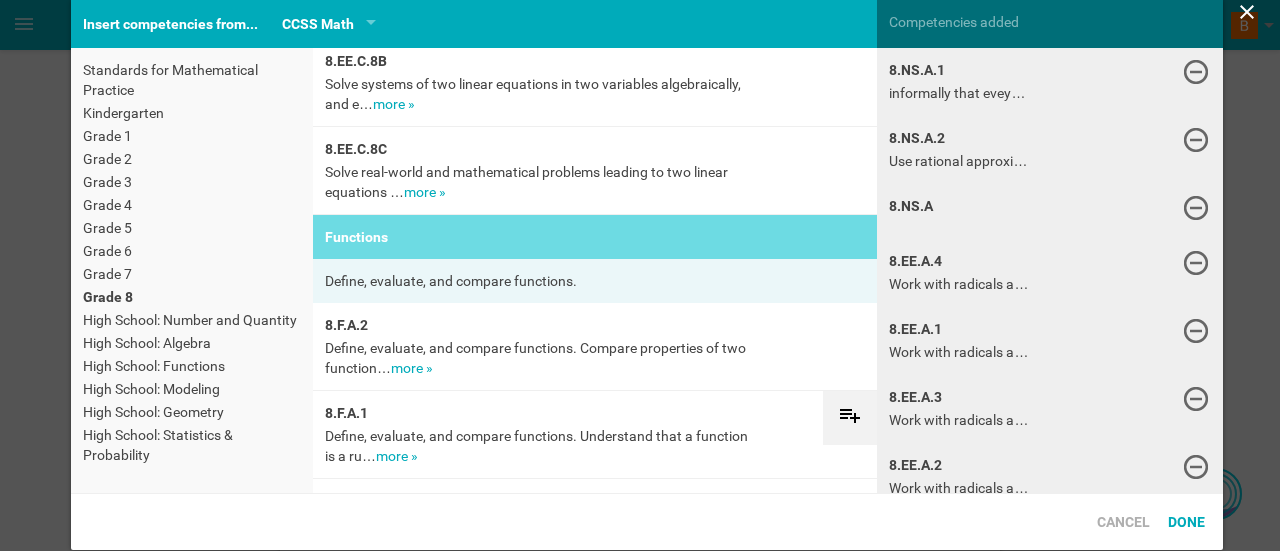 click 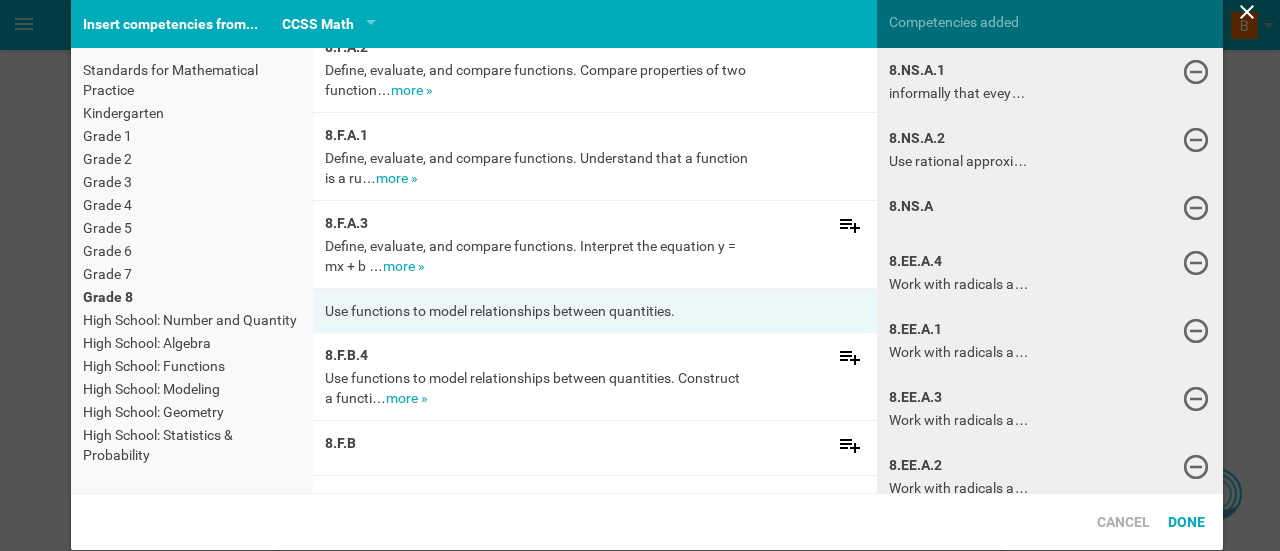 scroll, scrollTop: 2000, scrollLeft: 0, axis: vertical 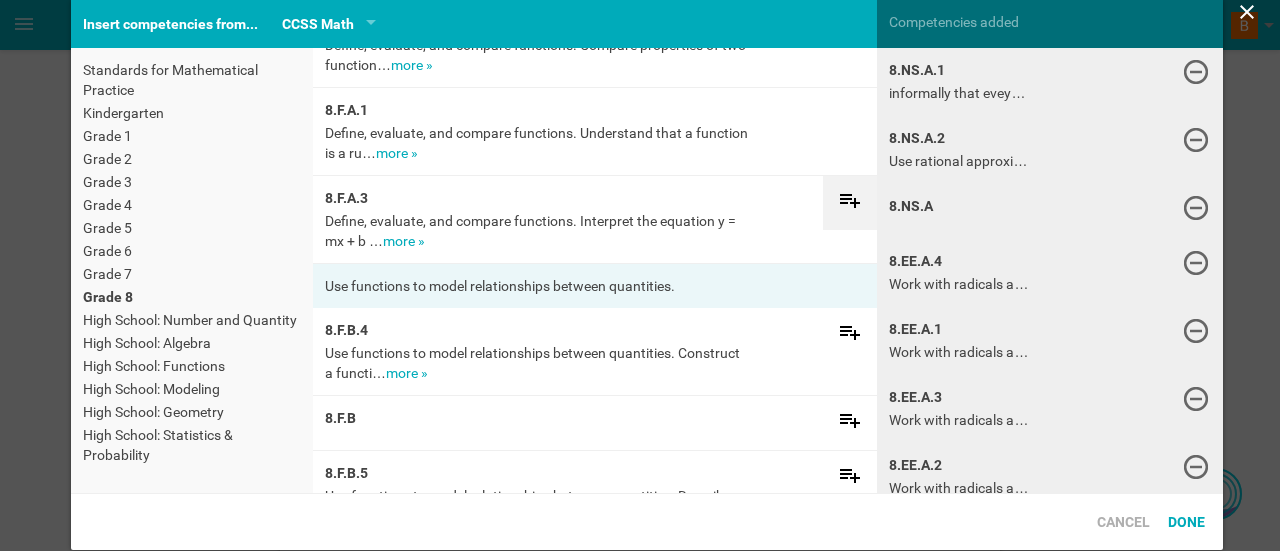 click 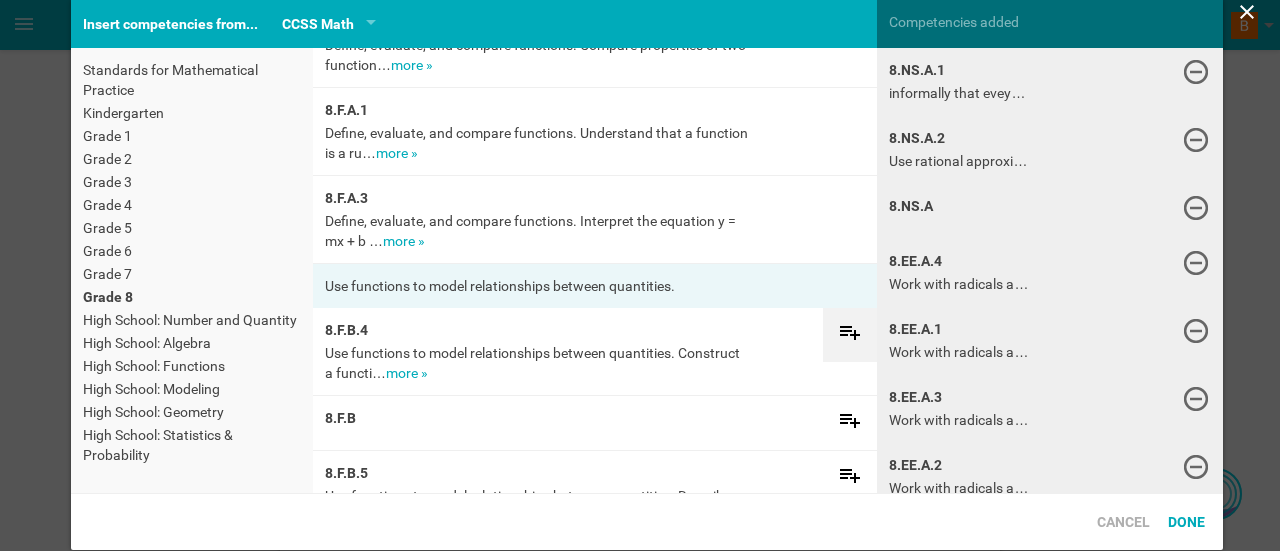 click at bounding box center [850, 334] 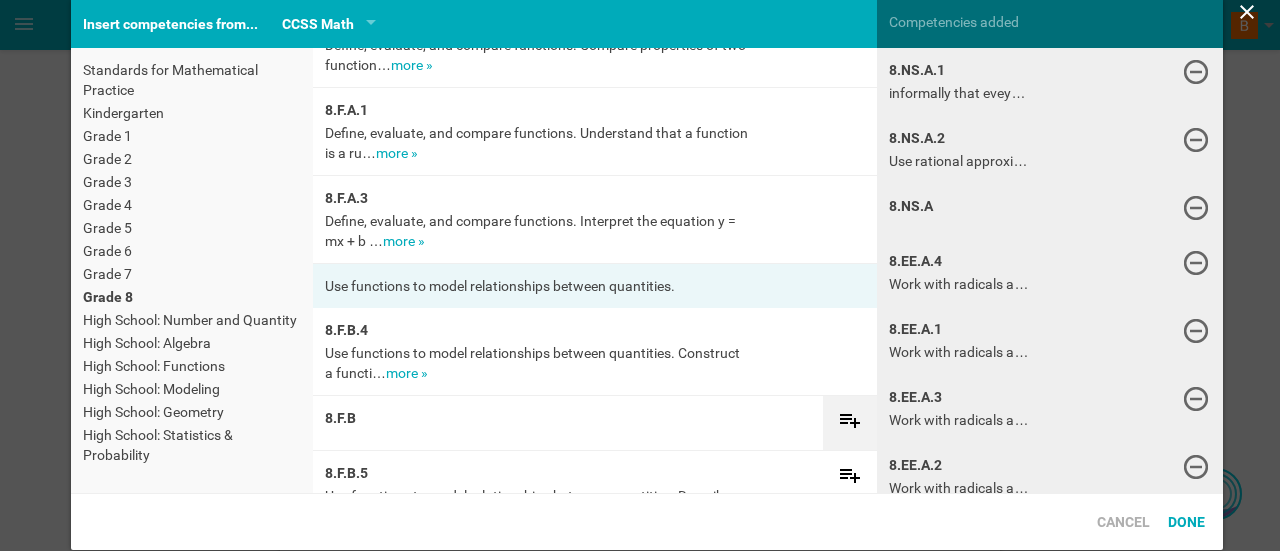 click at bounding box center [850, 423] 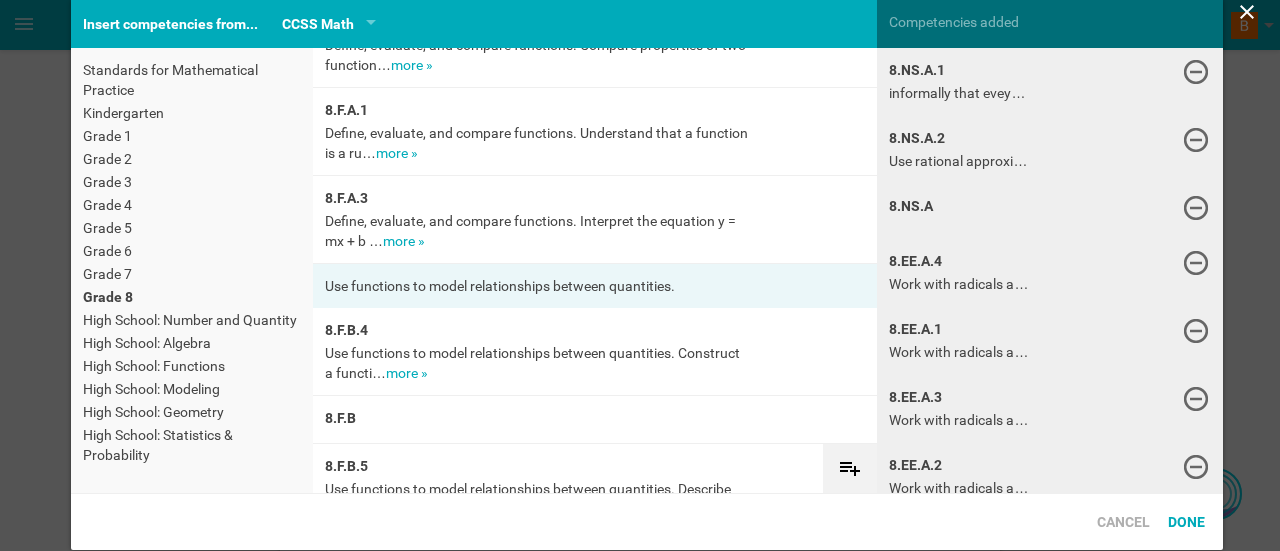 click 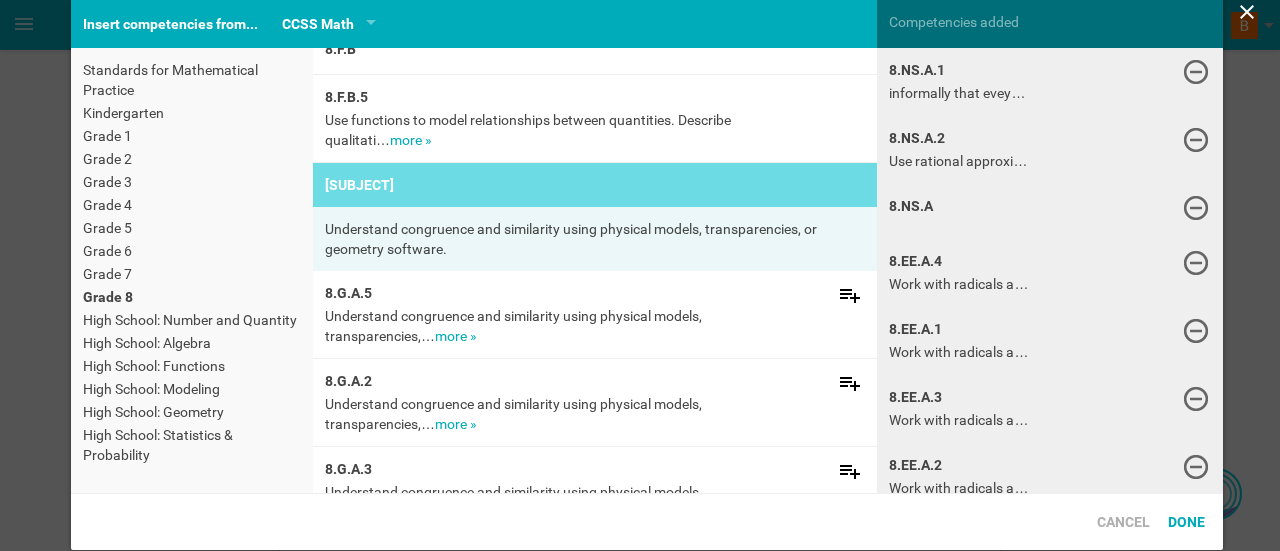 scroll, scrollTop: 2370, scrollLeft: 0, axis: vertical 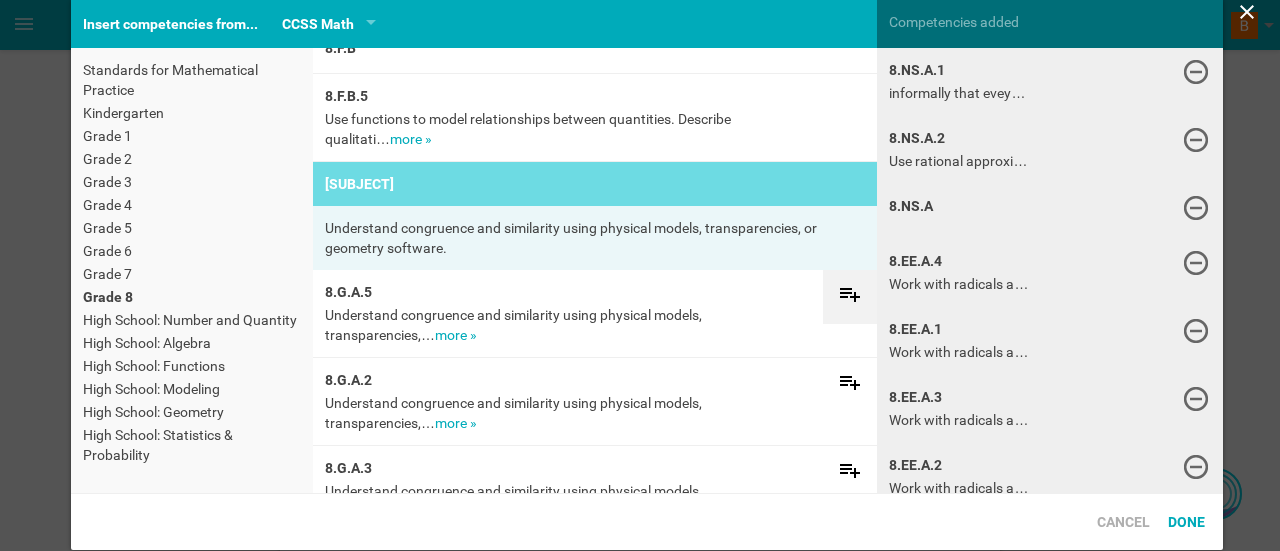 click at bounding box center (850, 297) 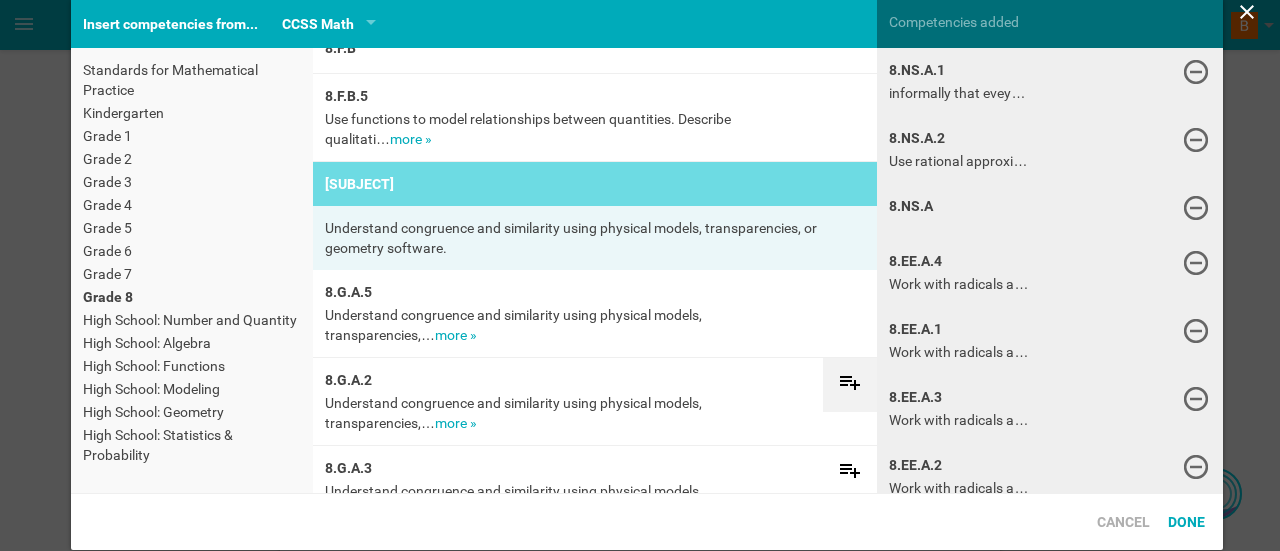 click 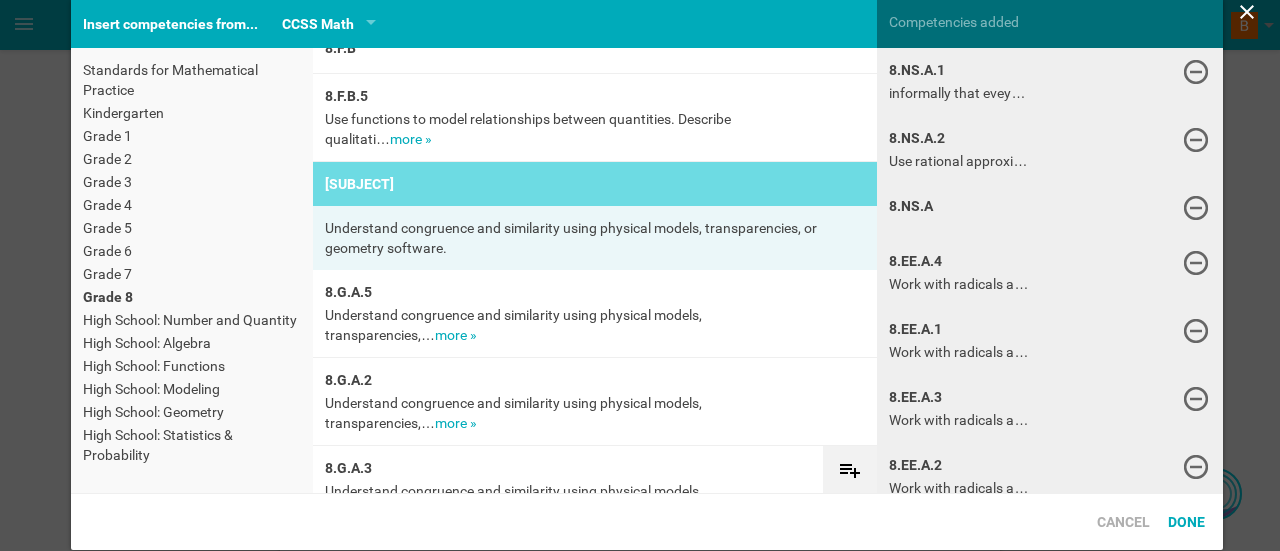 click 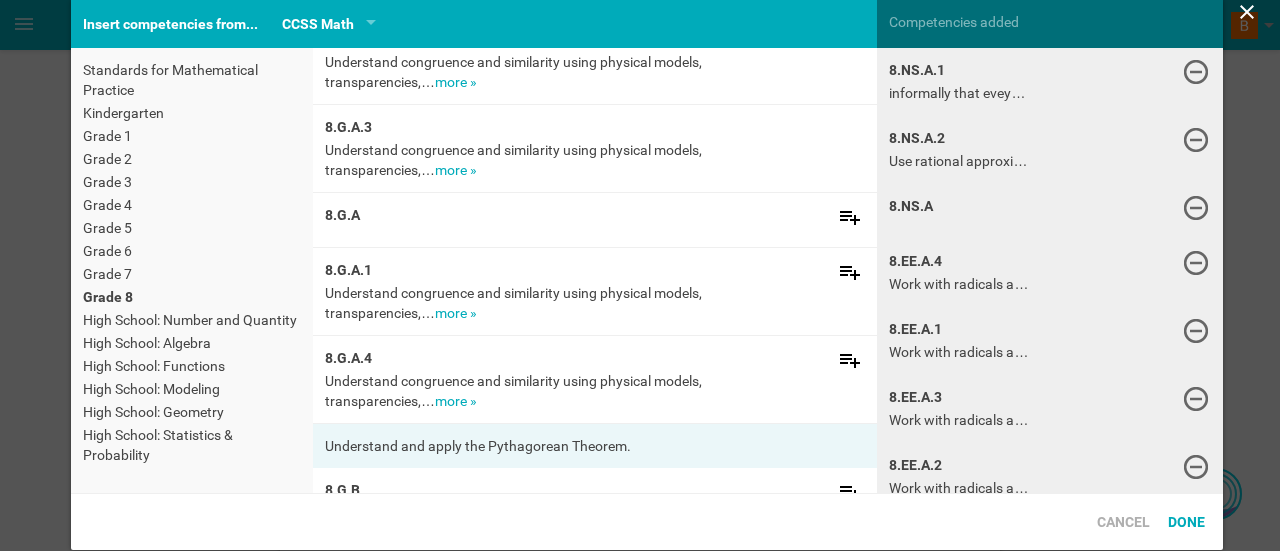 scroll, scrollTop: 2712, scrollLeft: 0, axis: vertical 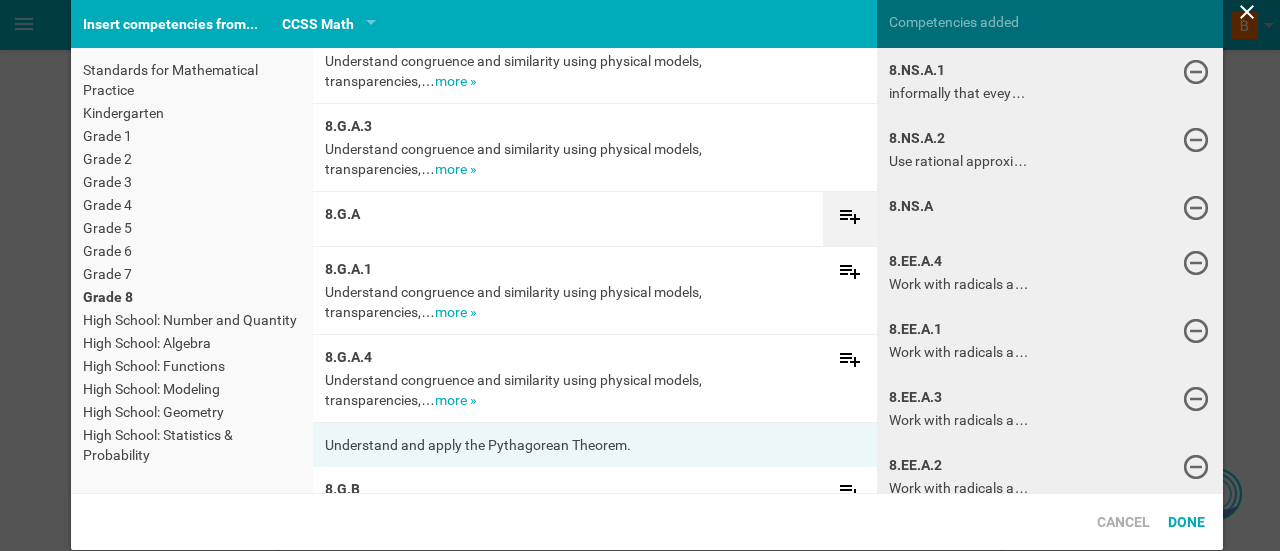 click 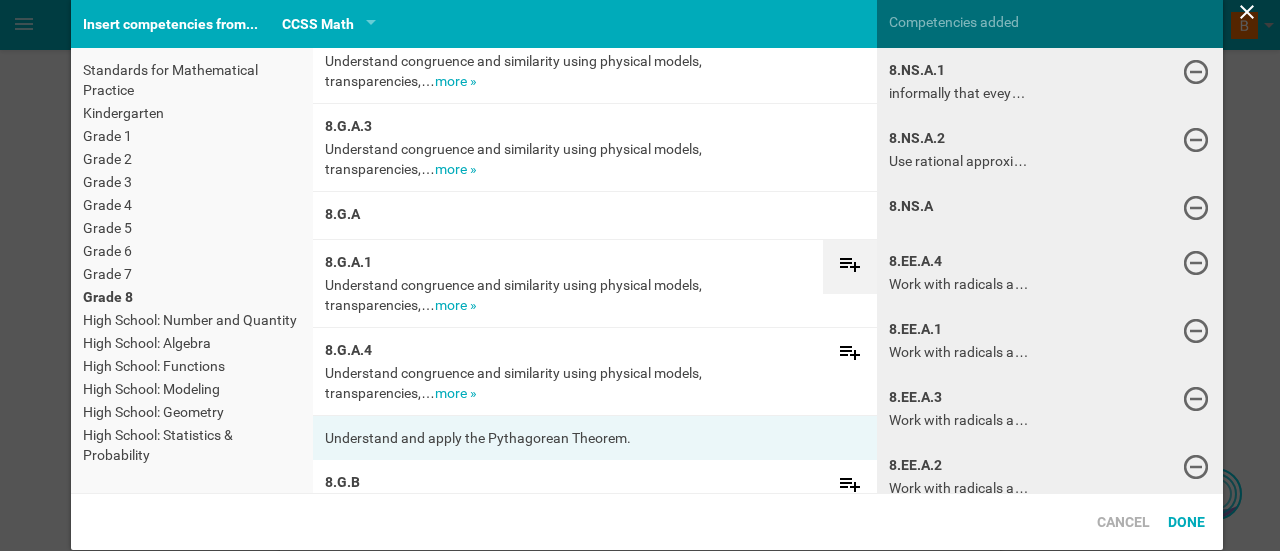 click at bounding box center (850, 266) 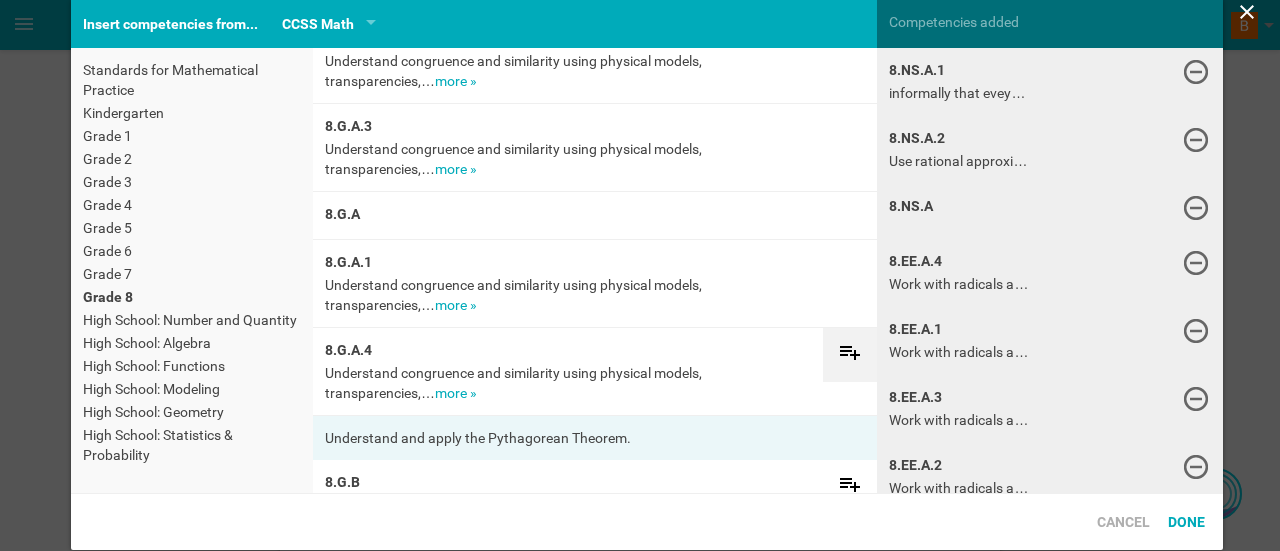 click at bounding box center (850, 355) 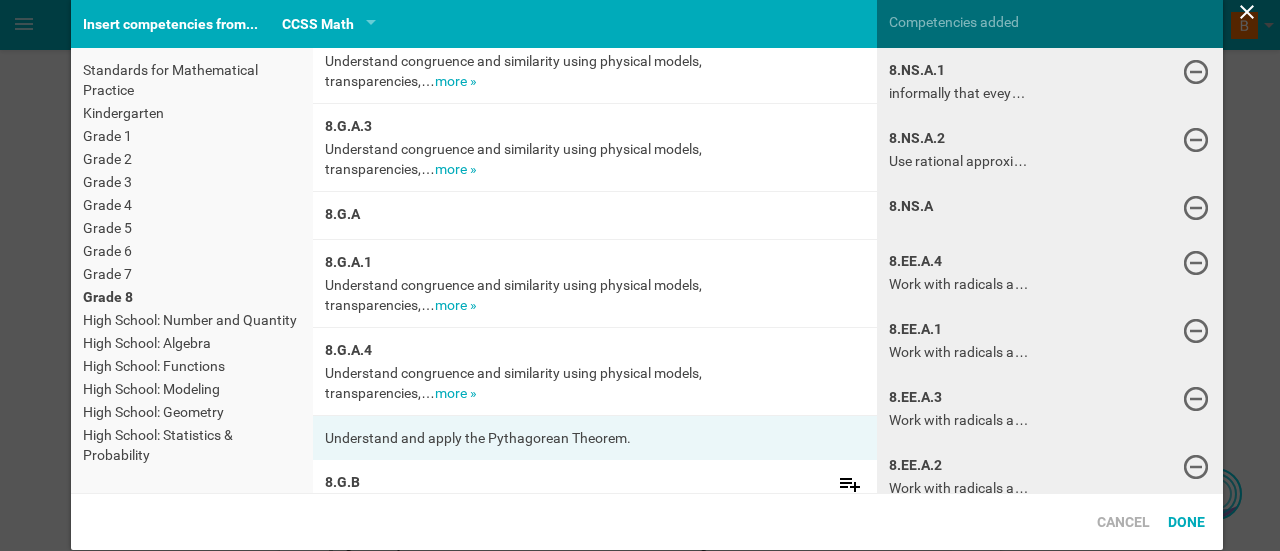 scroll, scrollTop: 3344, scrollLeft: 0, axis: vertical 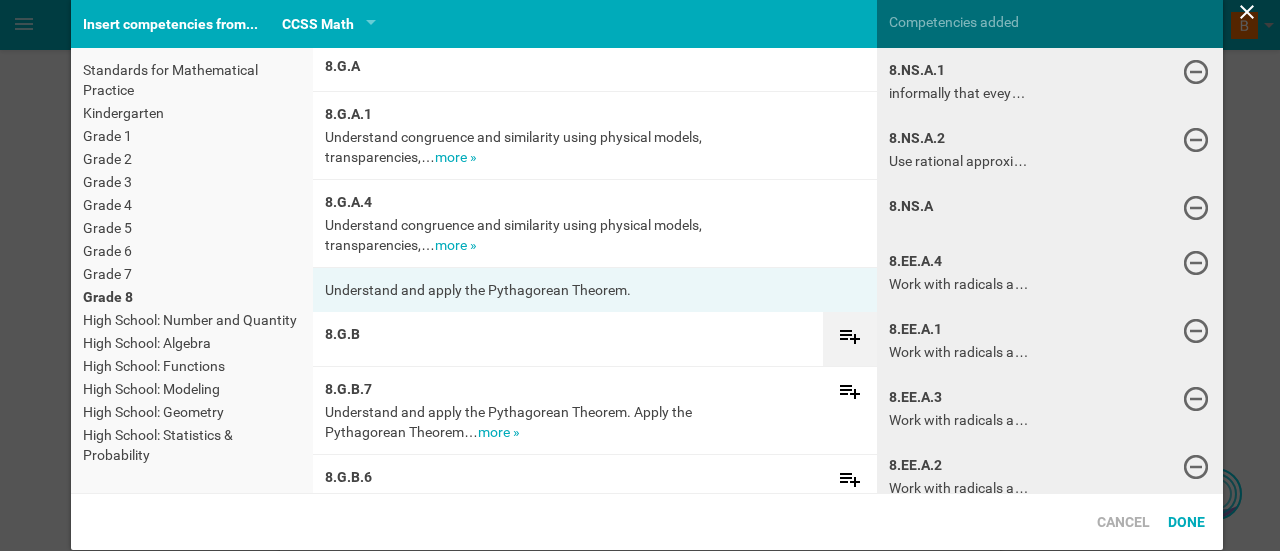 click at bounding box center (850, 338) 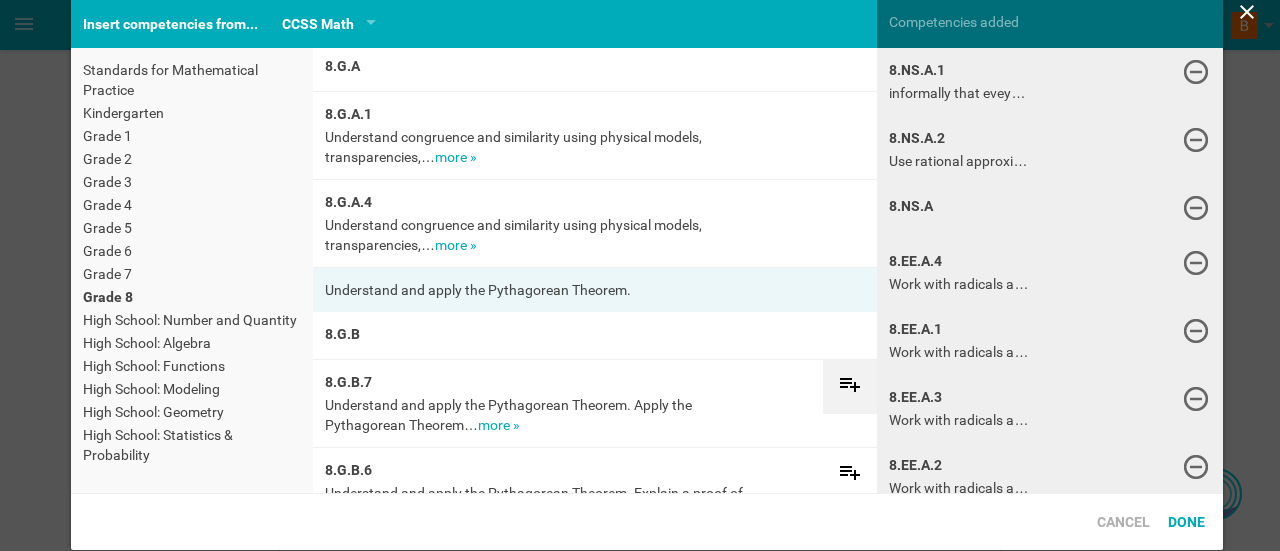 click 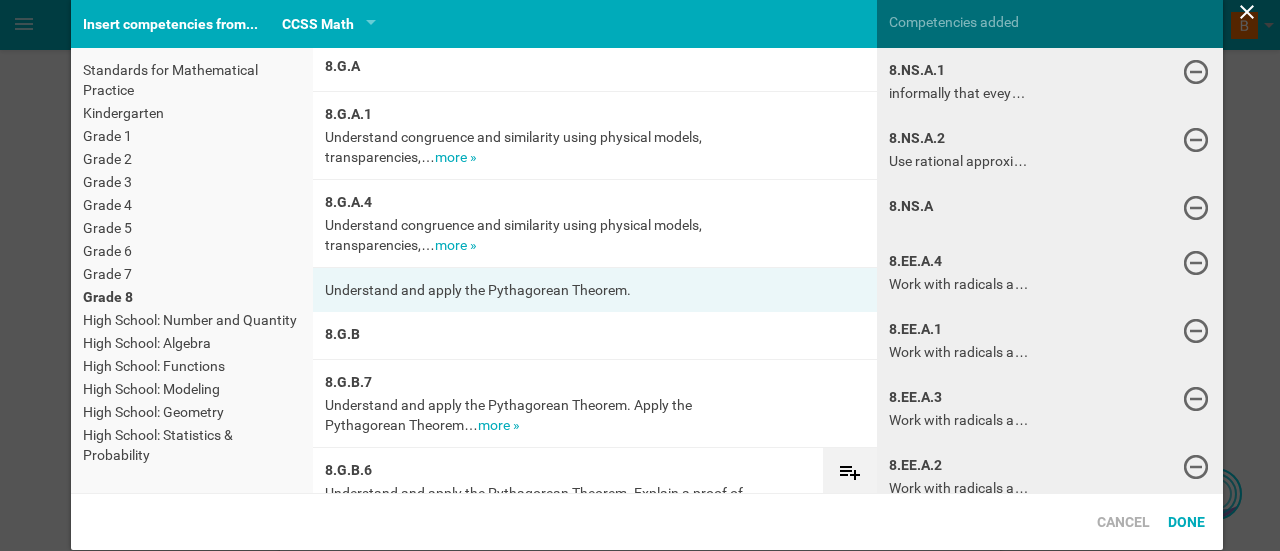 click 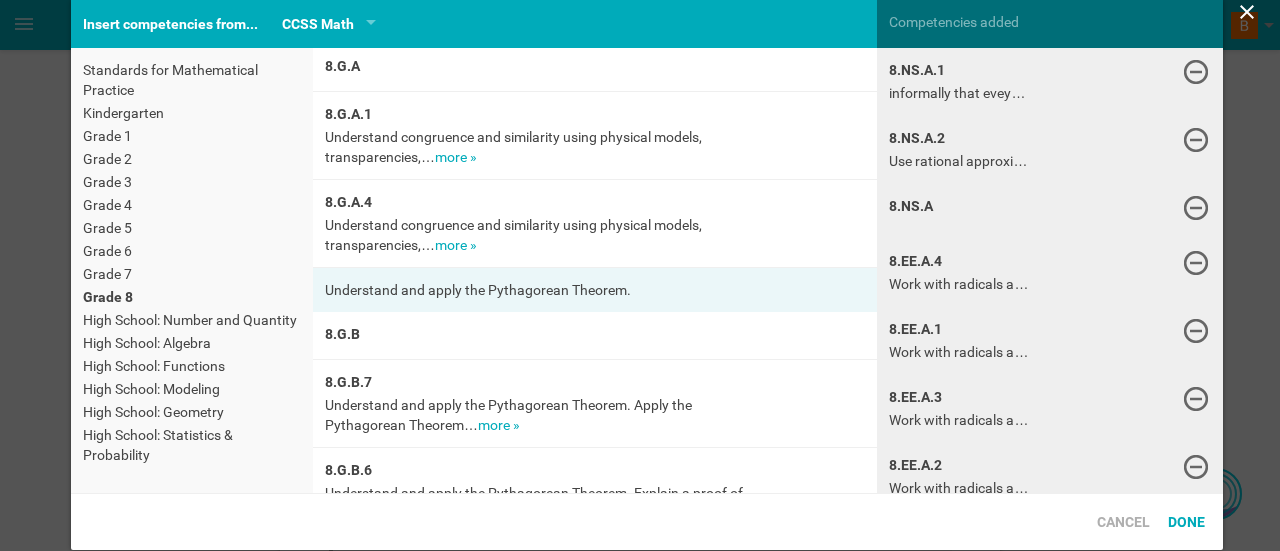 scroll, scrollTop: 3596, scrollLeft: 0, axis: vertical 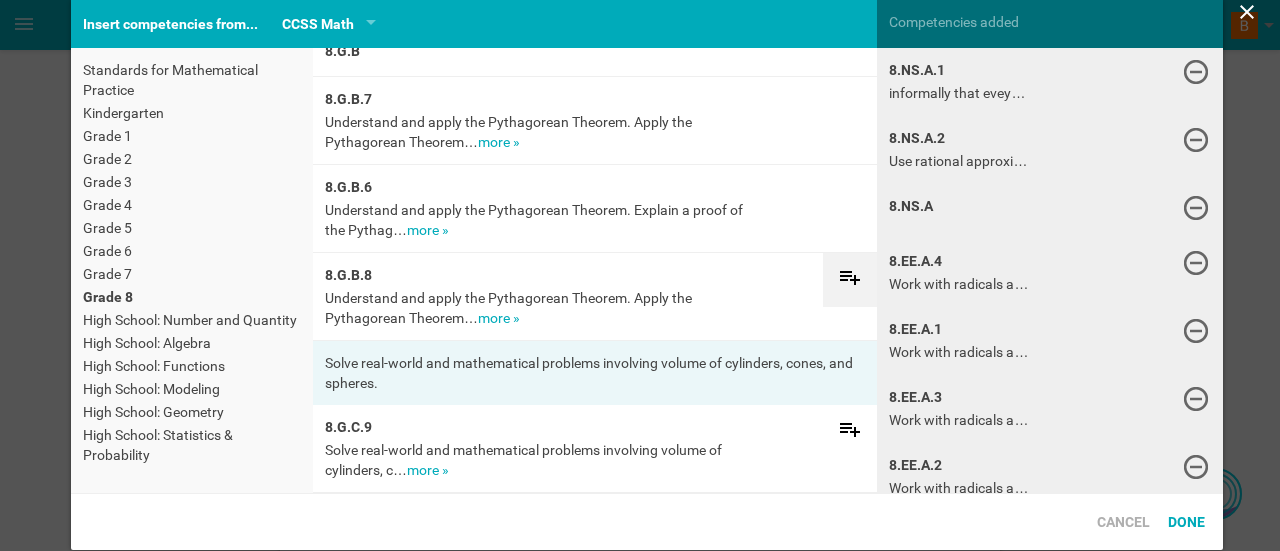 click at bounding box center [850, 280] 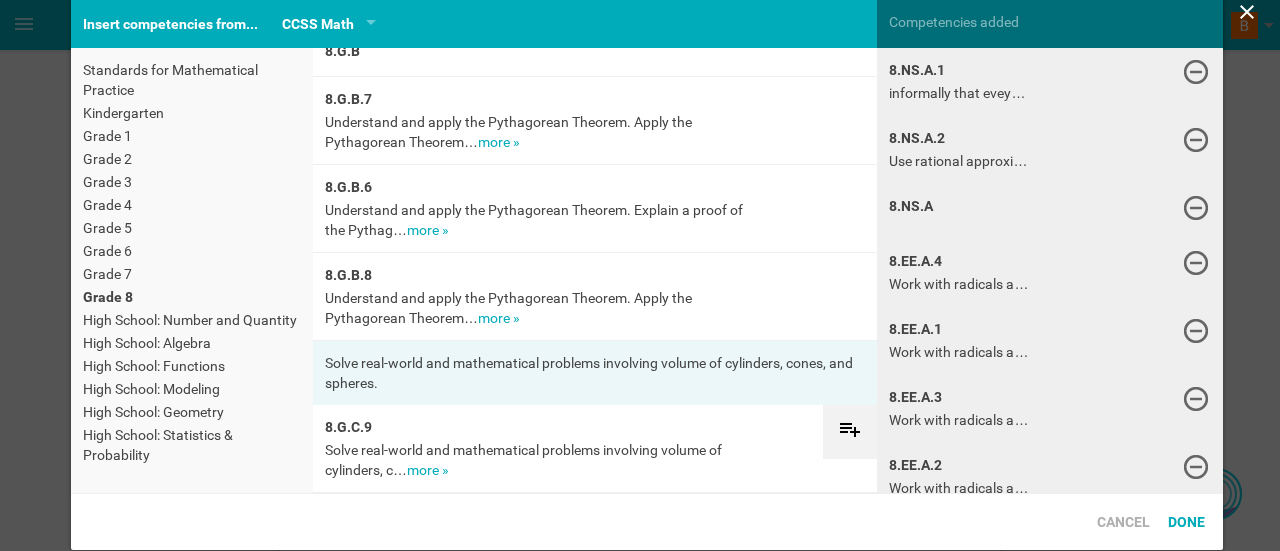 click at bounding box center [850, 431] 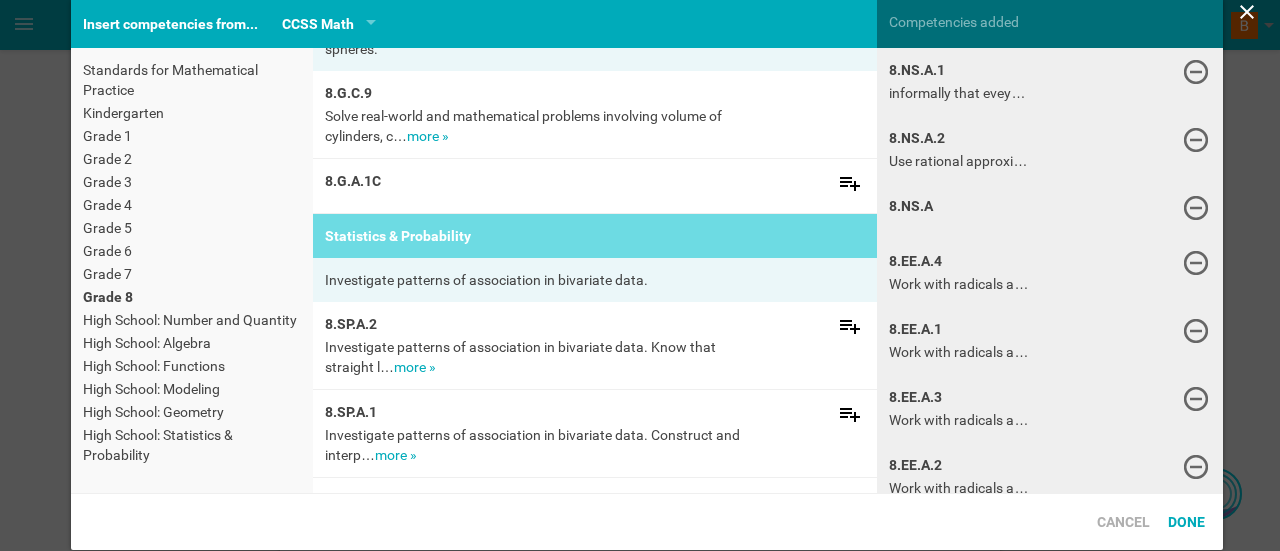 scroll, scrollTop: 3478, scrollLeft: 0, axis: vertical 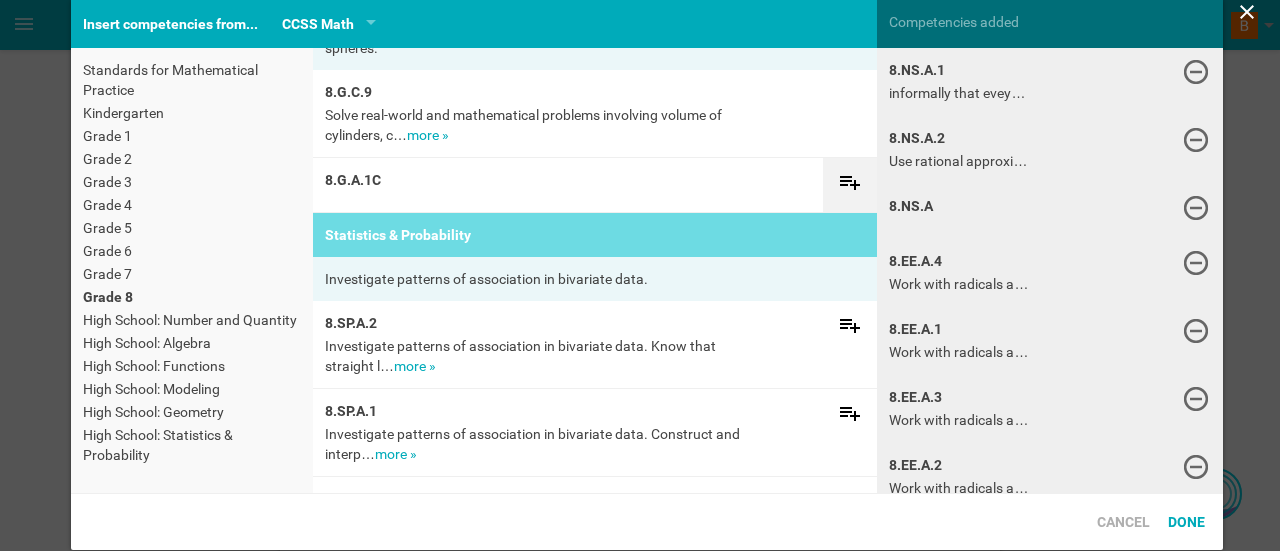 click 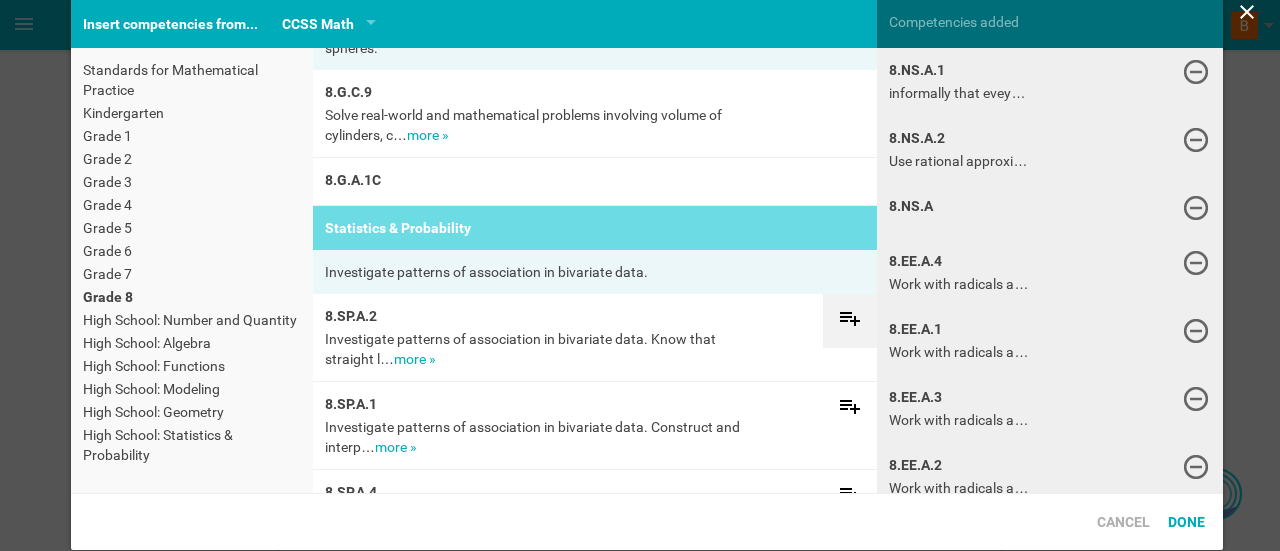 click 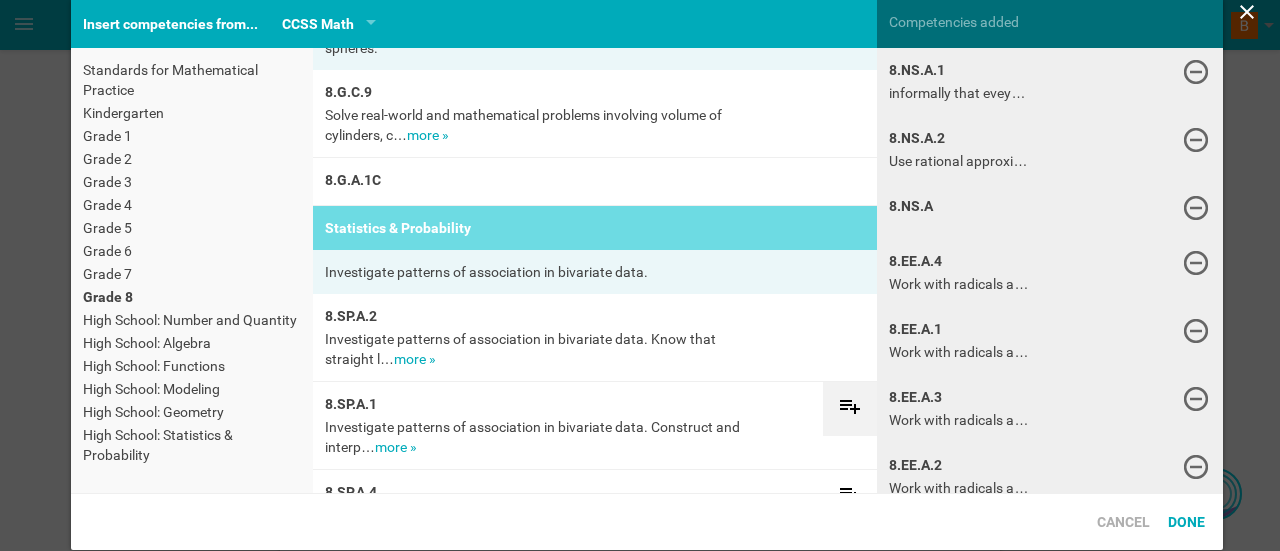 click at bounding box center [850, 408] 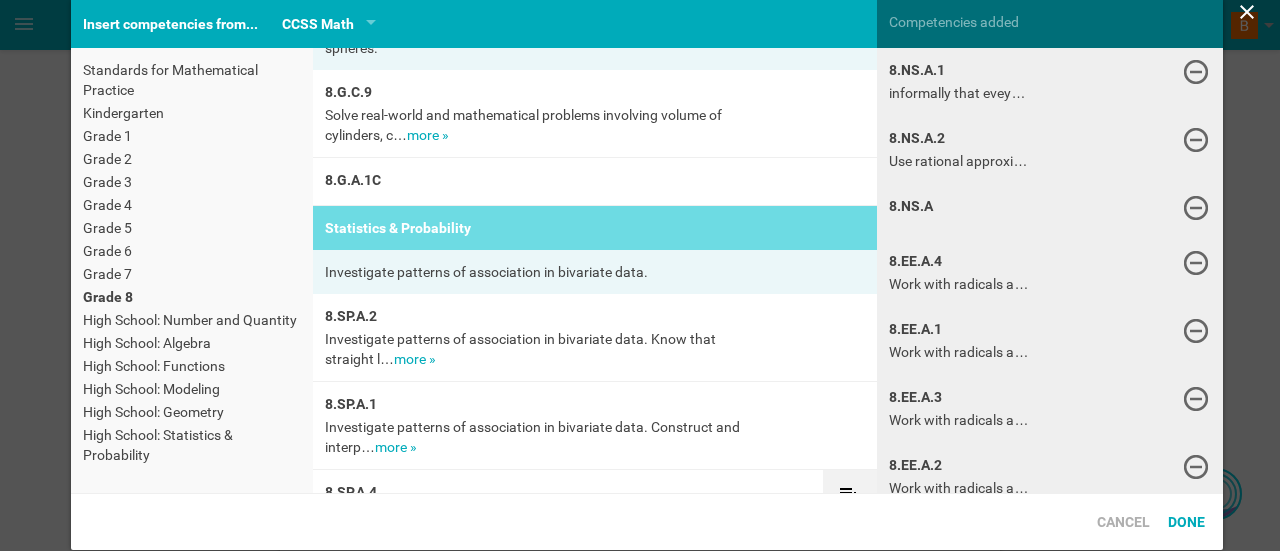 click at bounding box center (850, 496) 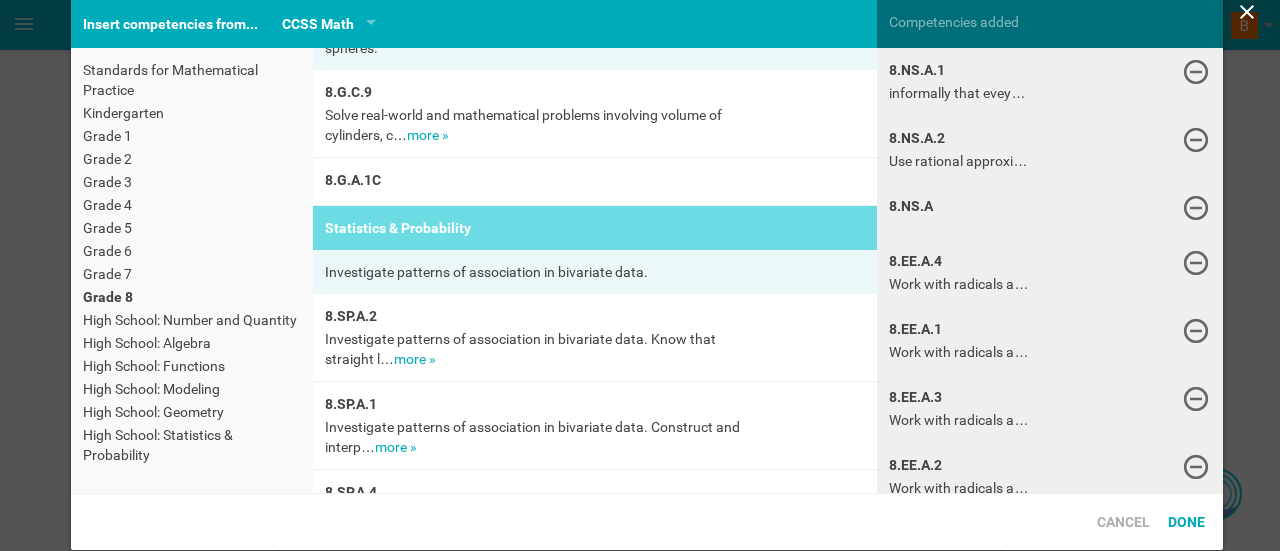 scroll 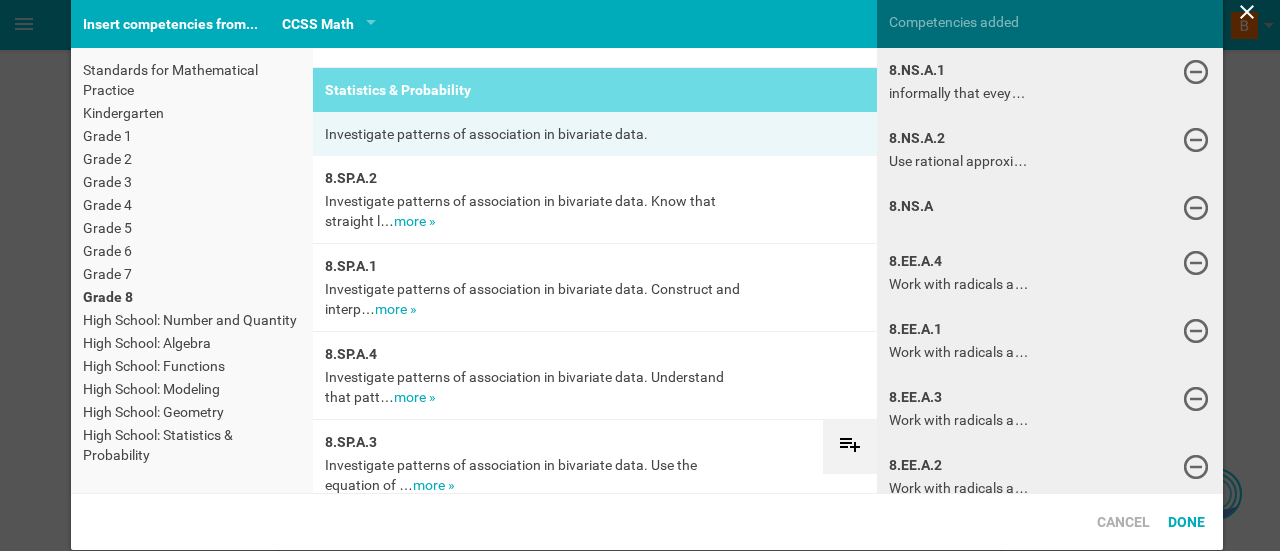 click 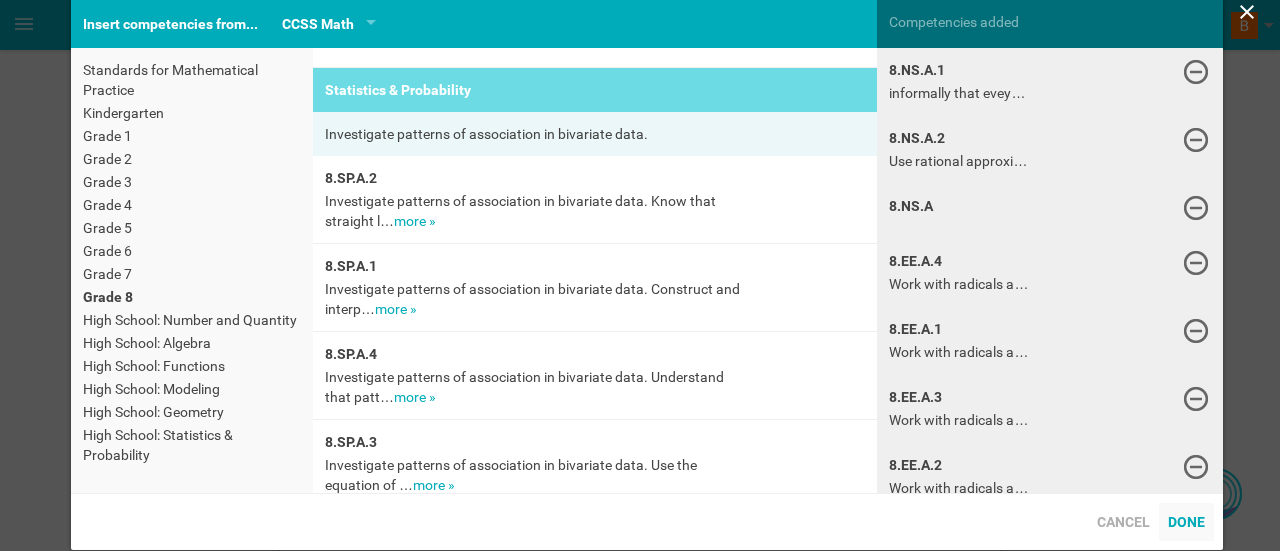 click on "Done" at bounding box center (1186, 522) 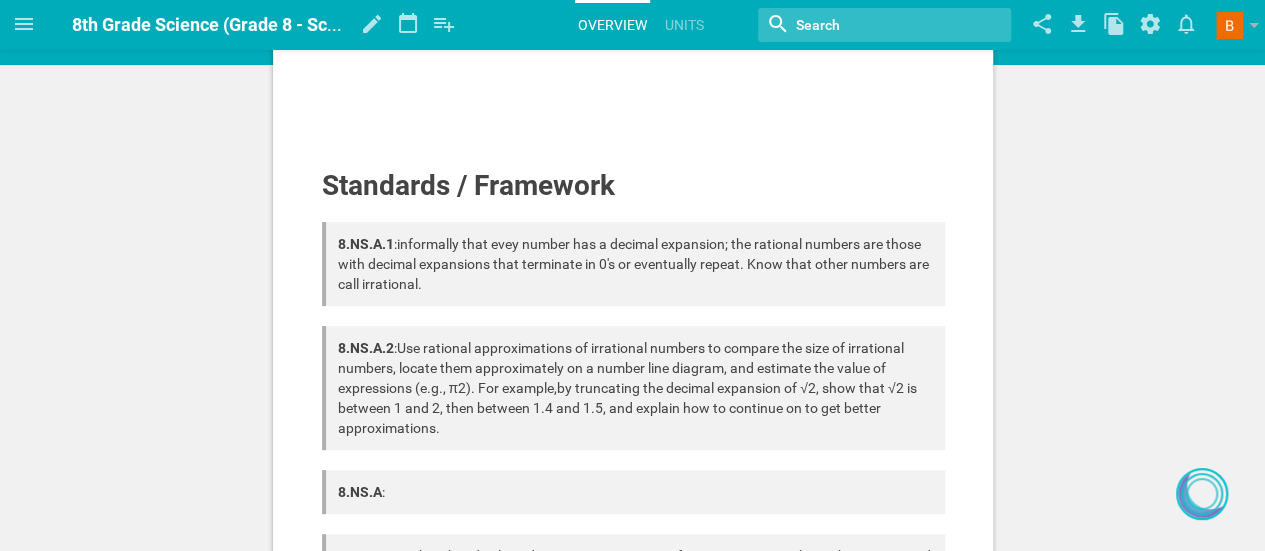 scroll, scrollTop: 77, scrollLeft: 0, axis: vertical 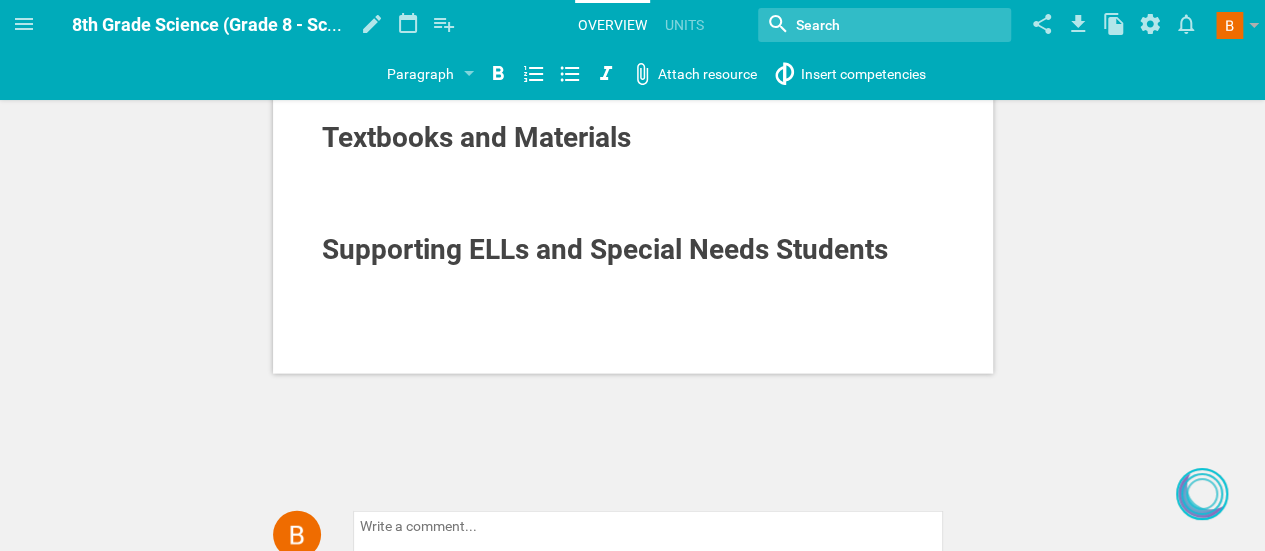 click at bounding box center (633, 184) 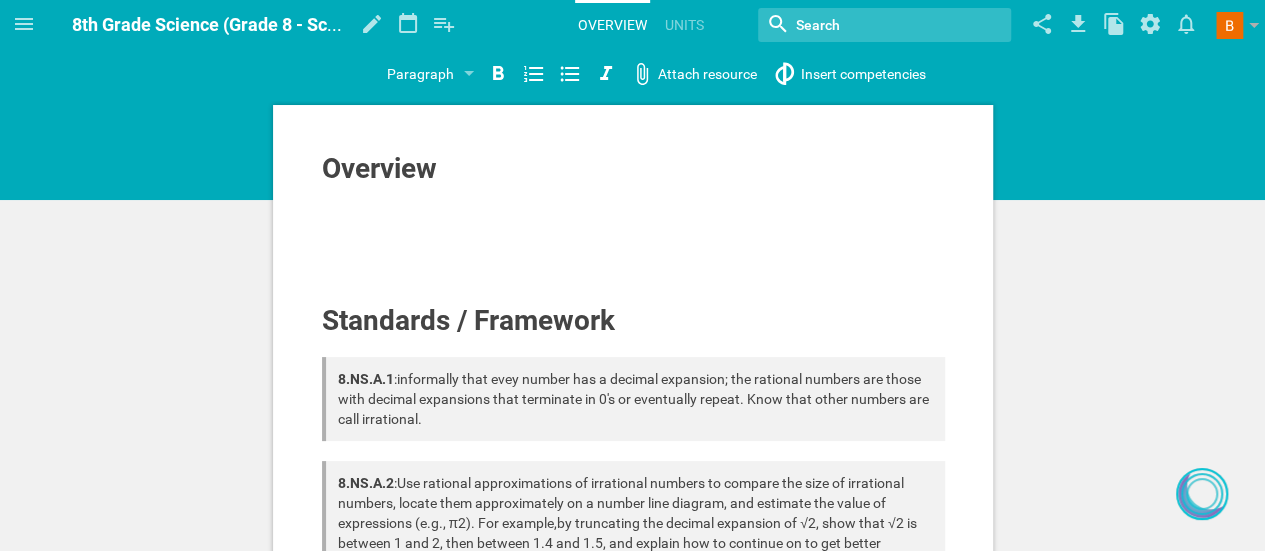 click at bounding box center (633, 235) 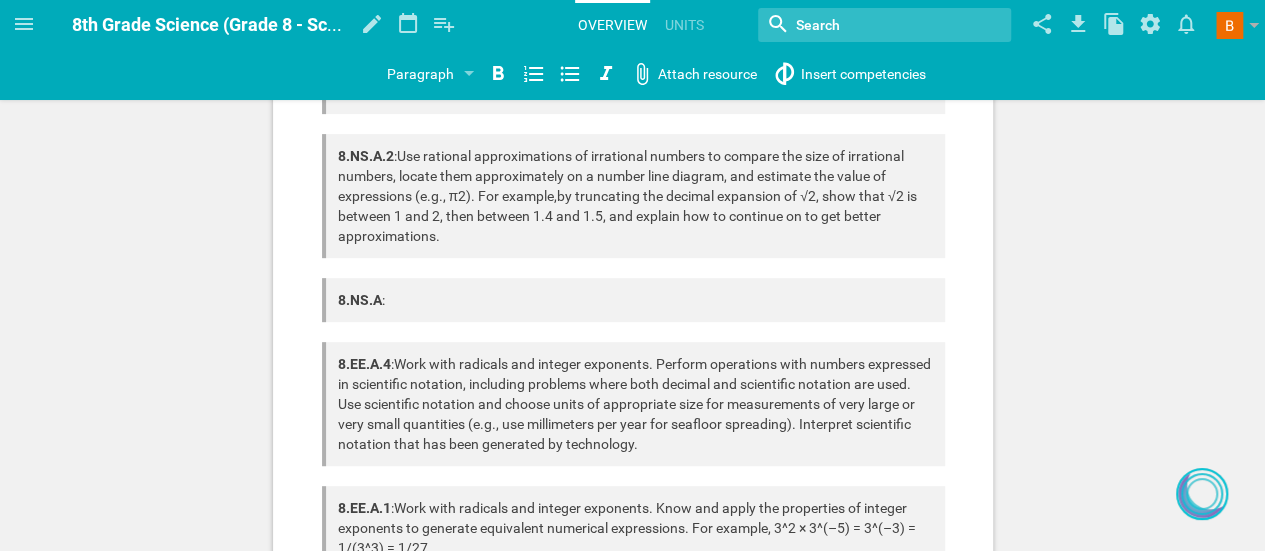 scroll, scrollTop: 0, scrollLeft: 0, axis: both 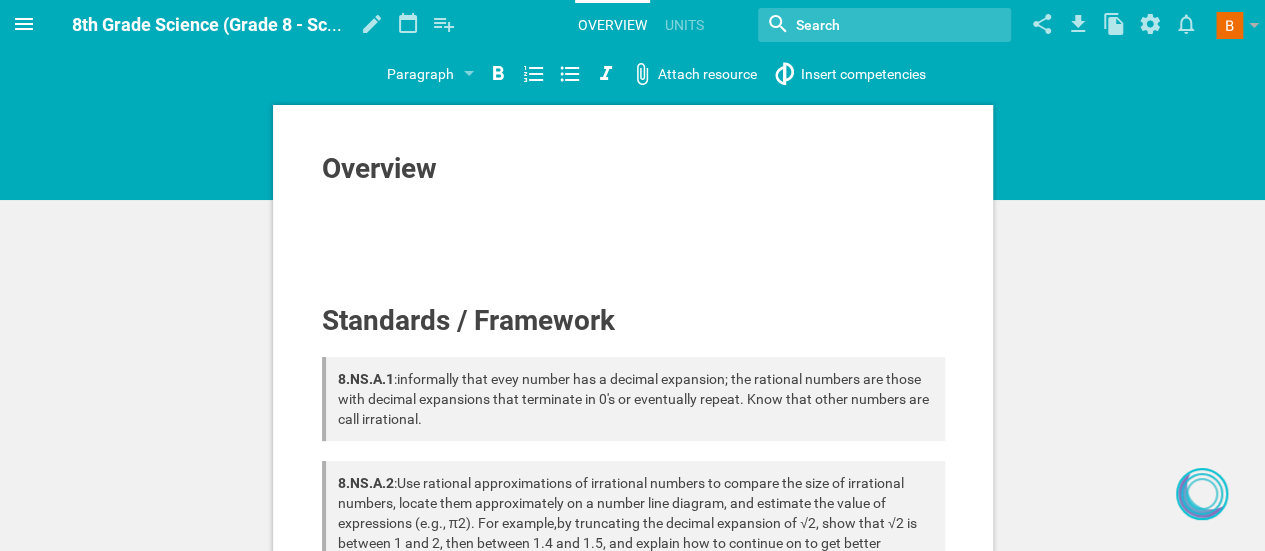 click 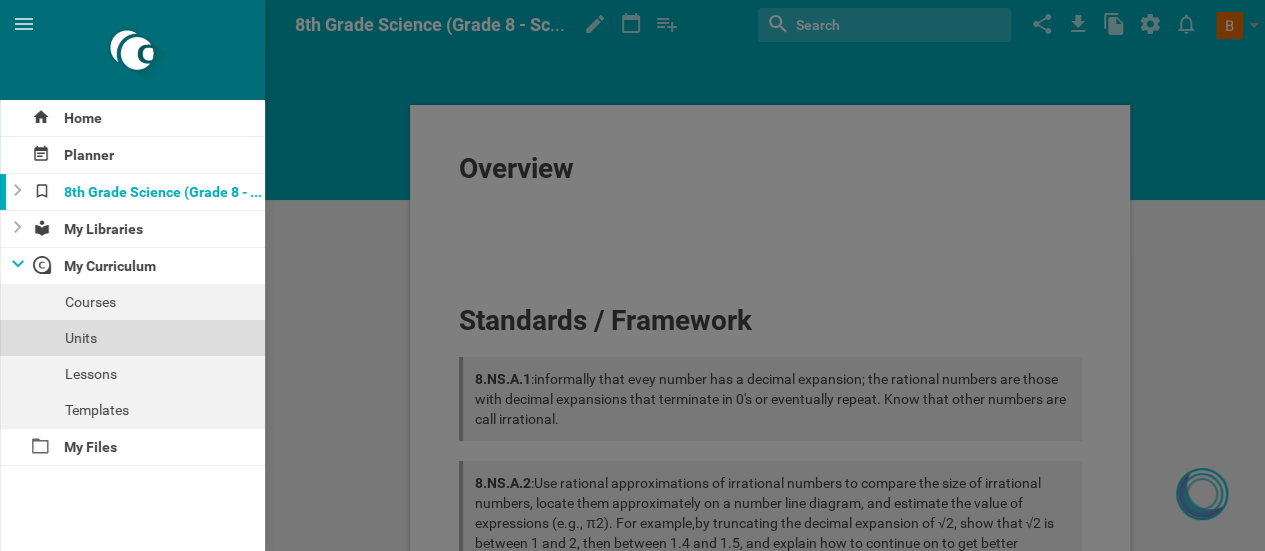 click on "Units" at bounding box center [132, 338] 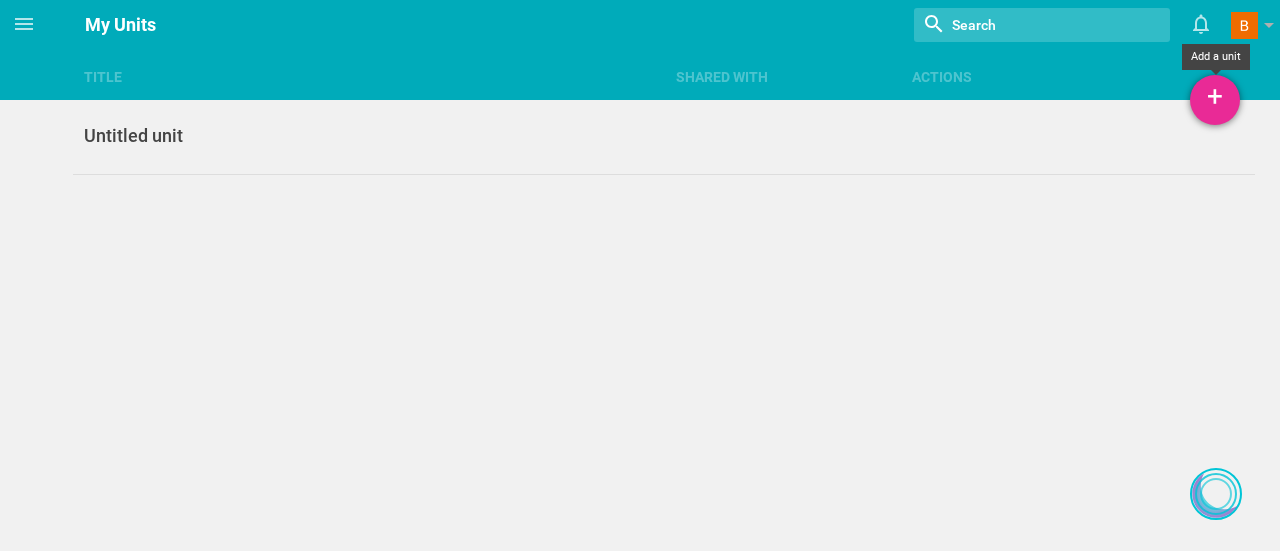 click on "+" at bounding box center (1215, 100) 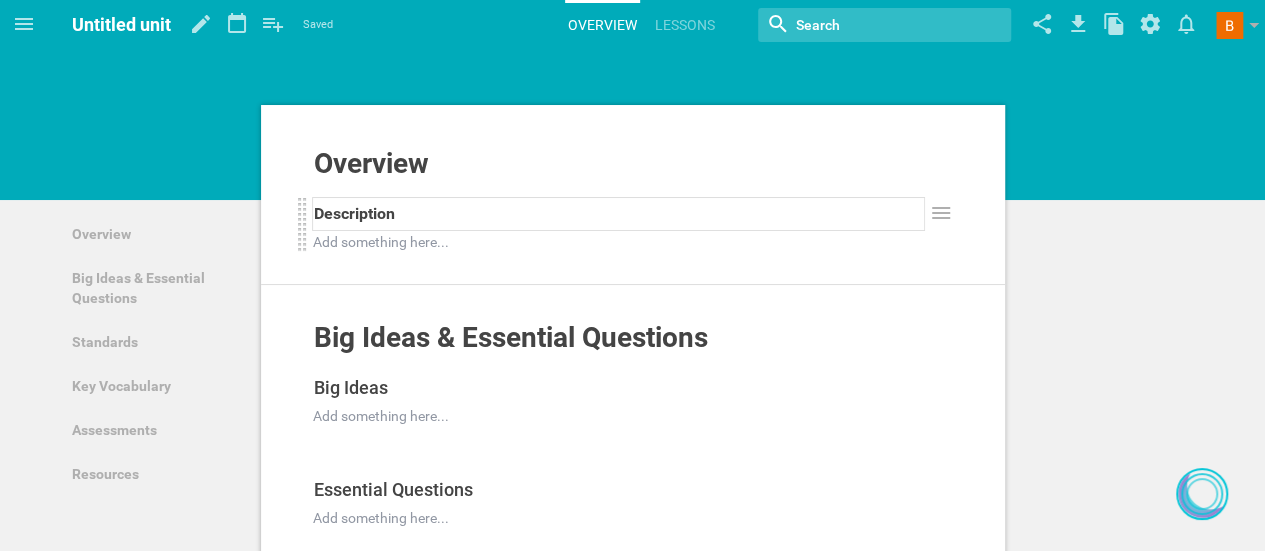 click on "Description" at bounding box center (619, 214) 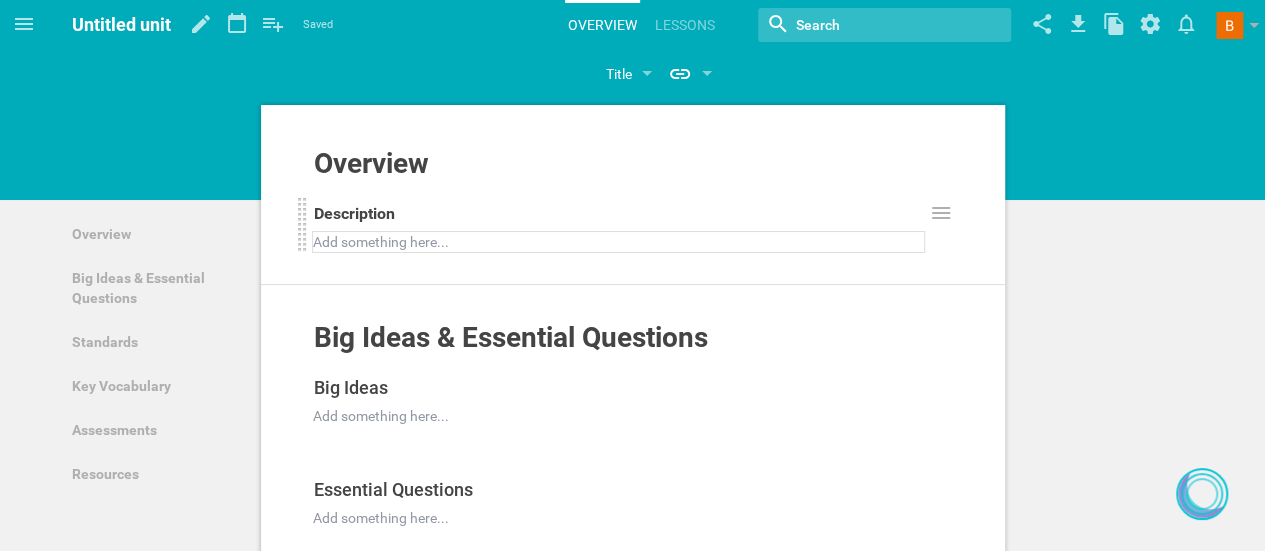 click at bounding box center (619, 242) 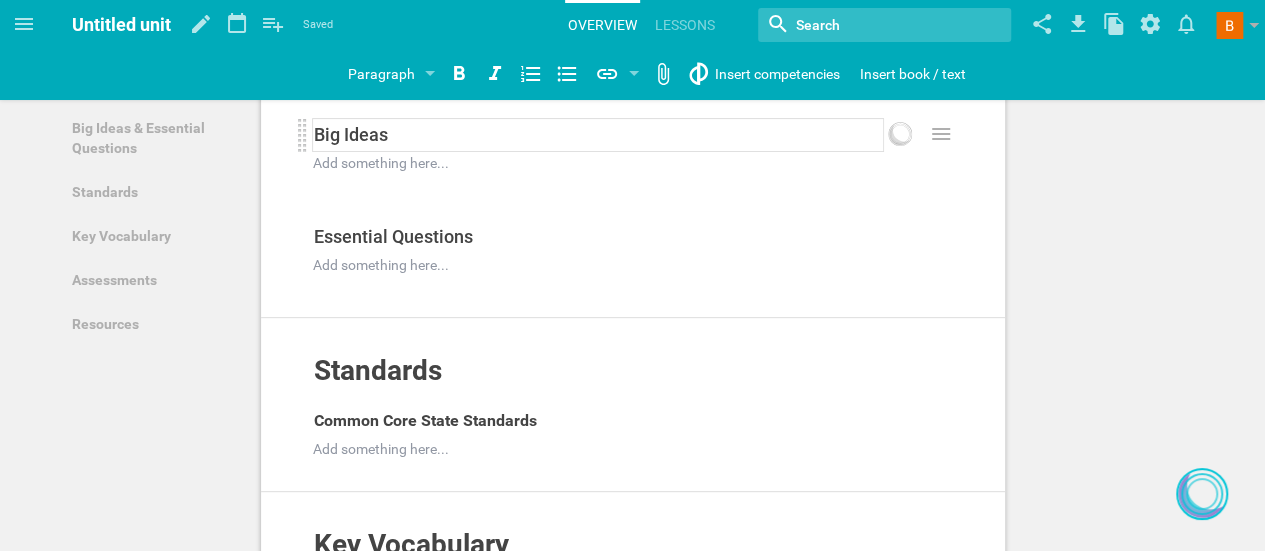 scroll, scrollTop: 254, scrollLeft: 0, axis: vertical 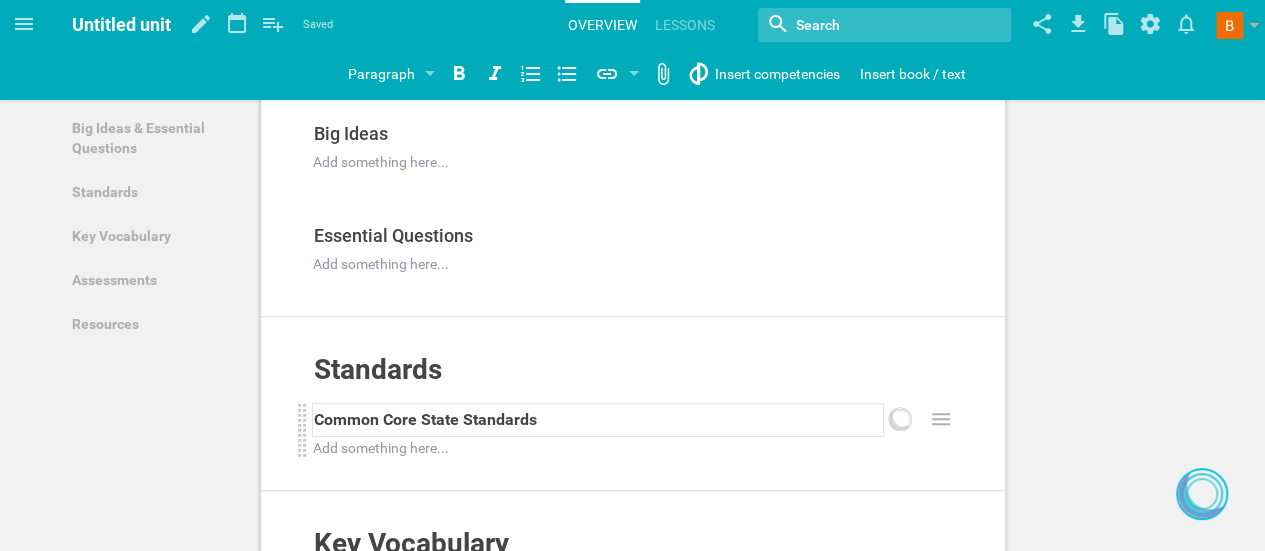 click on "Common Core State Standards" at bounding box center (425, 419) 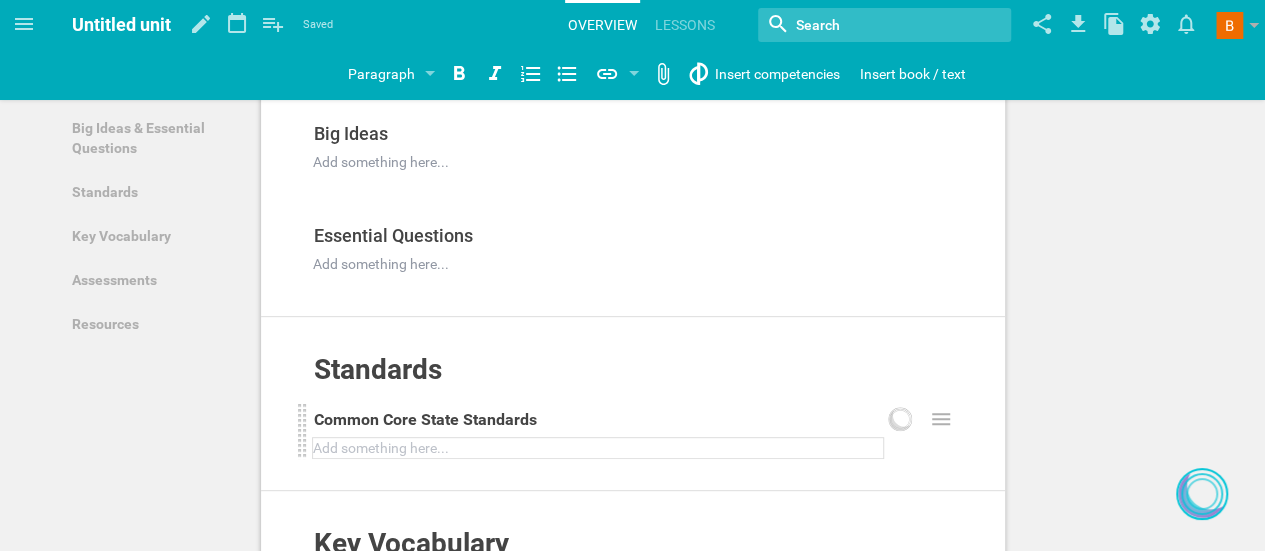 click at bounding box center (598, 448) 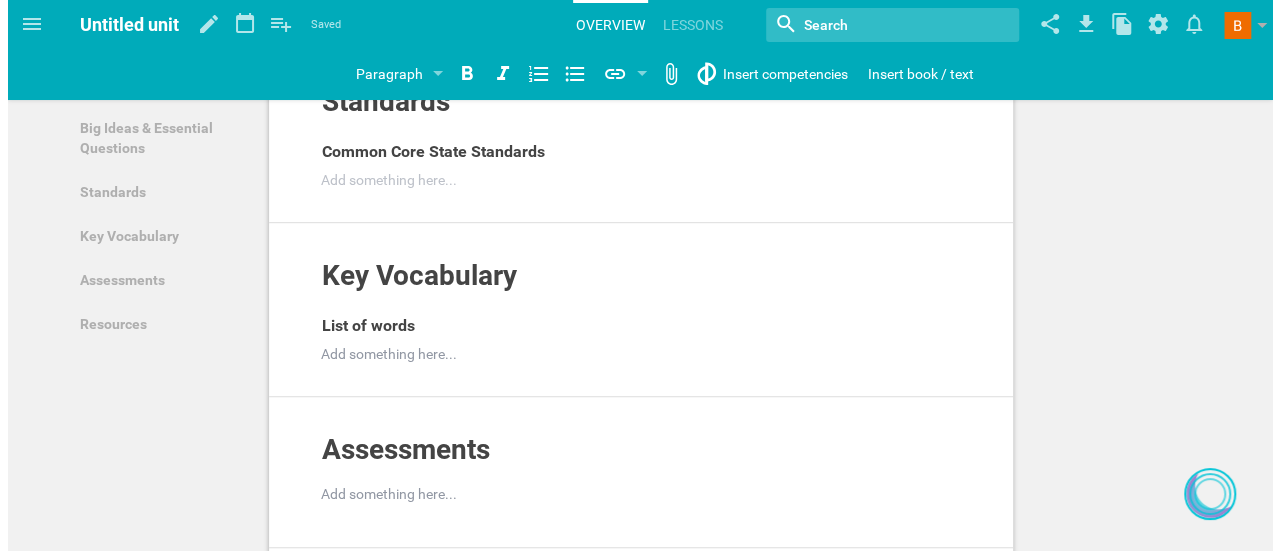 scroll, scrollTop: 523, scrollLeft: 0, axis: vertical 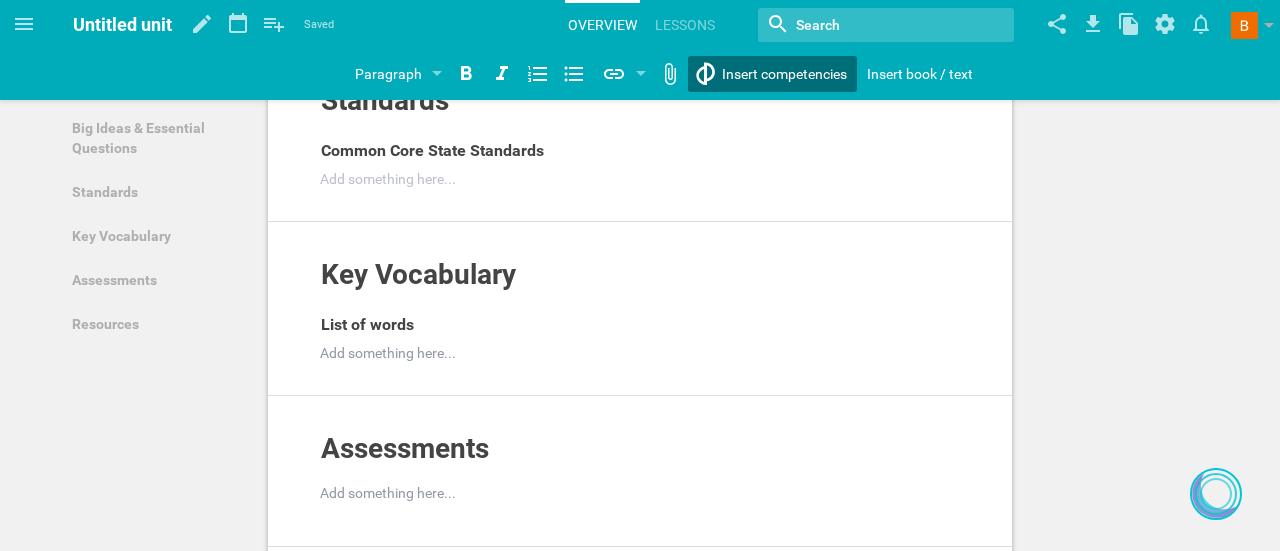 click on "Home Planner 8th Grade Science (Grade 8 - Science) My Libraries My Curriculum Courses Units Lessons Templates My Files Untitled unit Saved My favorites Another library... Overview Lessons Nothing found with term "" Change background… Delete  unit …   [PERSON] is now following you View my profile Groups Create a school or team site My preferences Logout Paragraph Section Subsection Title Paragraph Website URL… Google Drive file (or folder)… Browse from my files… Library… Insert competencies Insert book / text Overview Big Ideas & Essential Questions Standards Key Vocabulary Assessments Resources Overview Add to other  unit ... Hide  from public Description Add something here... Add to other  unit ... Duplicate Hide  from public Delete Big Ideas & Essential Questions Add to other  unit ... Hide  from public Big Ideas Add to other  unit ... Duplicate Hide  from public Delete Add something here... Add to other  unit ... Duplicate Hide  from public Delete Essential Questions Add to other  unit ... Duplicate" at bounding box center [640, -248] 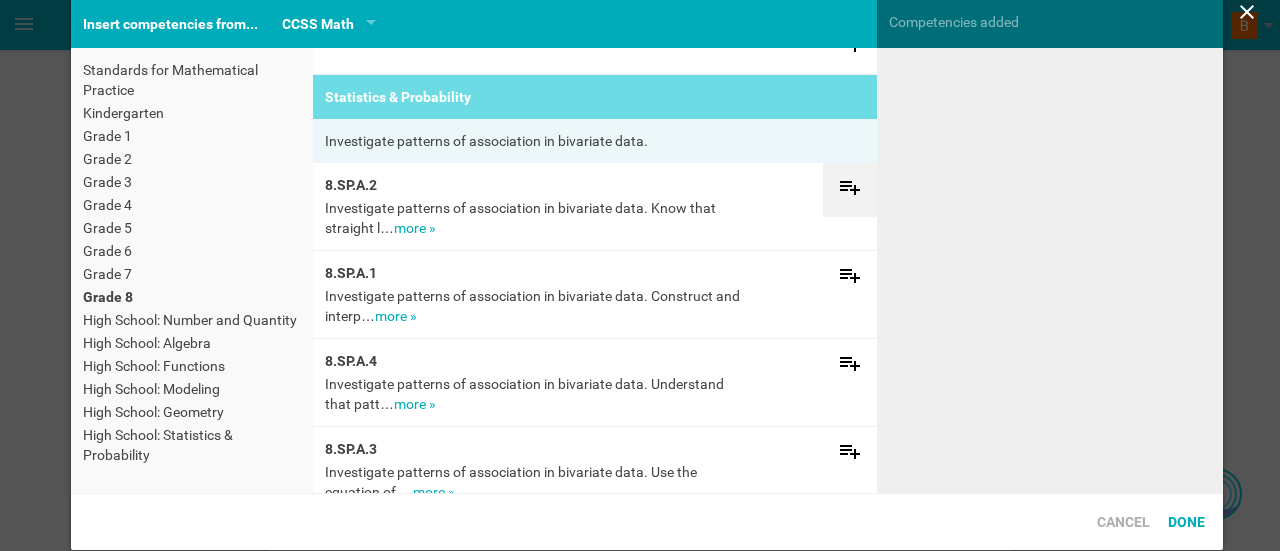 click 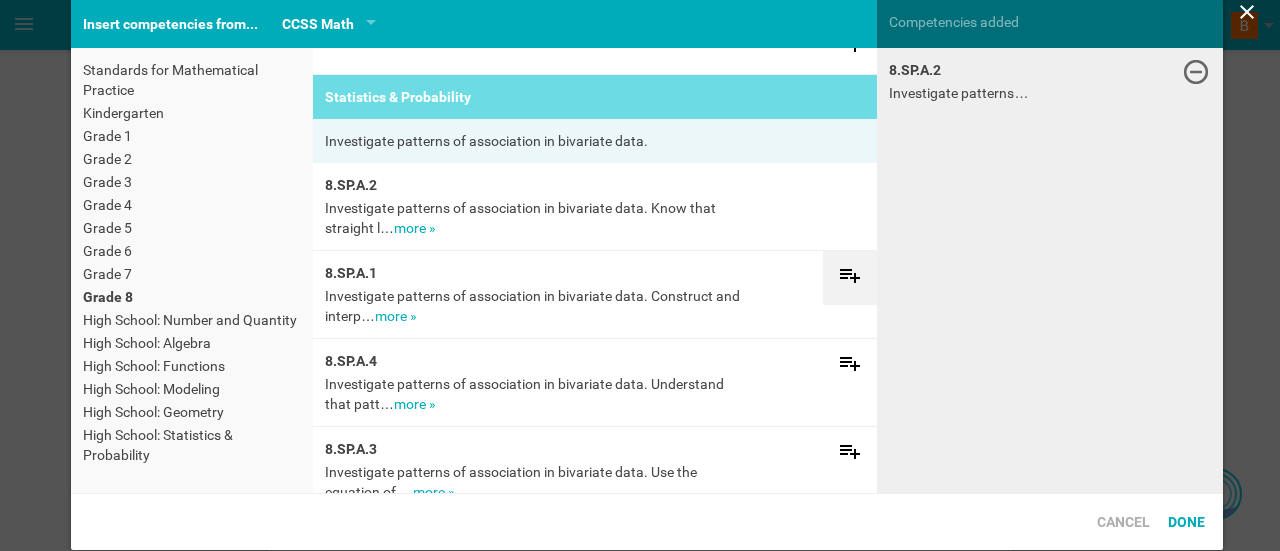 click 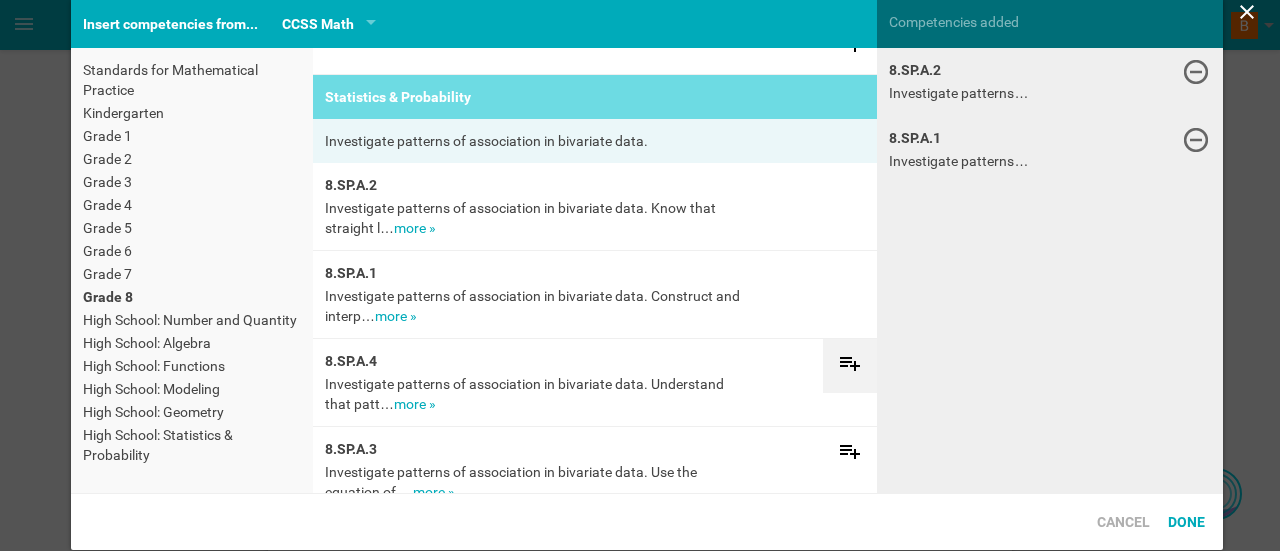 click 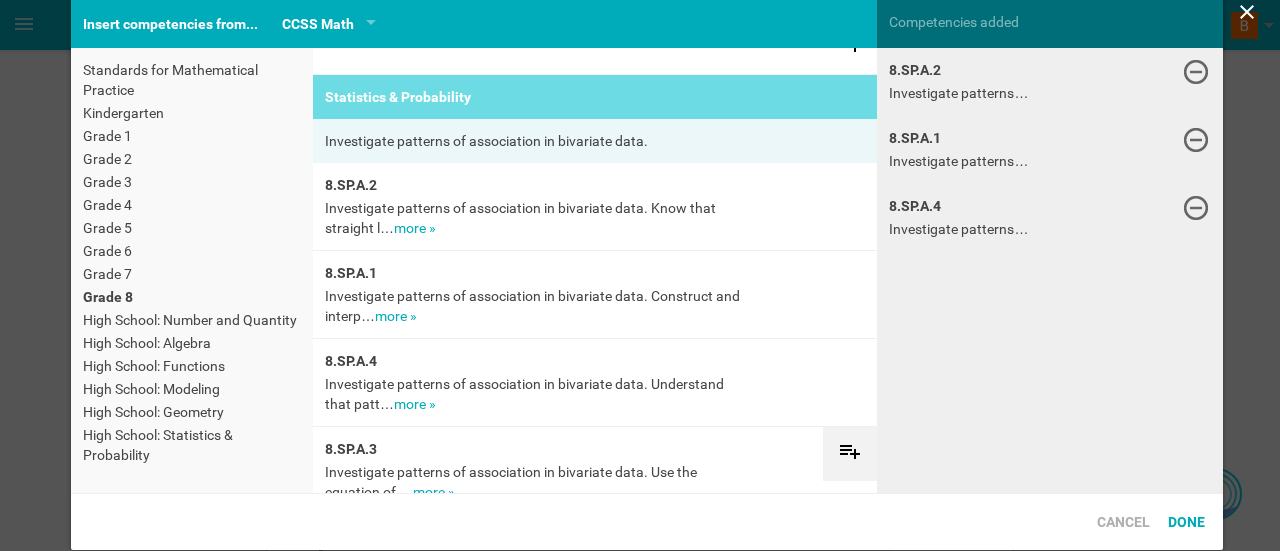 click 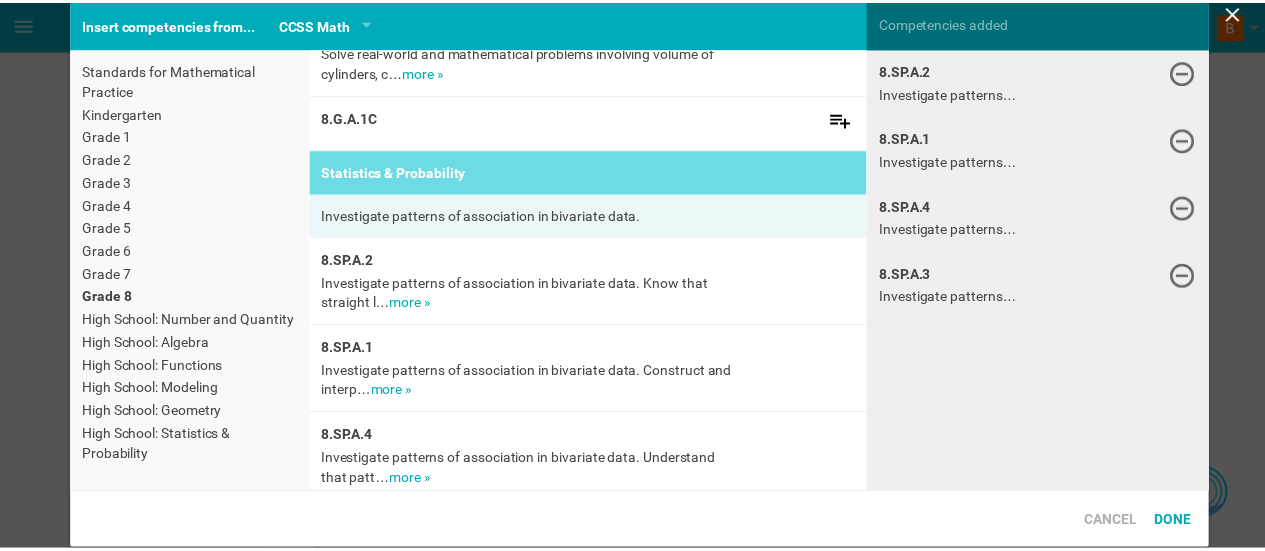 scroll, scrollTop: 3598, scrollLeft: 0, axis: vertical 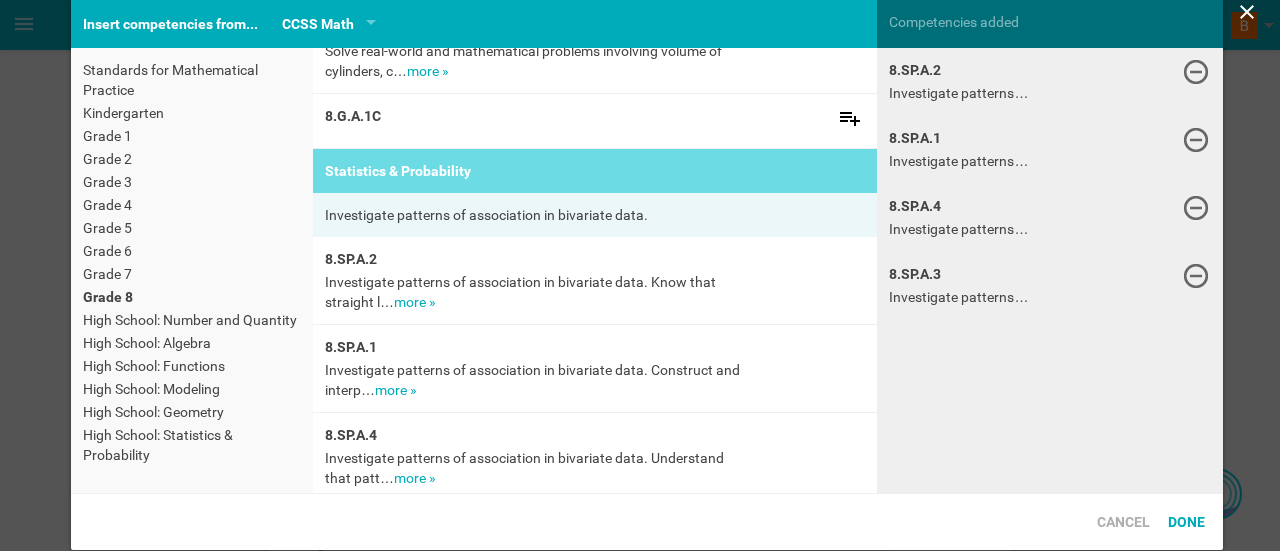 click on "Investigate patterns of association in bivariate data." at bounding box center (595, 215) 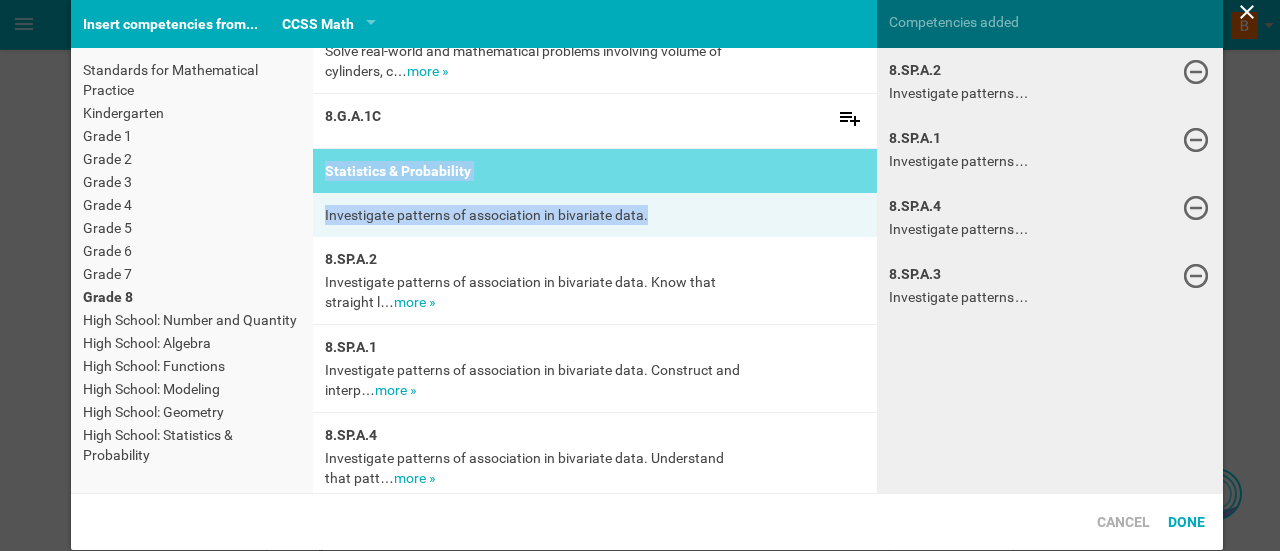drag, startPoint x: 658, startPoint y: 199, endPoint x: 324, endPoint y: 159, distance: 336.3867 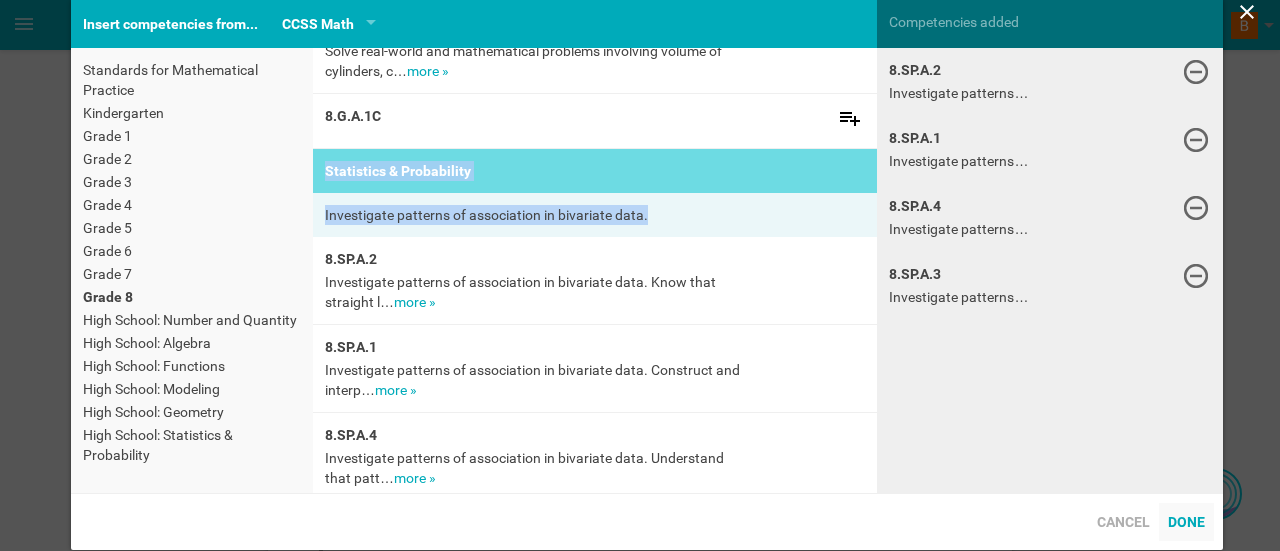 click on "Done" at bounding box center (1186, 522) 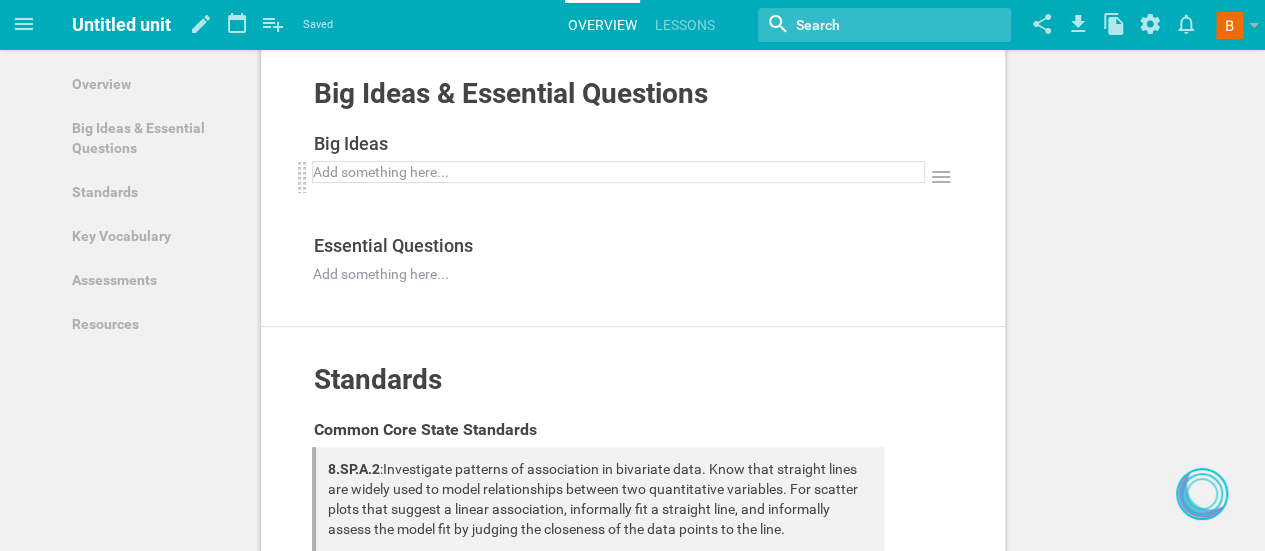 scroll, scrollTop: 72, scrollLeft: 0, axis: vertical 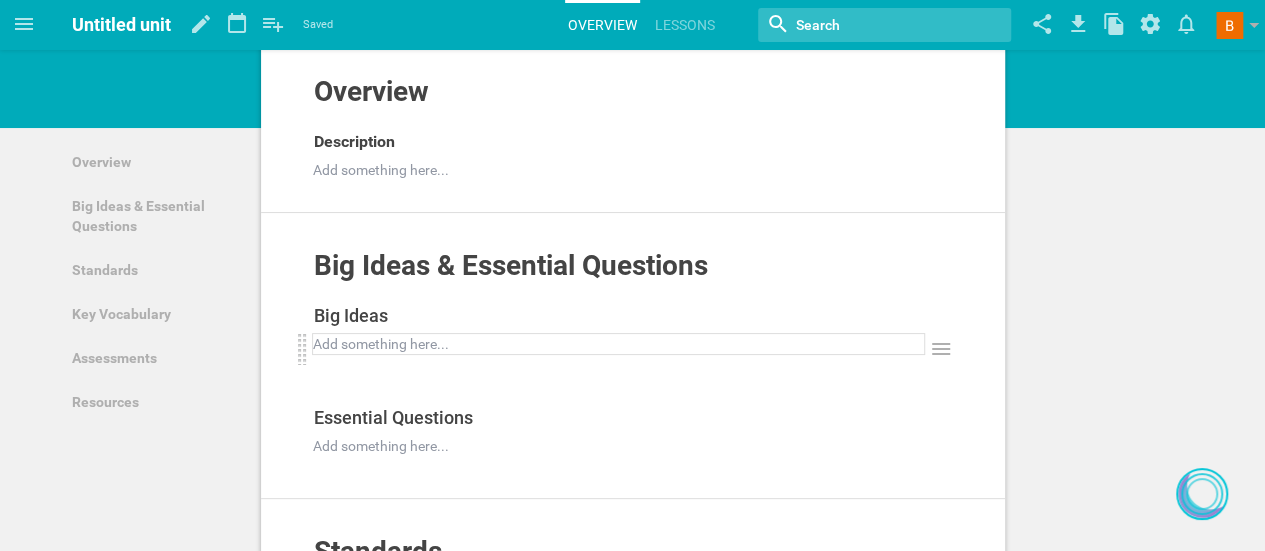 click at bounding box center (619, 170) 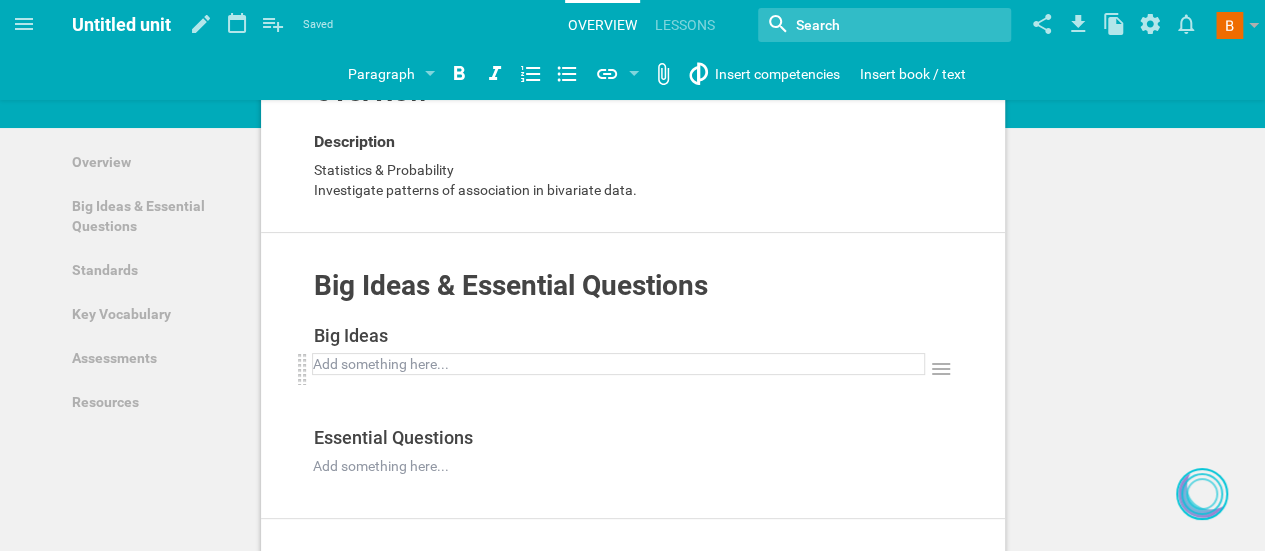 click on "Statistics & Probability" at bounding box center (619, 170) 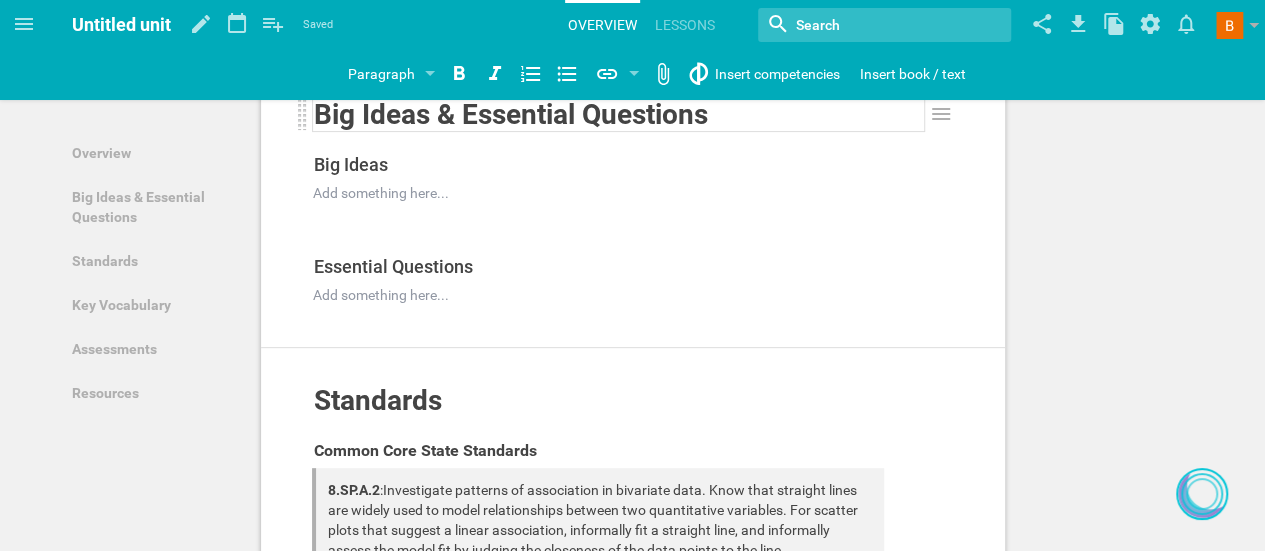 scroll, scrollTop: 0, scrollLeft: 0, axis: both 